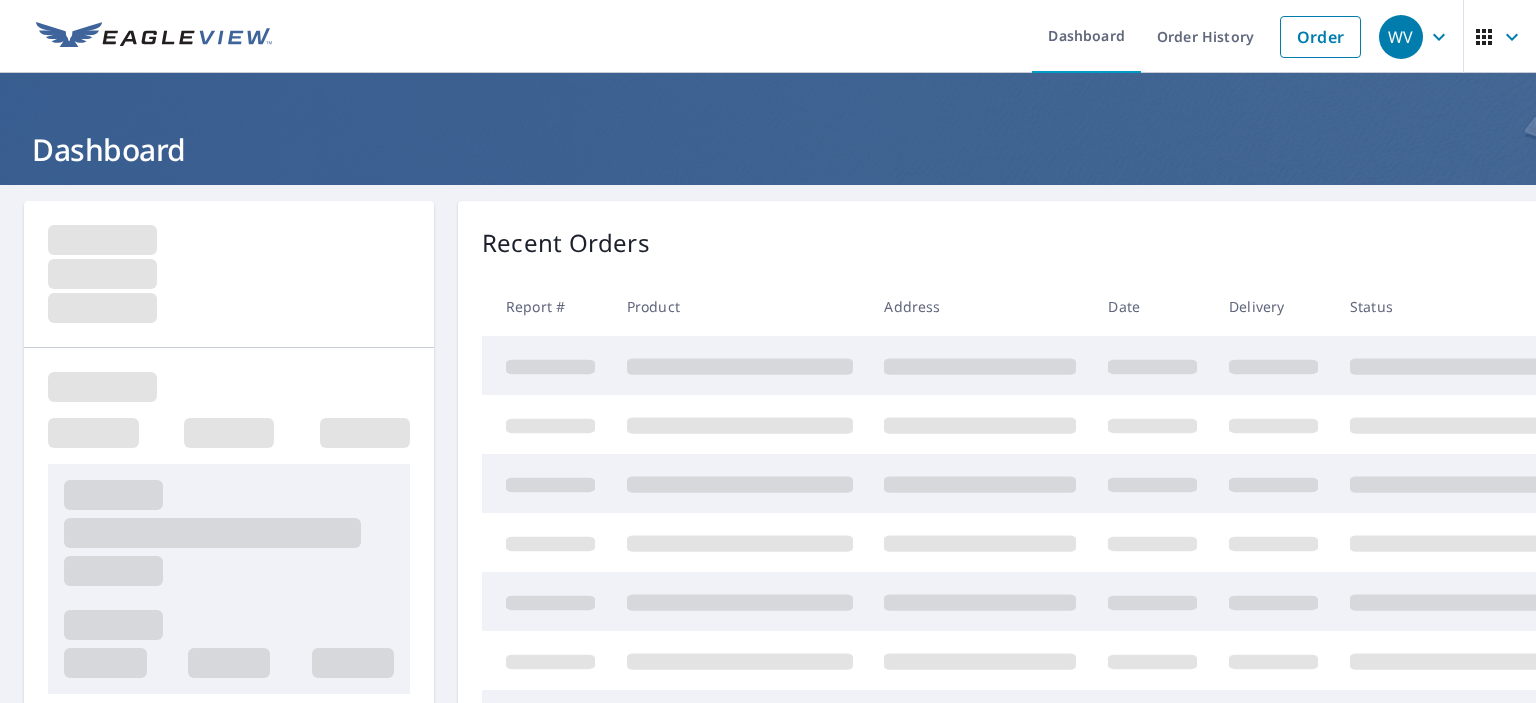 scroll, scrollTop: 0, scrollLeft: 0, axis: both 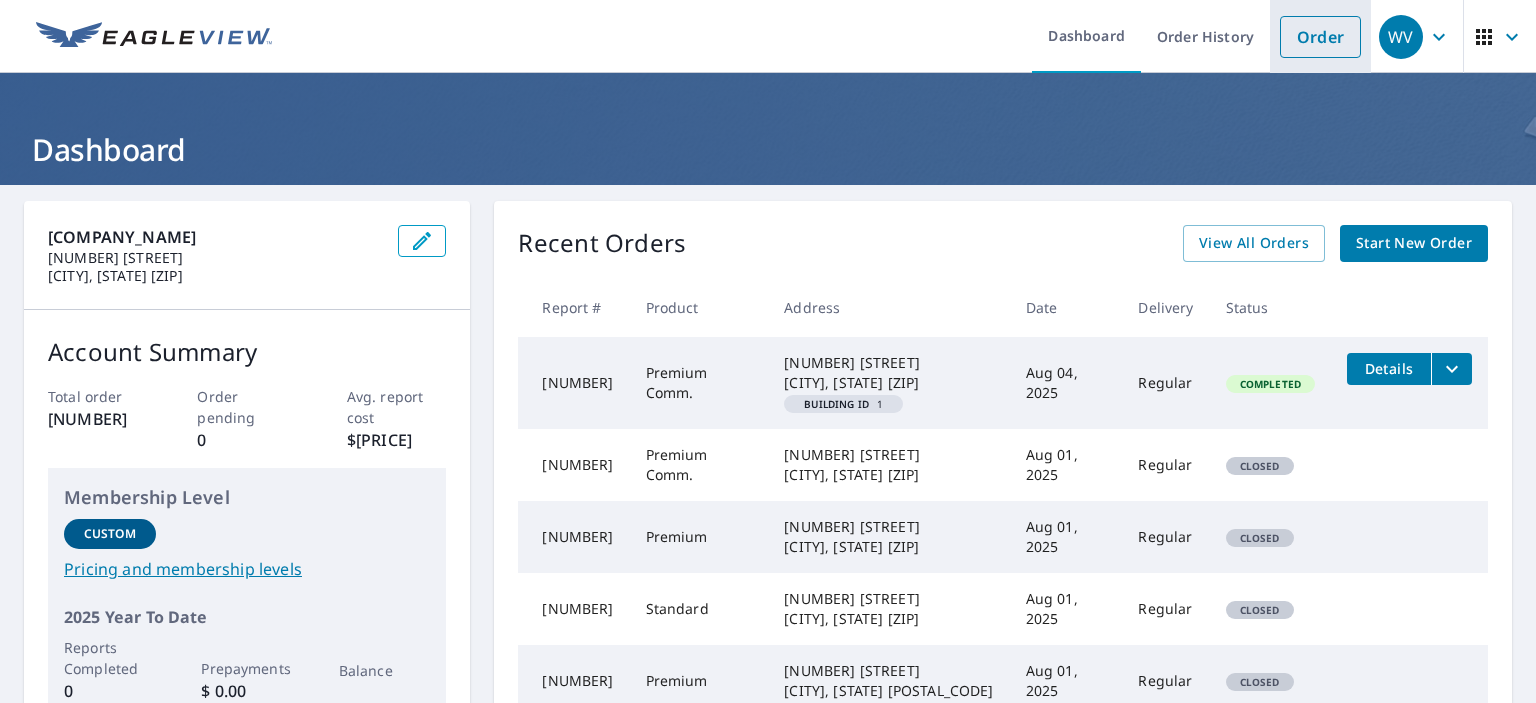 click on "Order" at bounding box center (1320, 37) 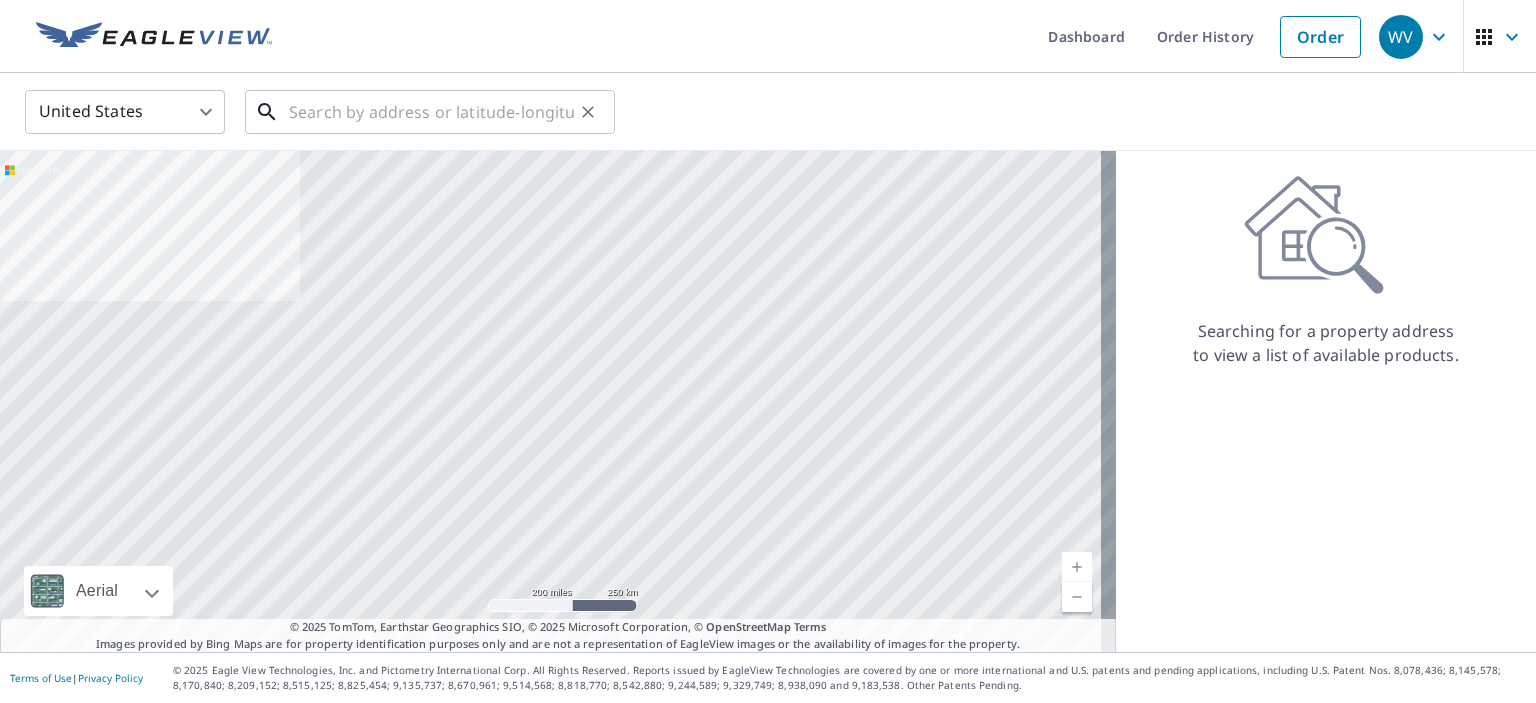 click at bounding box center (431, 112) 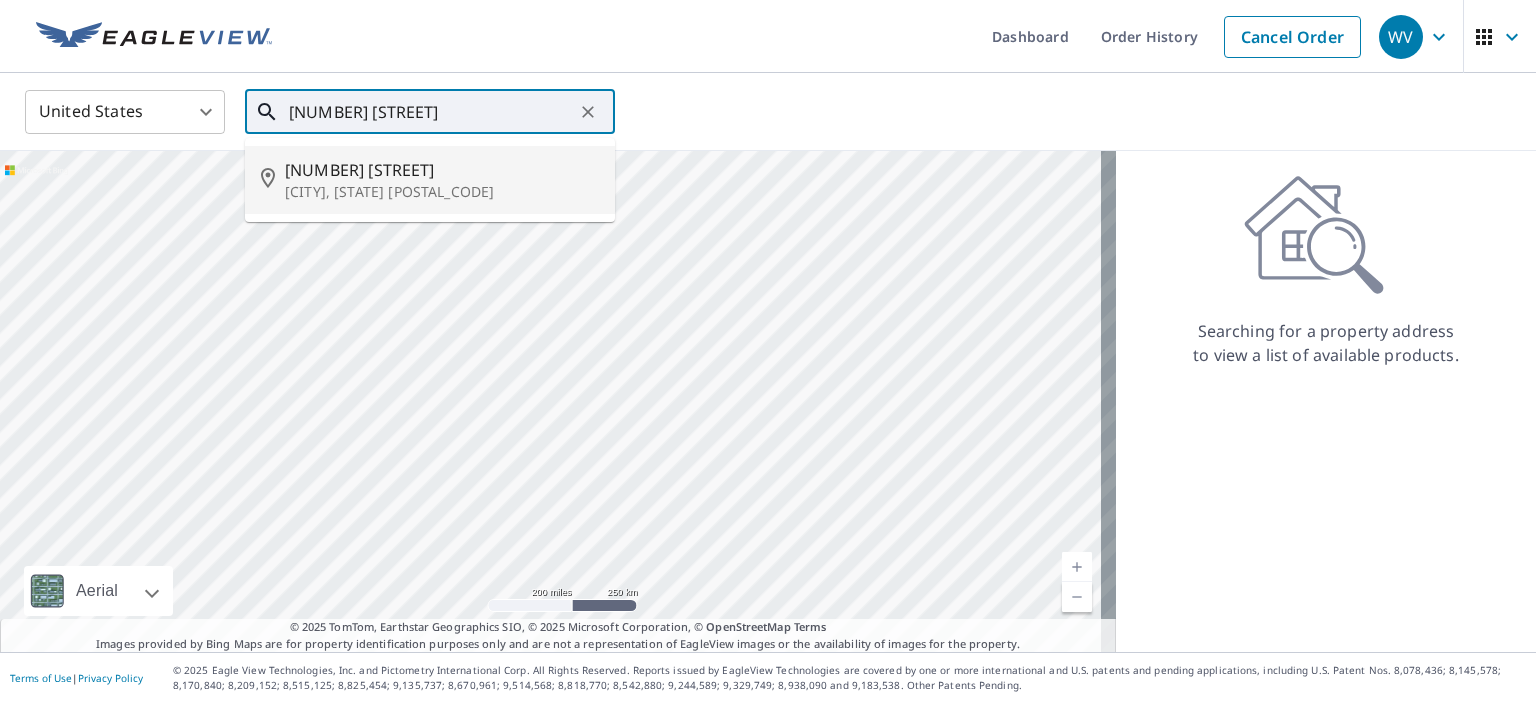click on "[NUMBER] [STREET] [CITY], [STATE] [ZIP]" at bounding box center [430, 180] 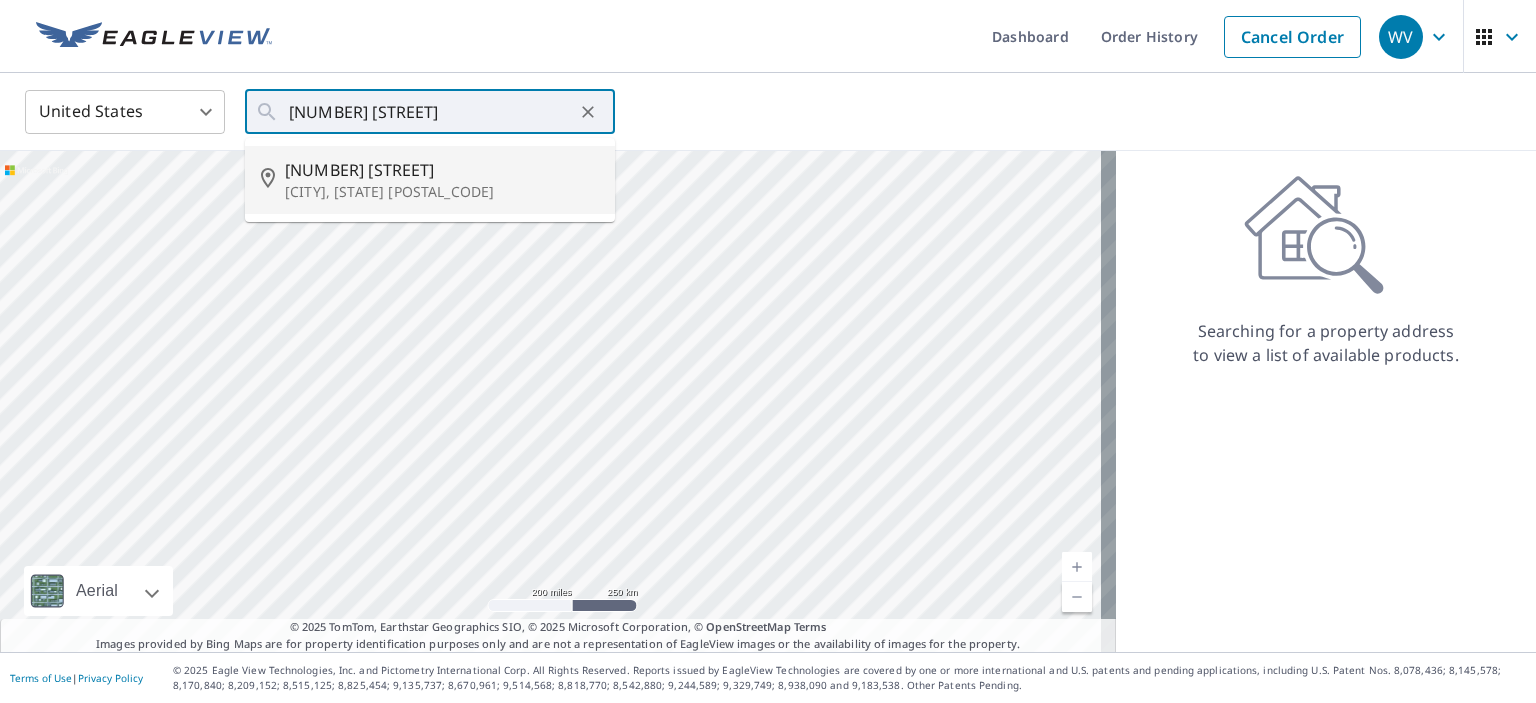 type on "[NUMBER] [STREET] [CITY], [STATE] [ZIP]" 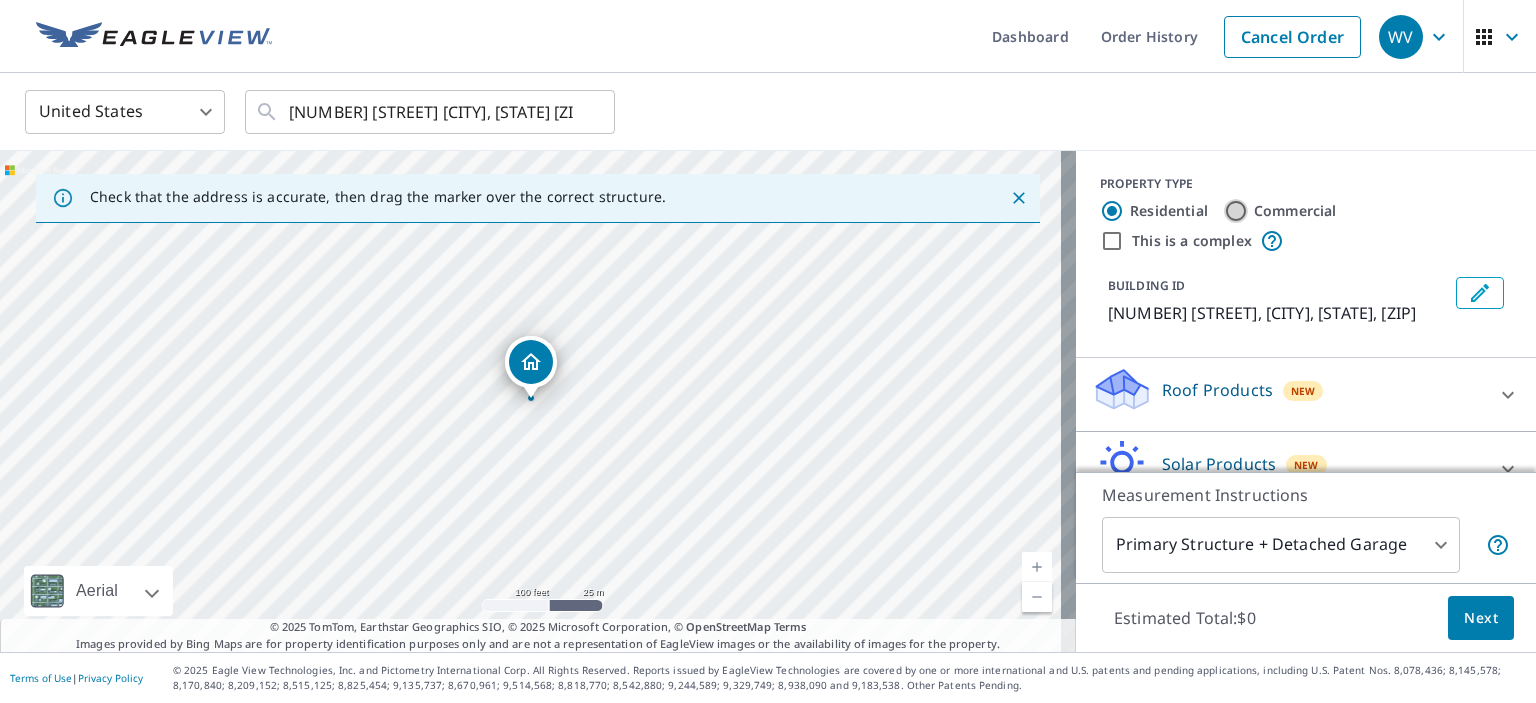 click on "Commercial" at bounding box center [1236, 211] 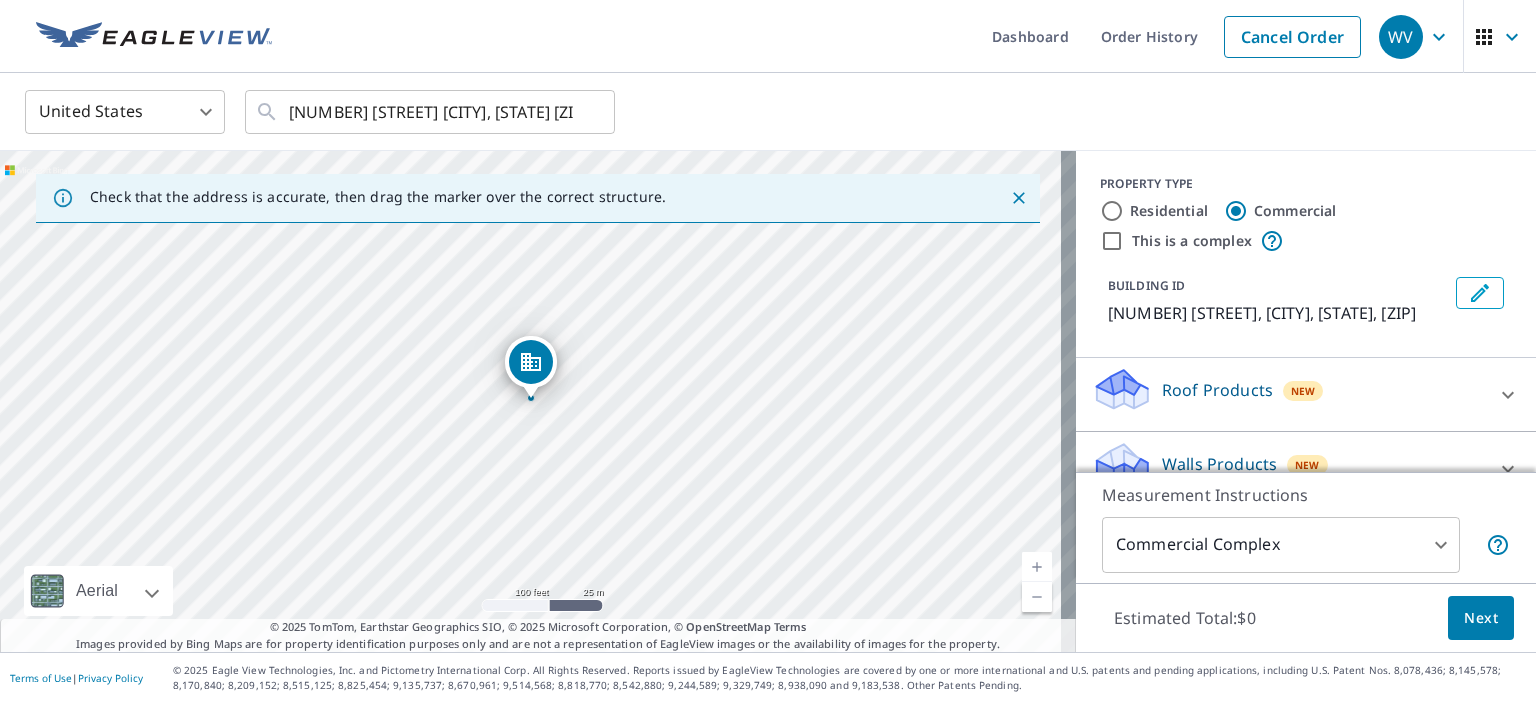 click on "Roof Products" at bounding box center [1217, 390] 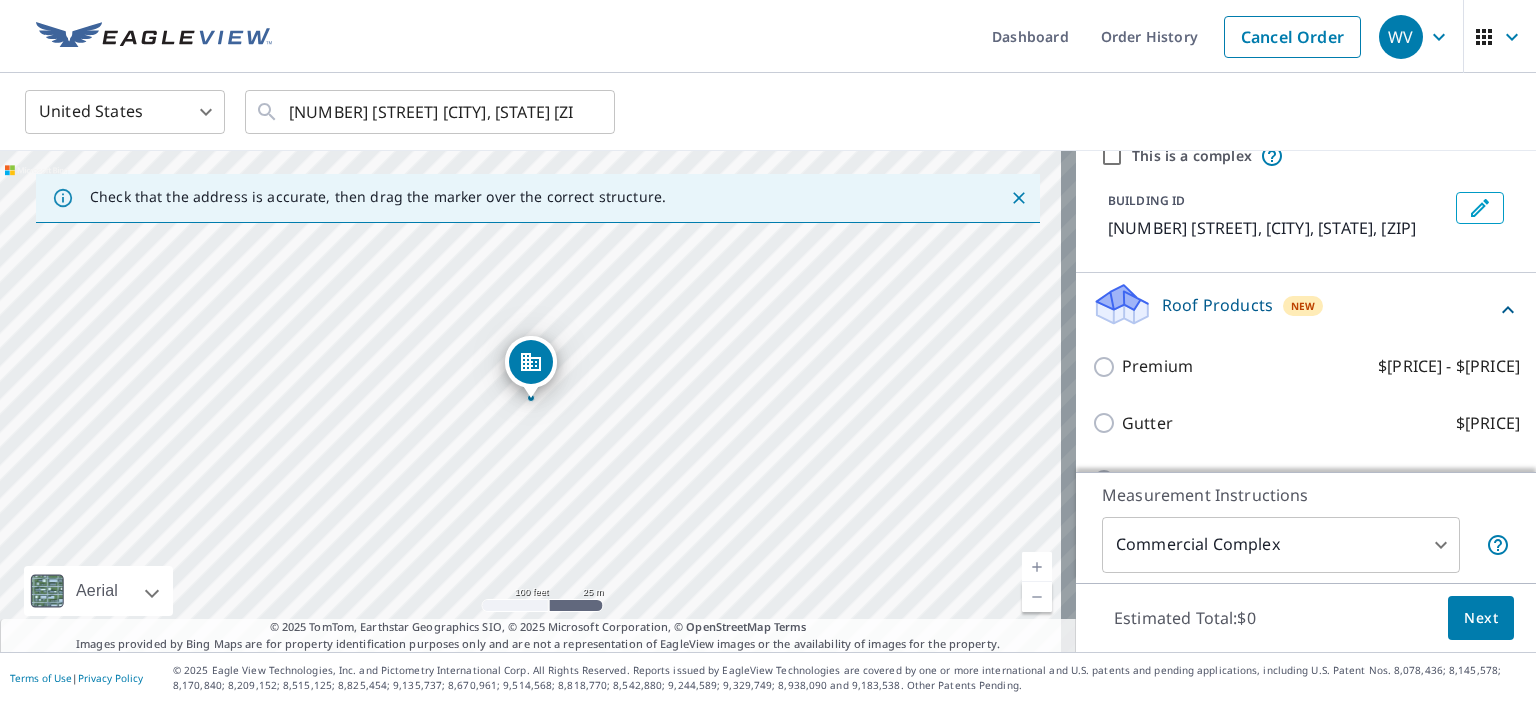 scroll, scrollTop: 100, scrollLeft: 0, axis: vertical 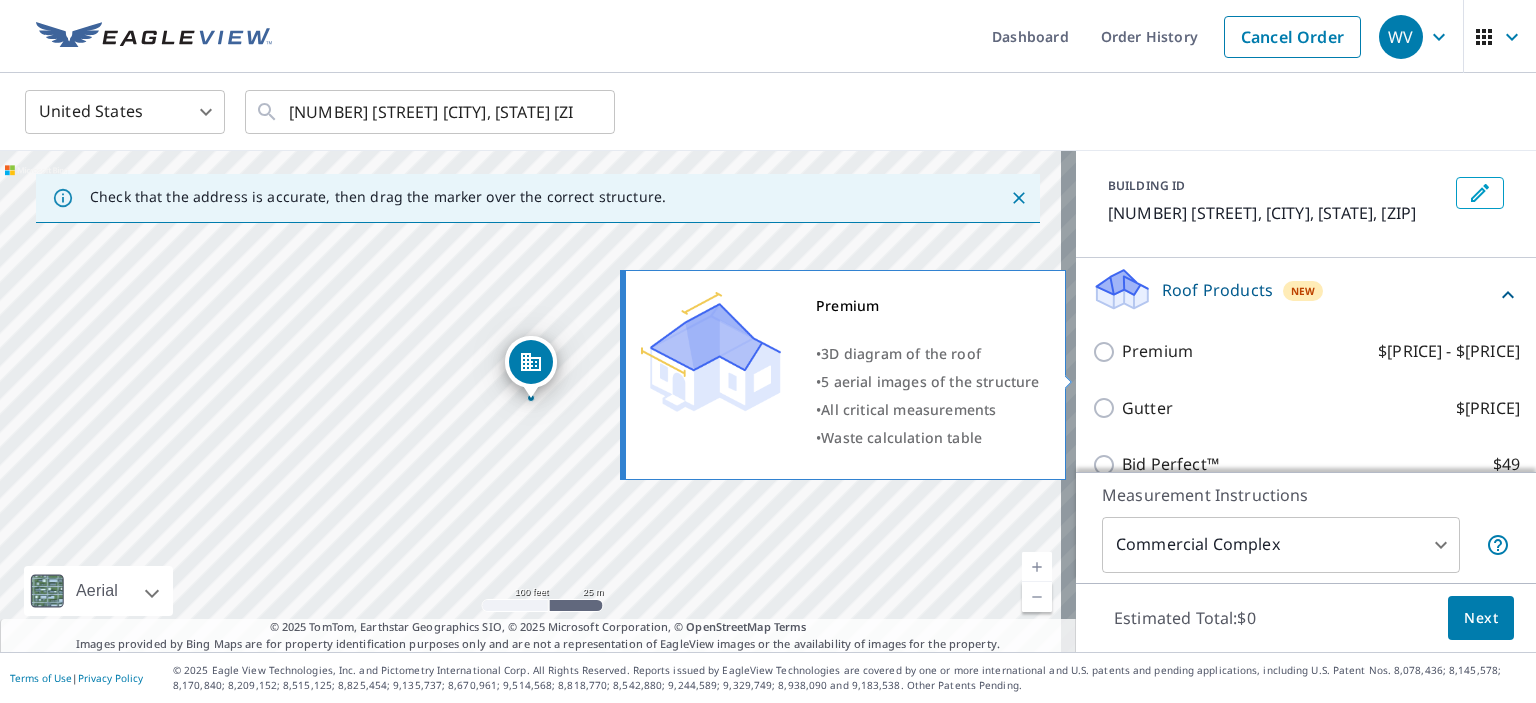 click on "Premium" at bounding box center (1157, 351) 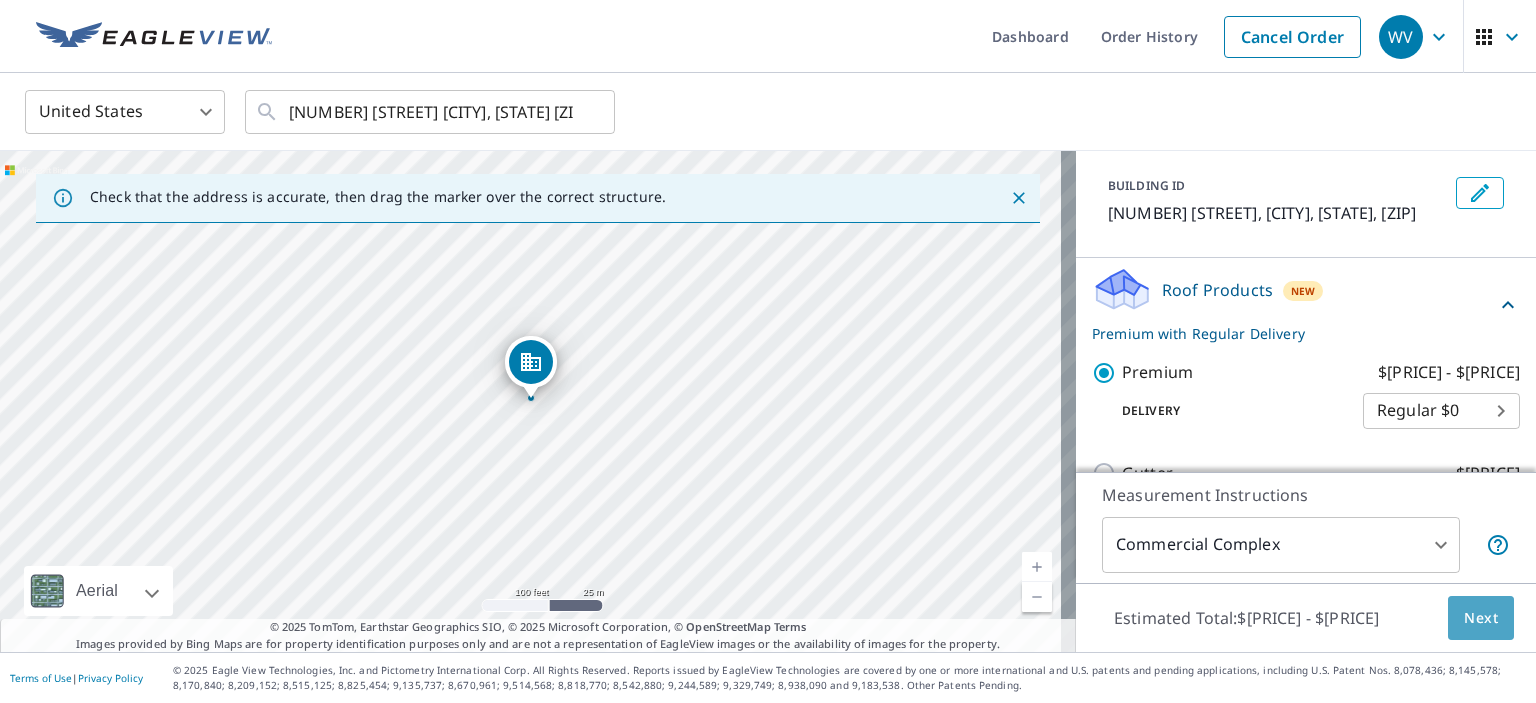click on "Next" at bounding box center [1481, 618] 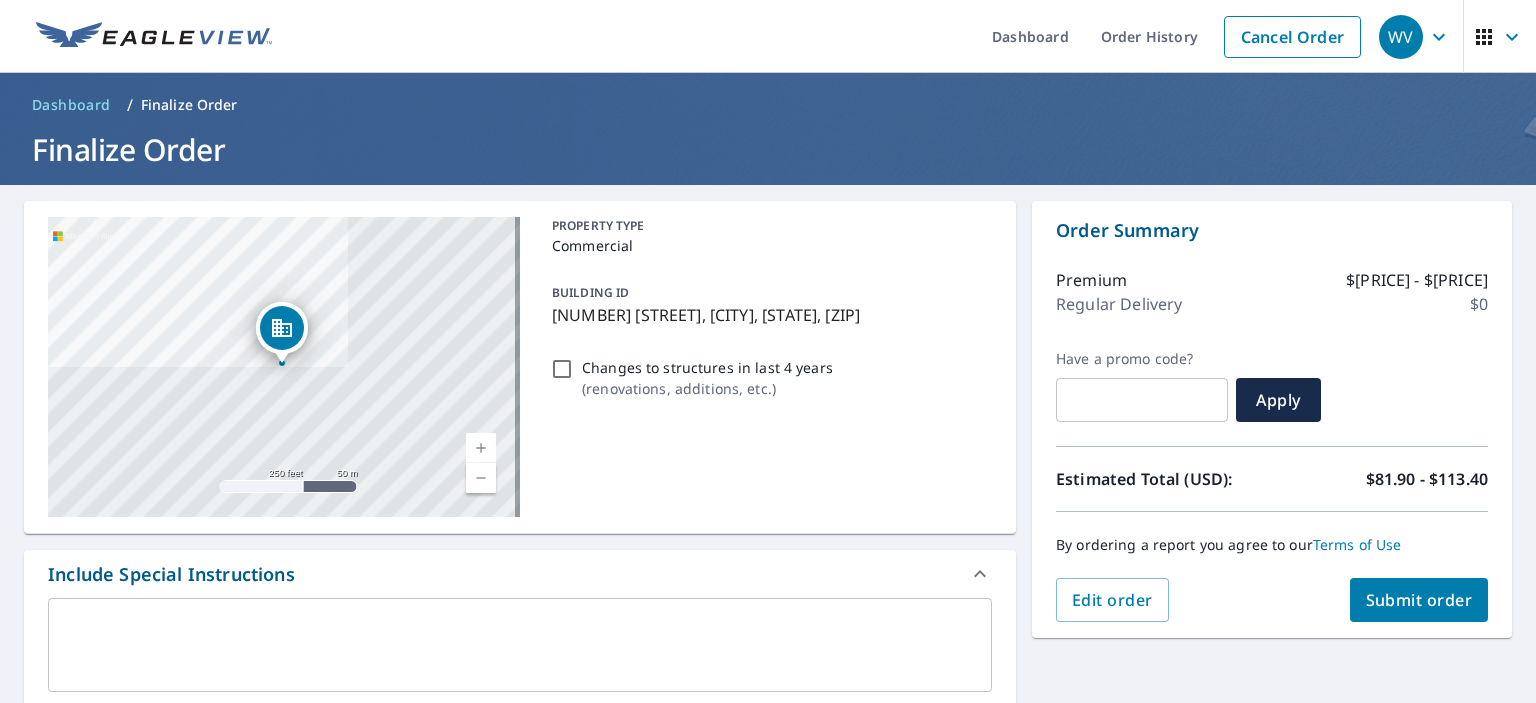 click on "Changes to structures in last 4 years ( renovations, additions, etc. )" at bounding box center (562, 369) 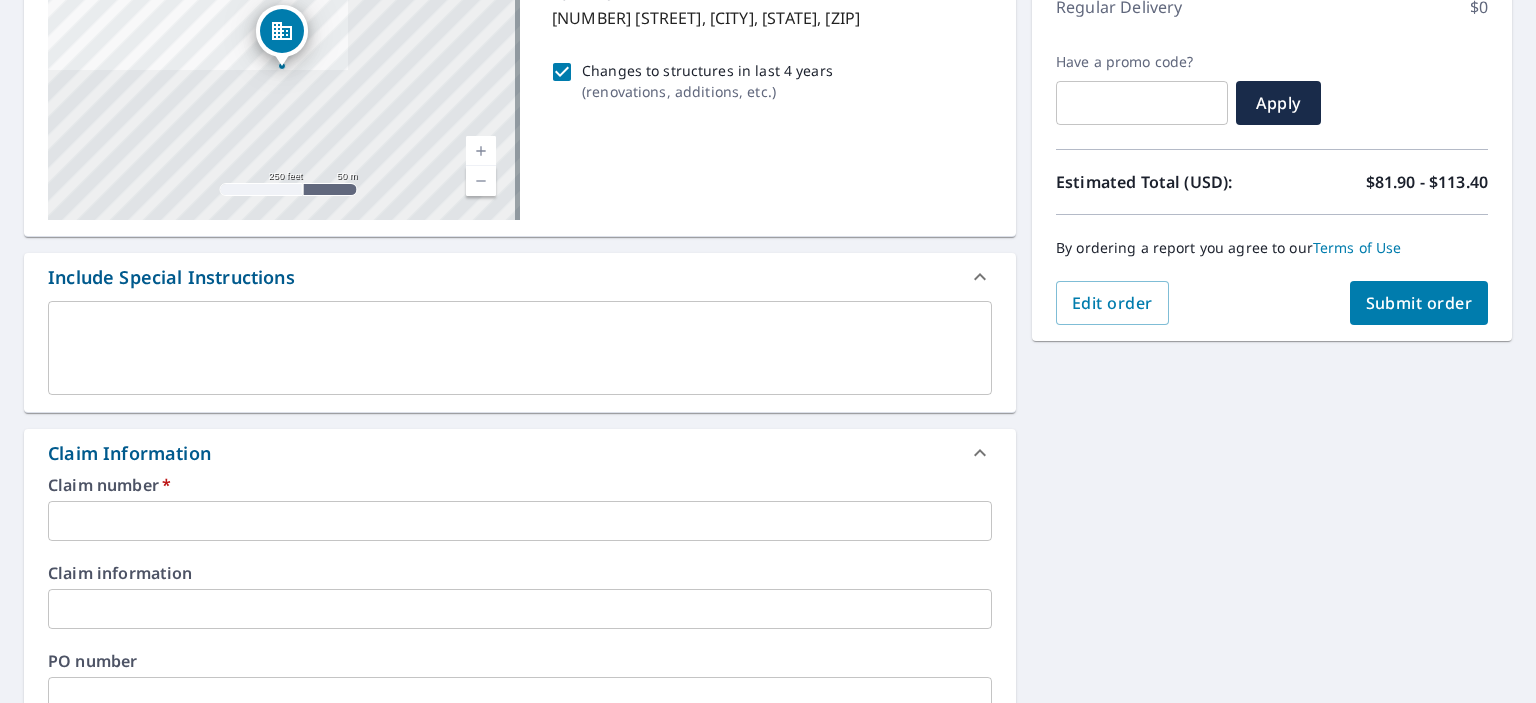 scroll, scrollTop: 300, scrollLeft: 0, axis: vertical 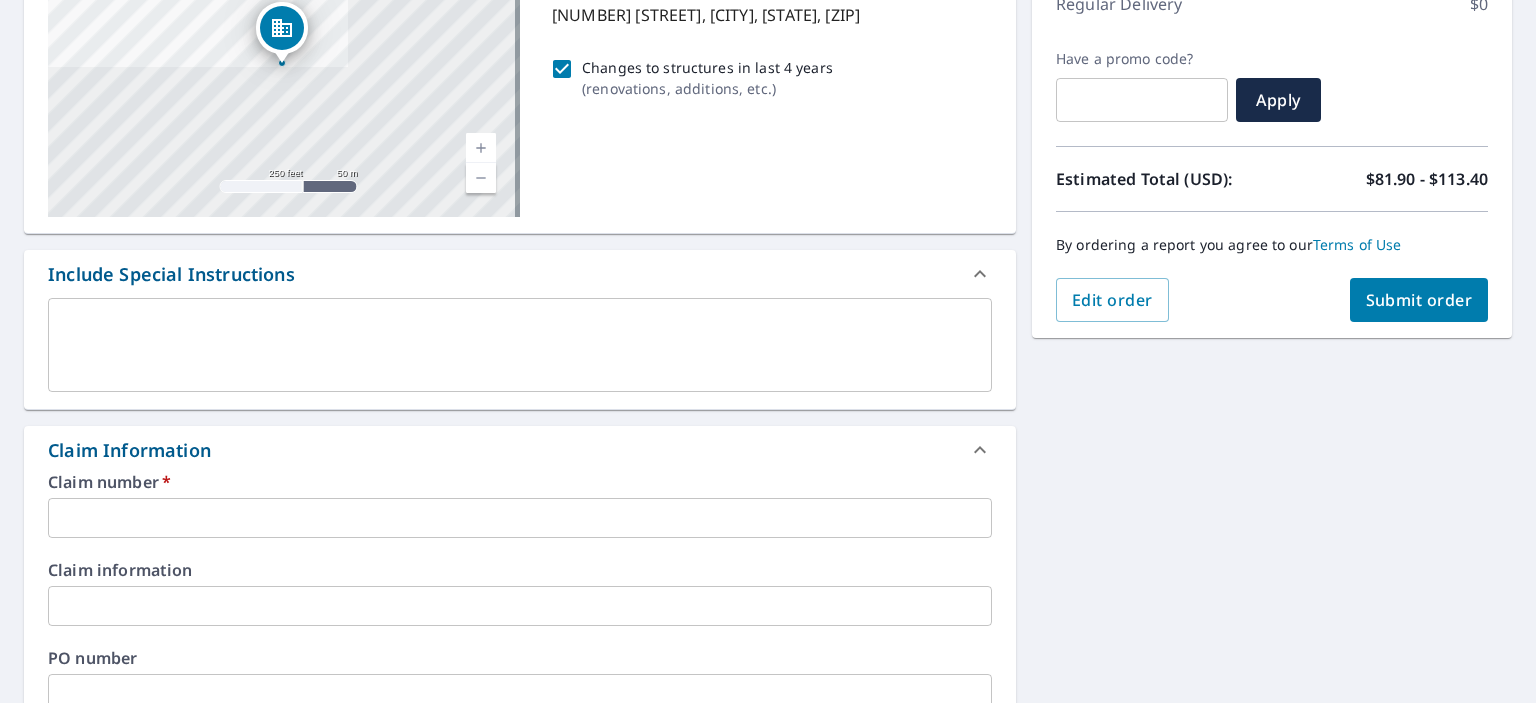 drag, startPoint x: 83, startPoint y: 510, endPoint x: 112, endPoint y: 502, distance: 30.083218 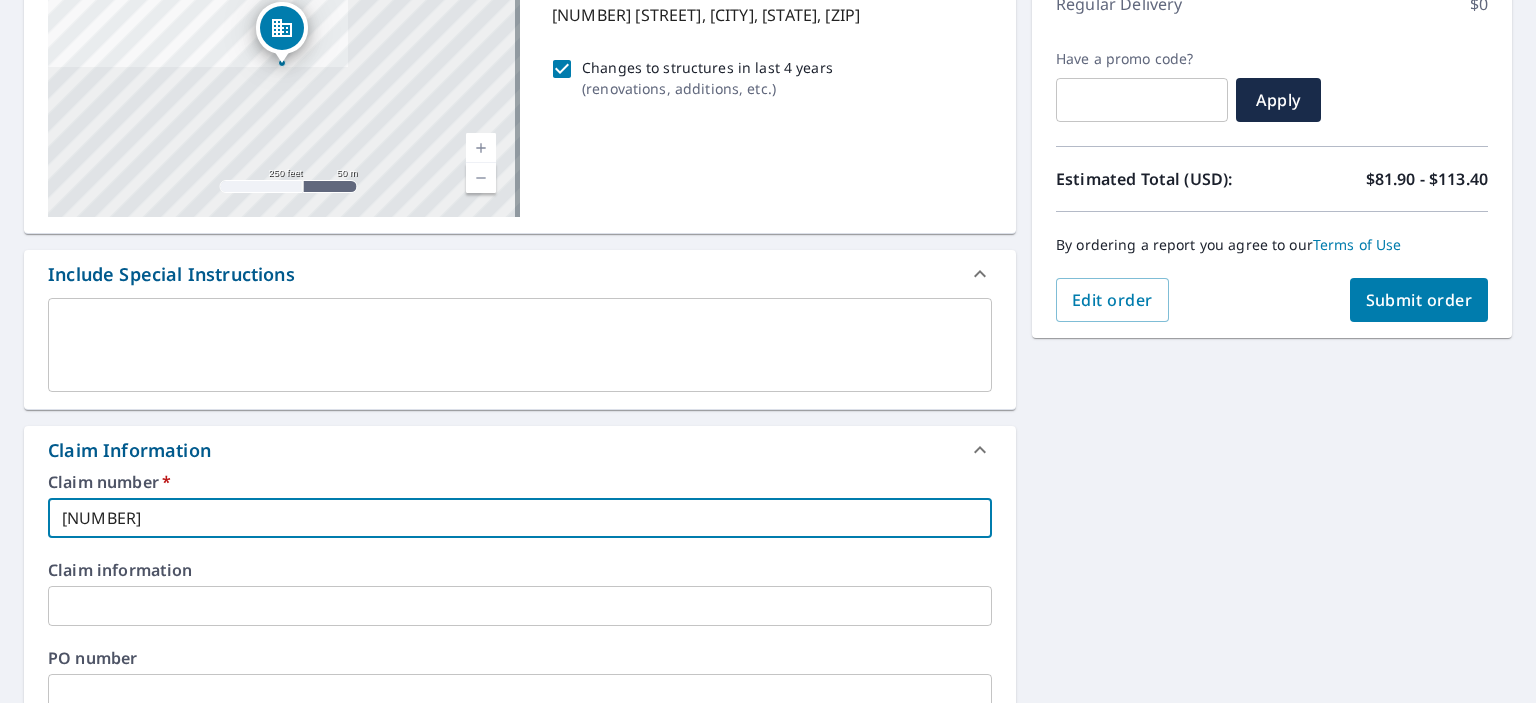 type on "[NUMBER]" 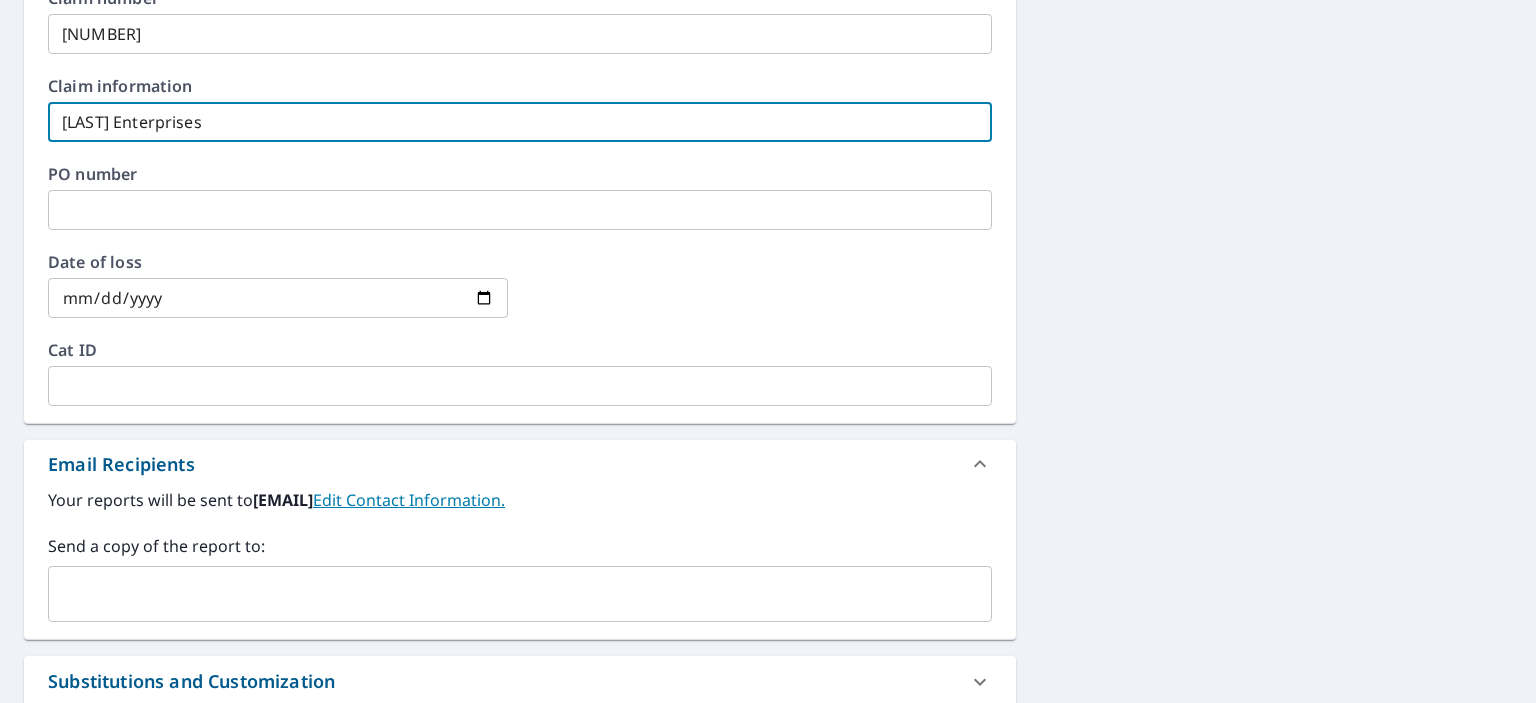 scroll, scrollTop: 800, scrollLeft: 0, axis: vertical 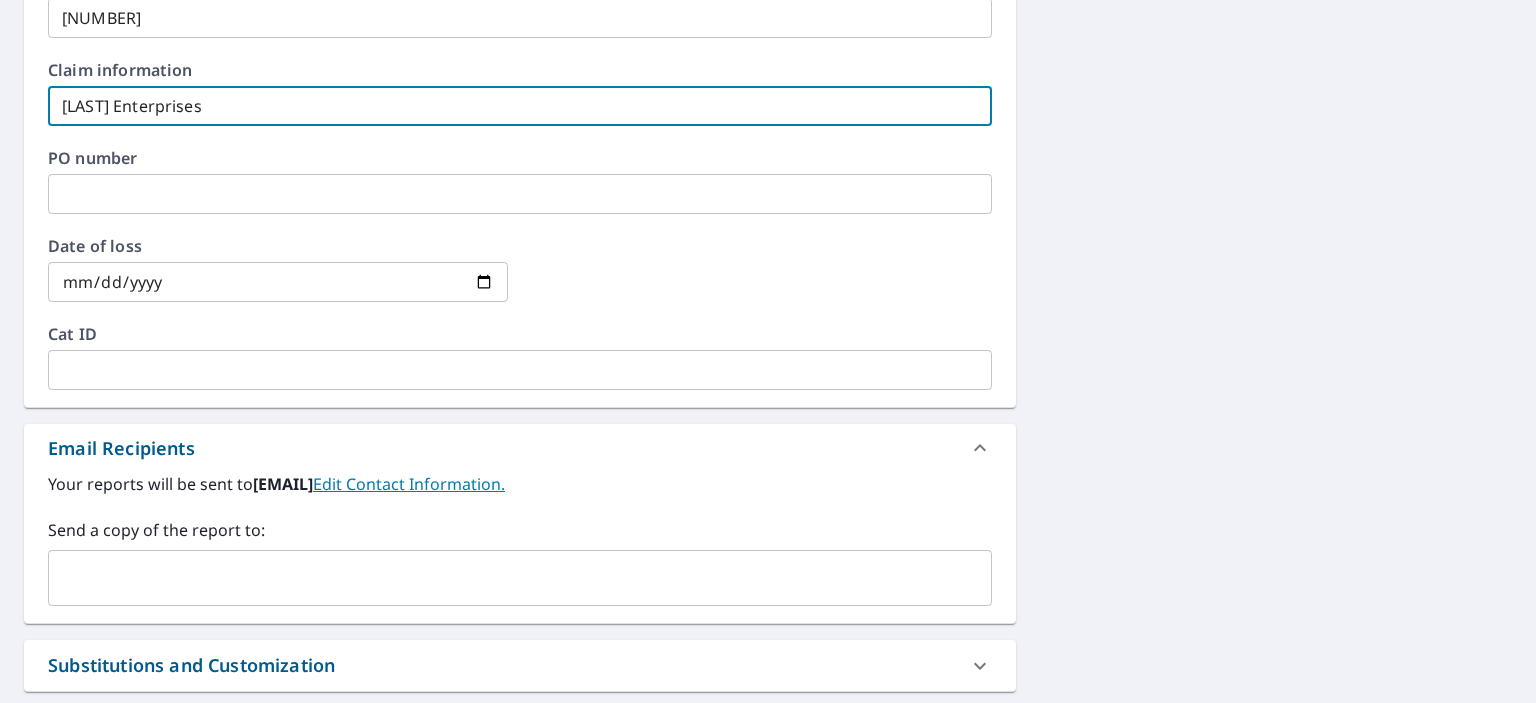 type on "[LAST] Enterprises" 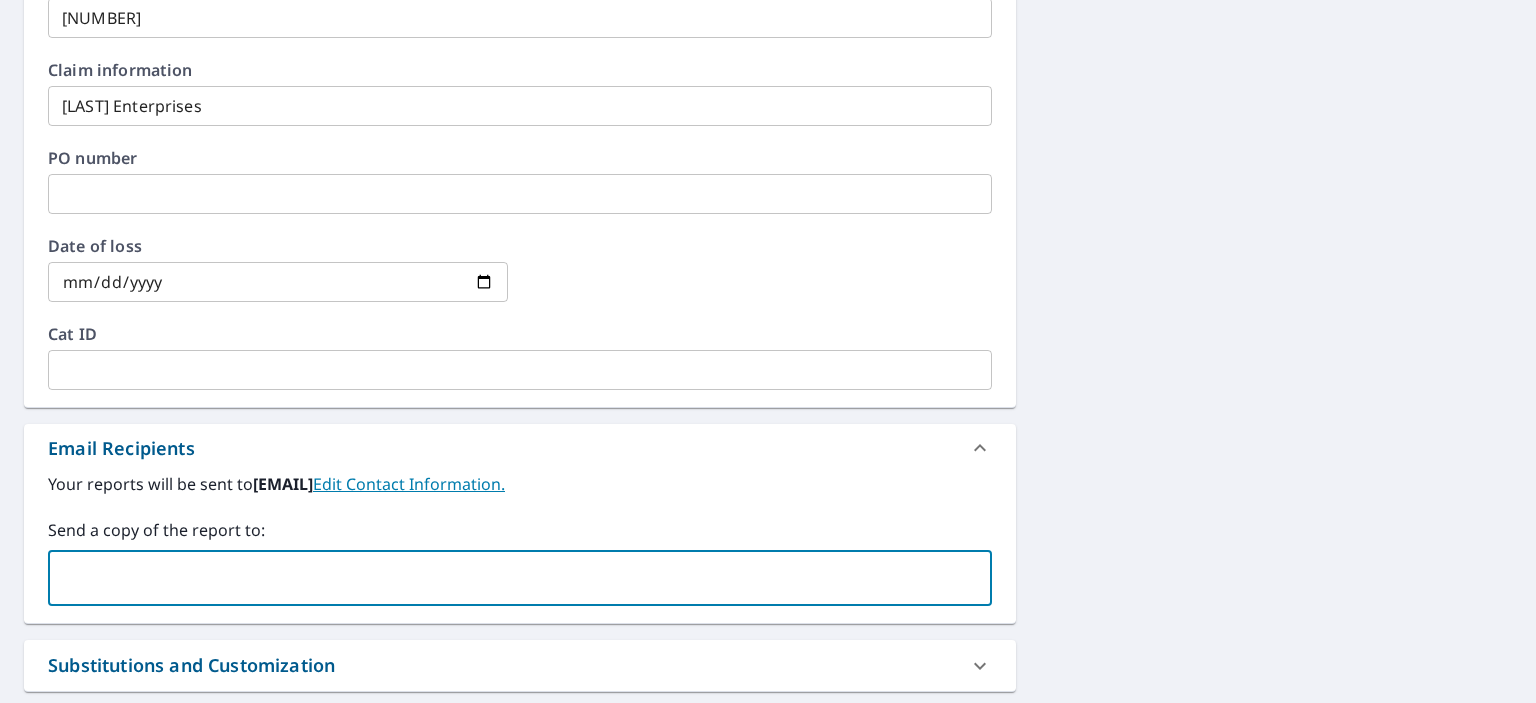 click at bounding box center [505, 578] 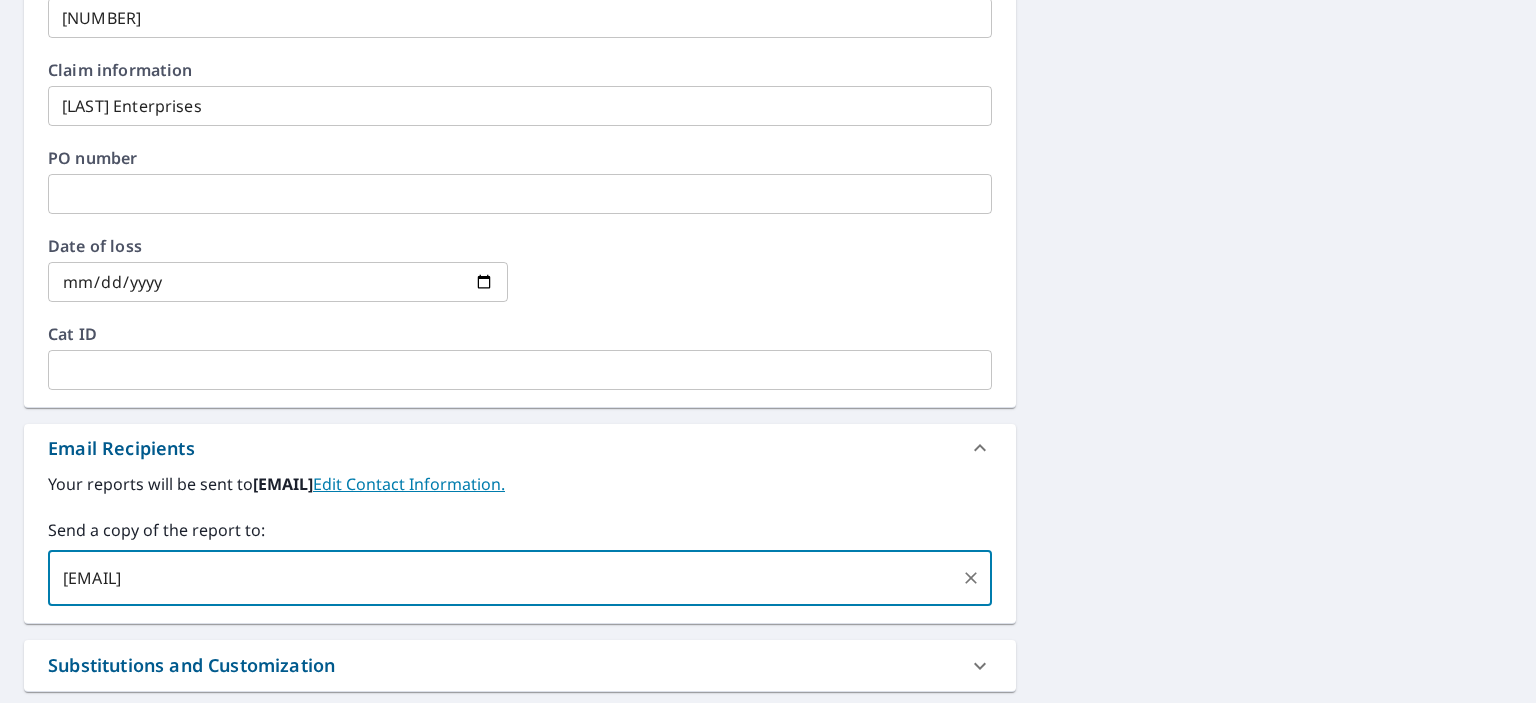 drag, startPoint x: 286, startPoint y: 573, endPoint x: 64, endPoint y: 580, distance: 222.11034 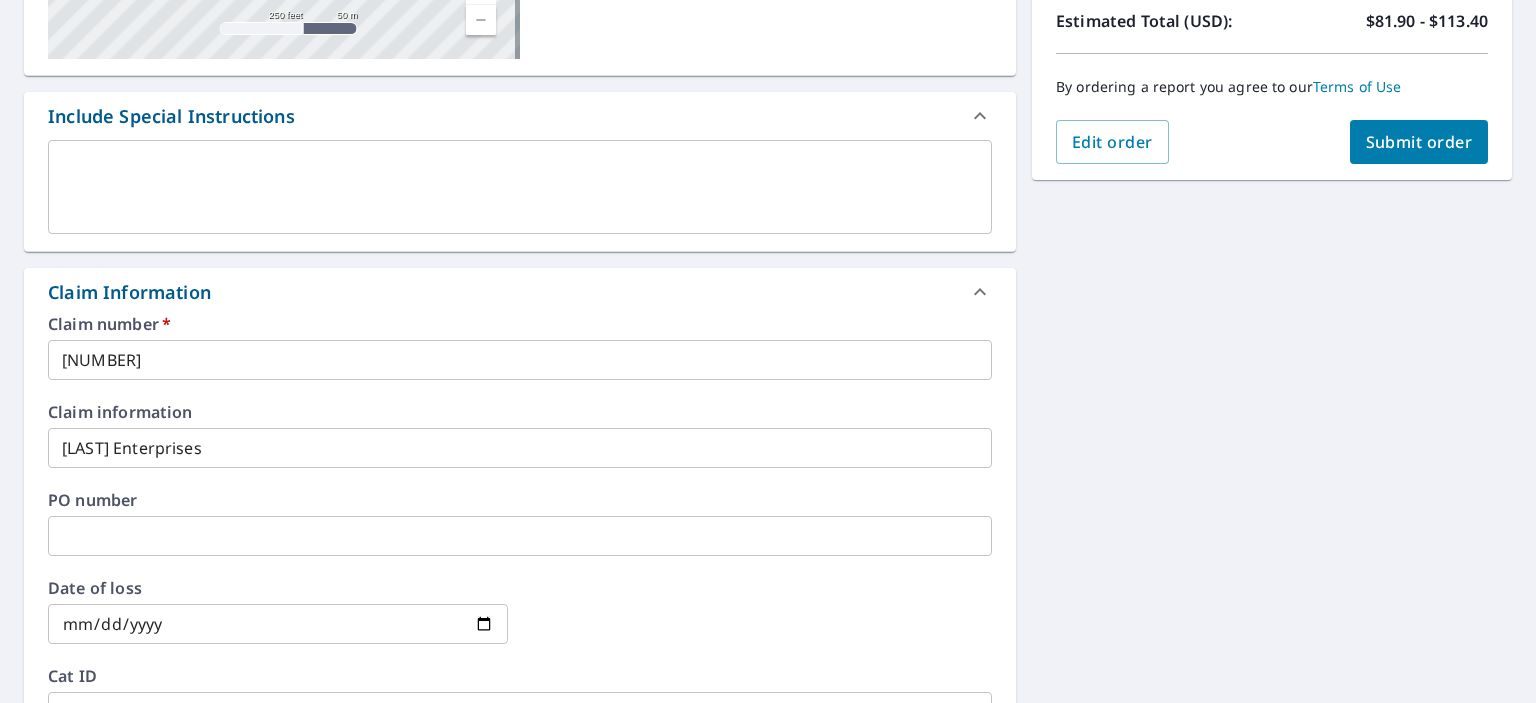 scroll, scrollTop: 300, scrollLeft: 0, axis: vertical 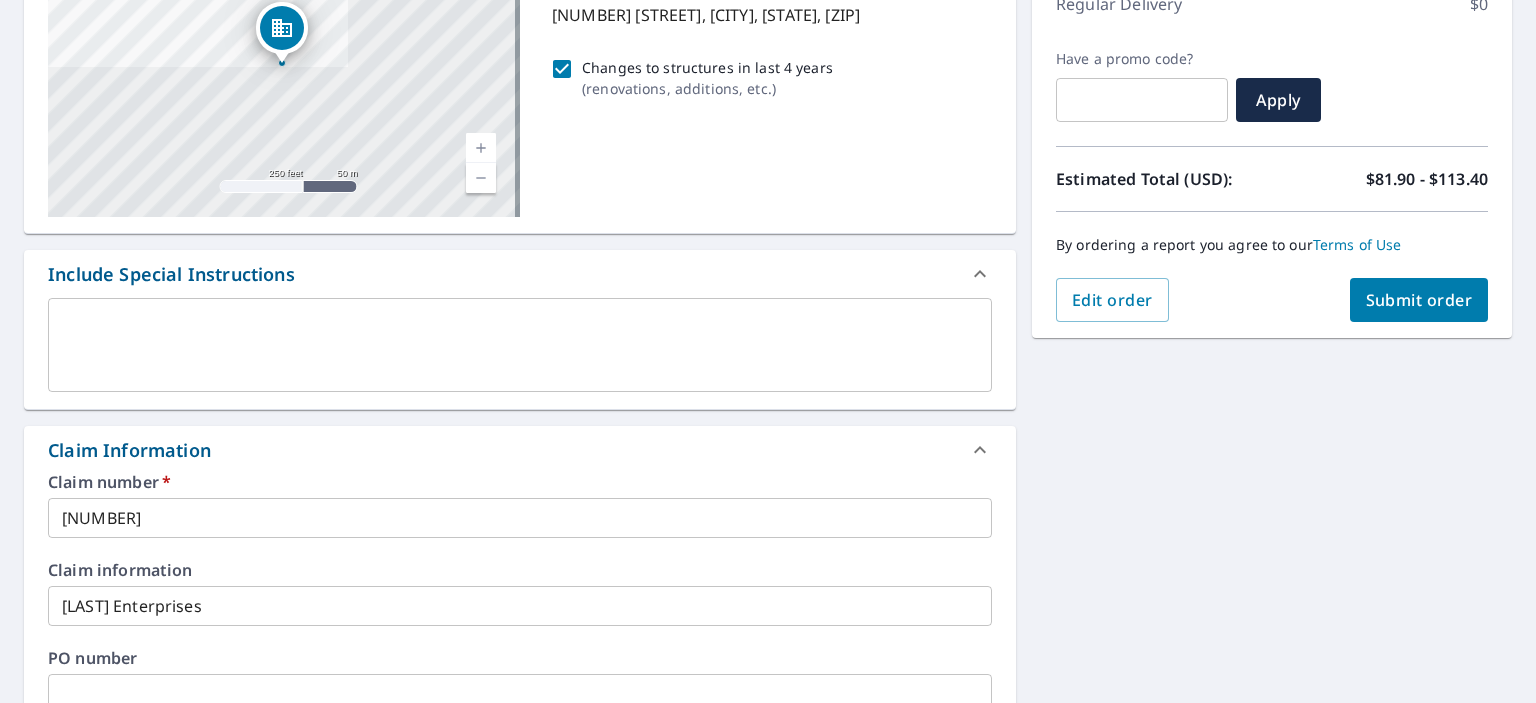 type on "[EMAIL]" 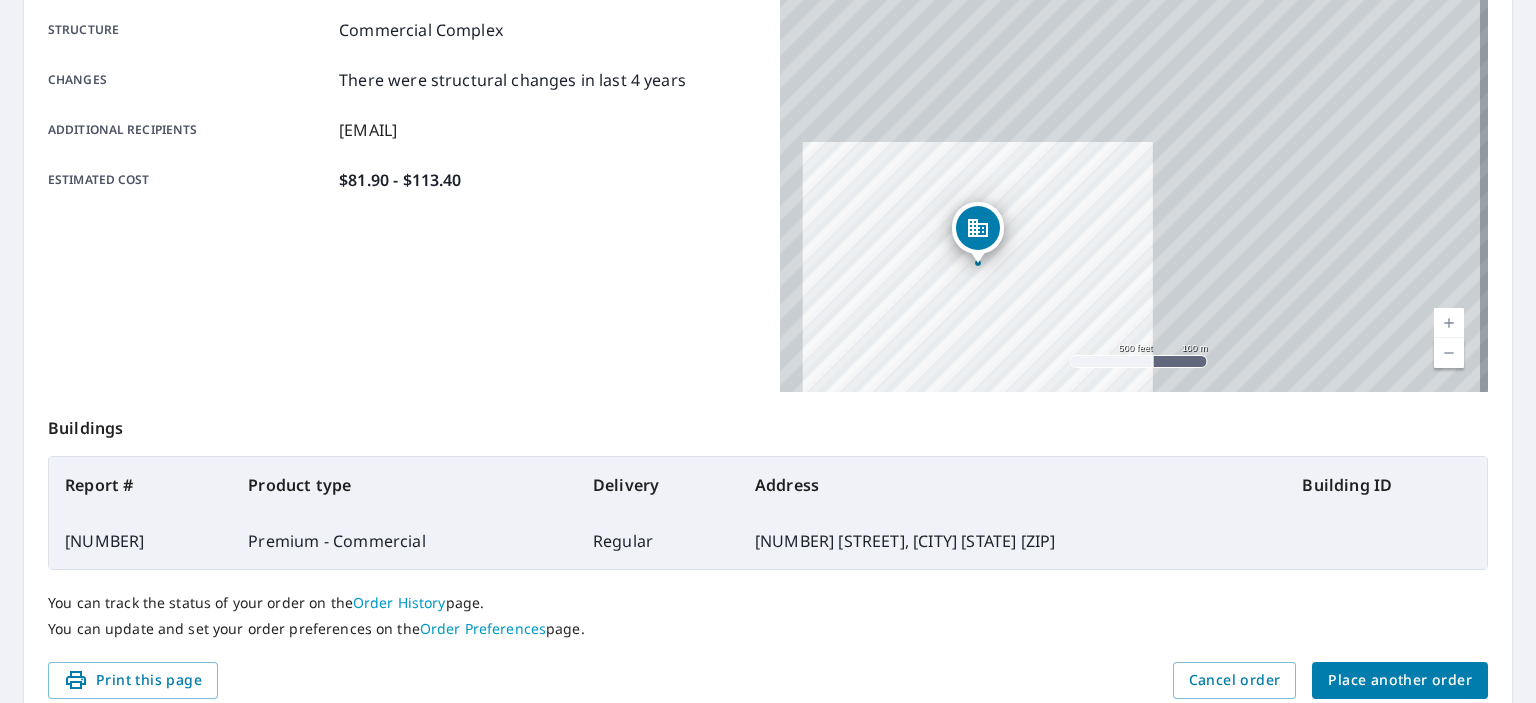 scroll, scrollTop: 400, scrollLeft: 0, axis: vertical 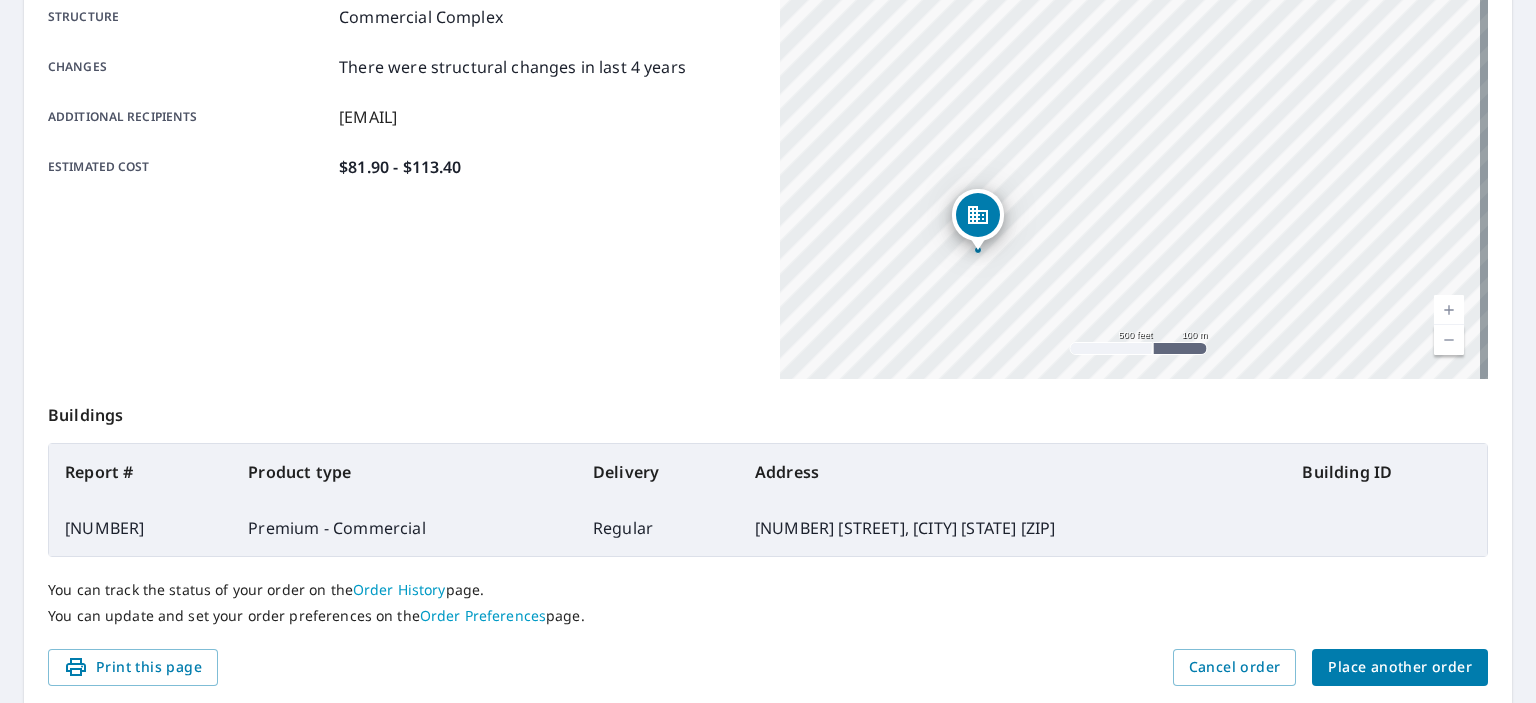 click on "Place another order" at bounding box center (1400, 667) 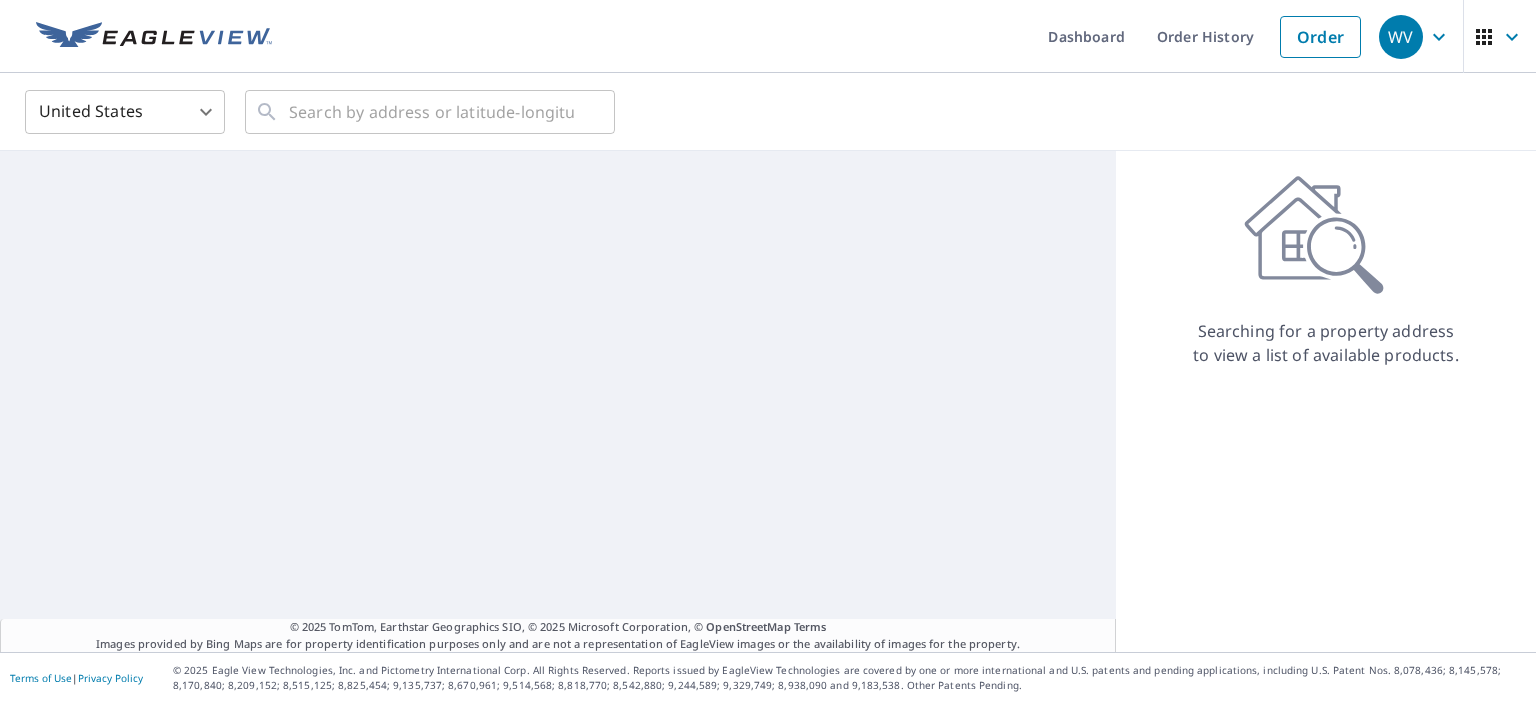 scroll, scrollTop: 0, scrollLeft: 0, axis: both 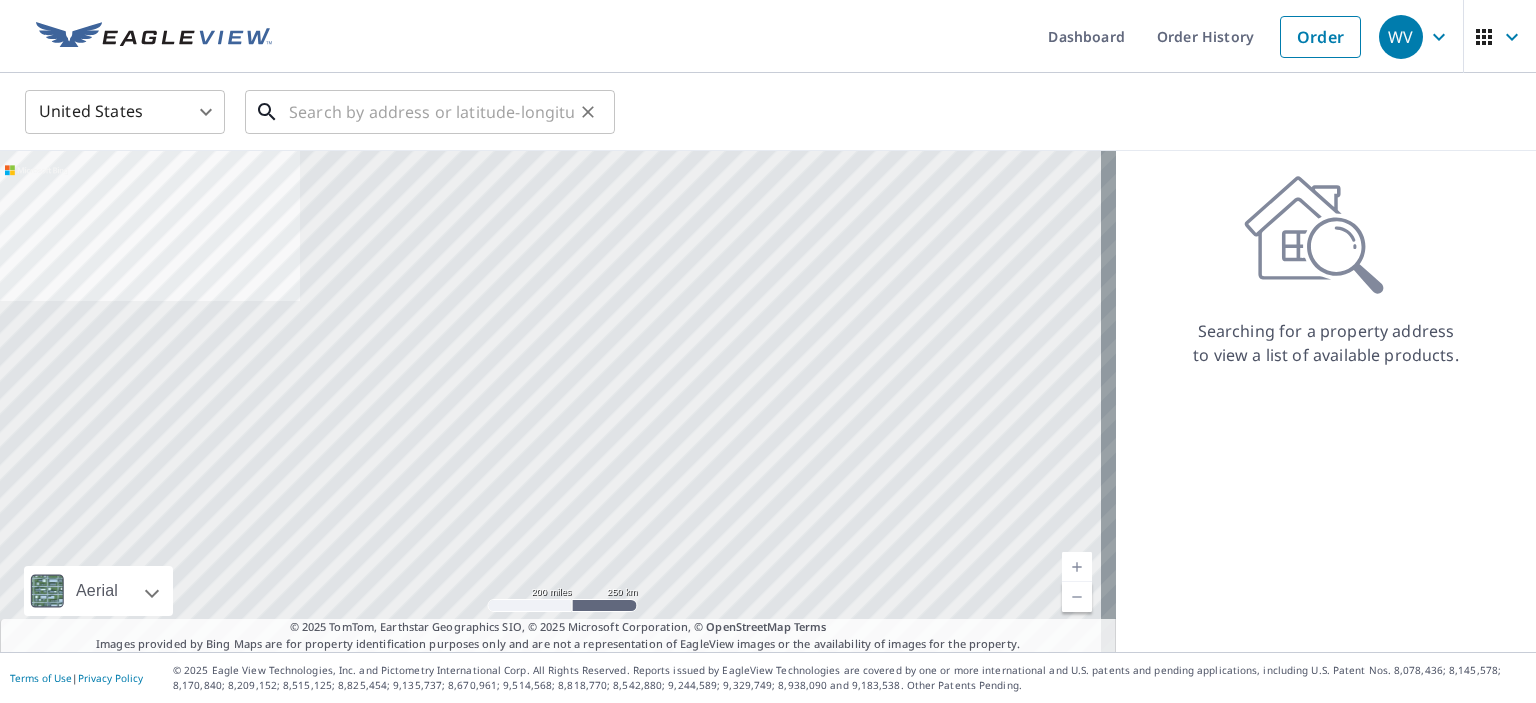 click at bounding box center (431, 112) 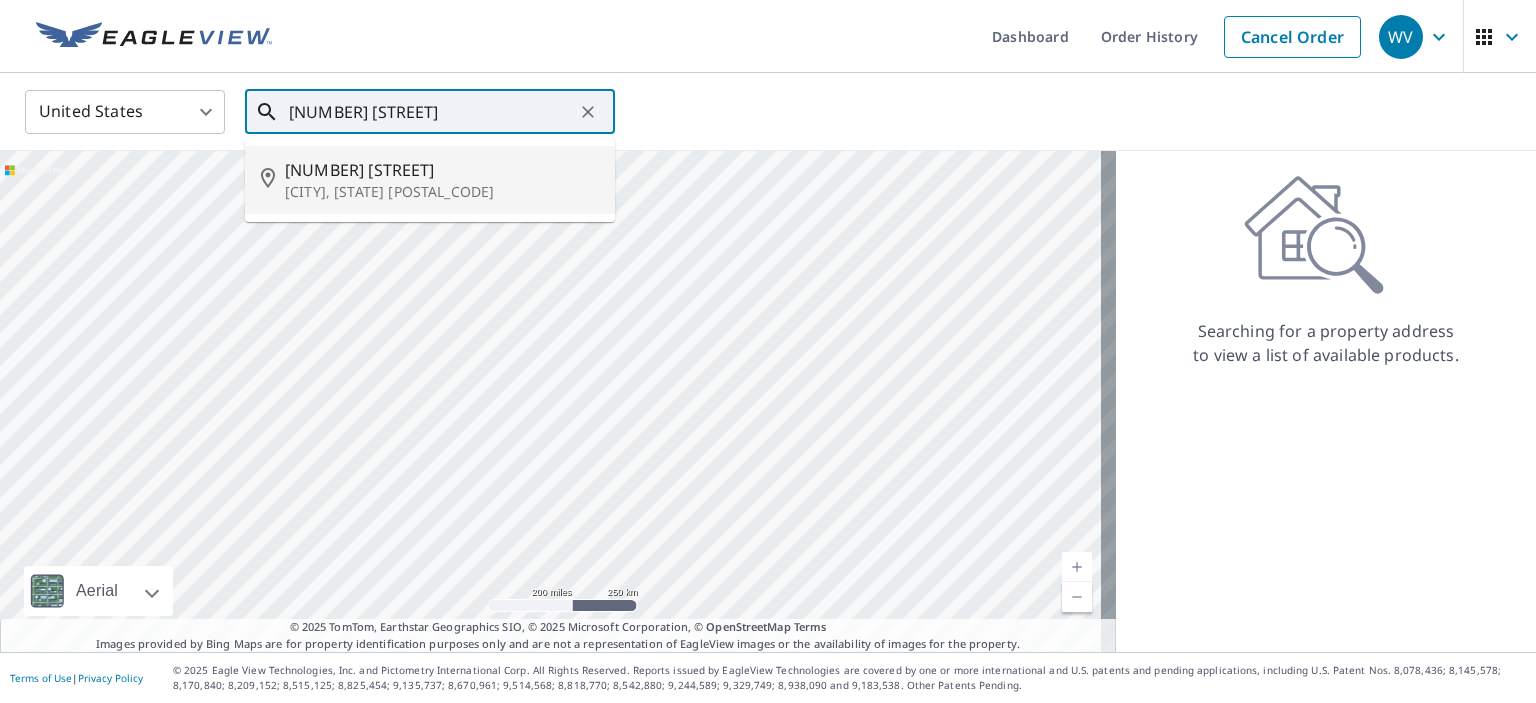 click on "[NUMBER] [STREET]" at bounding box center [442, 170] 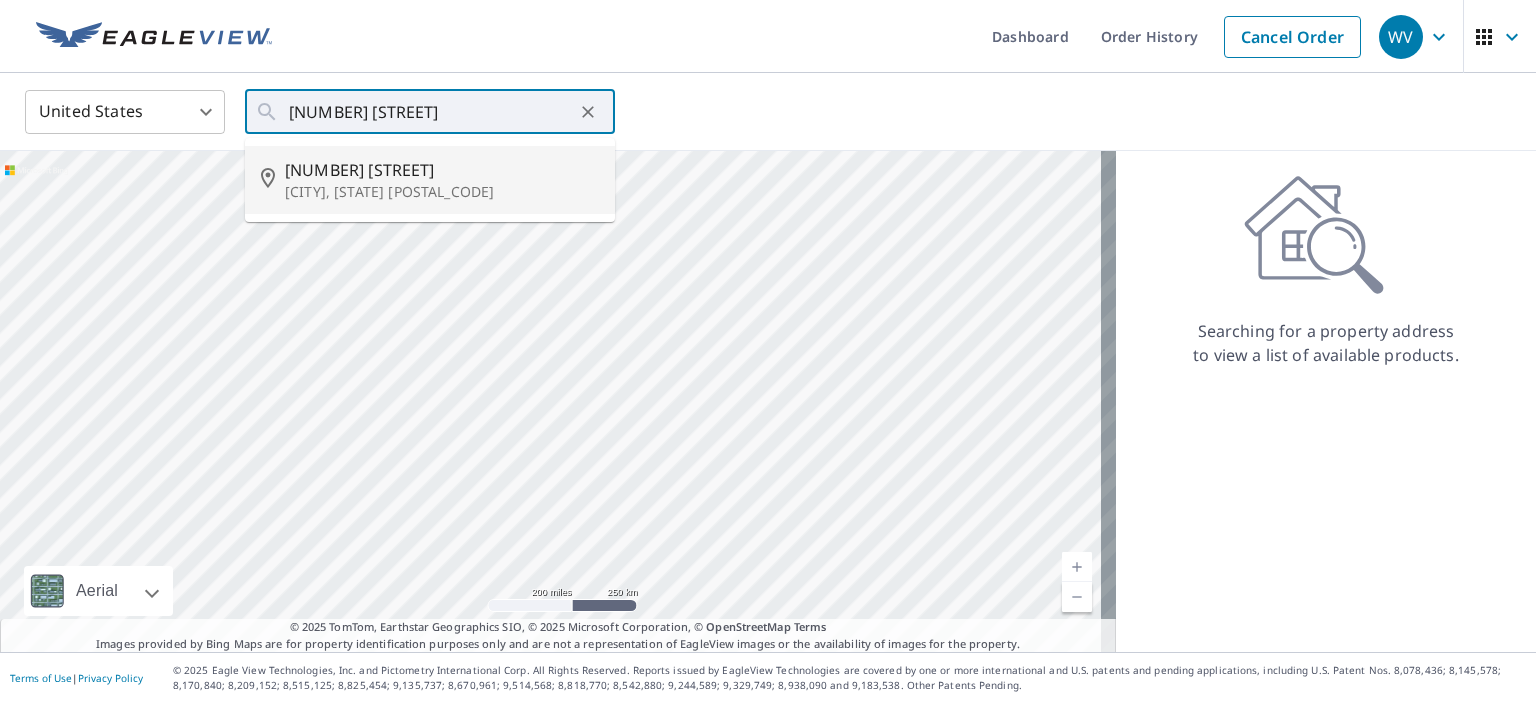 type on "[NUMBER] [STREET] [CITY], [STATE] [POSTAL_CODE]" 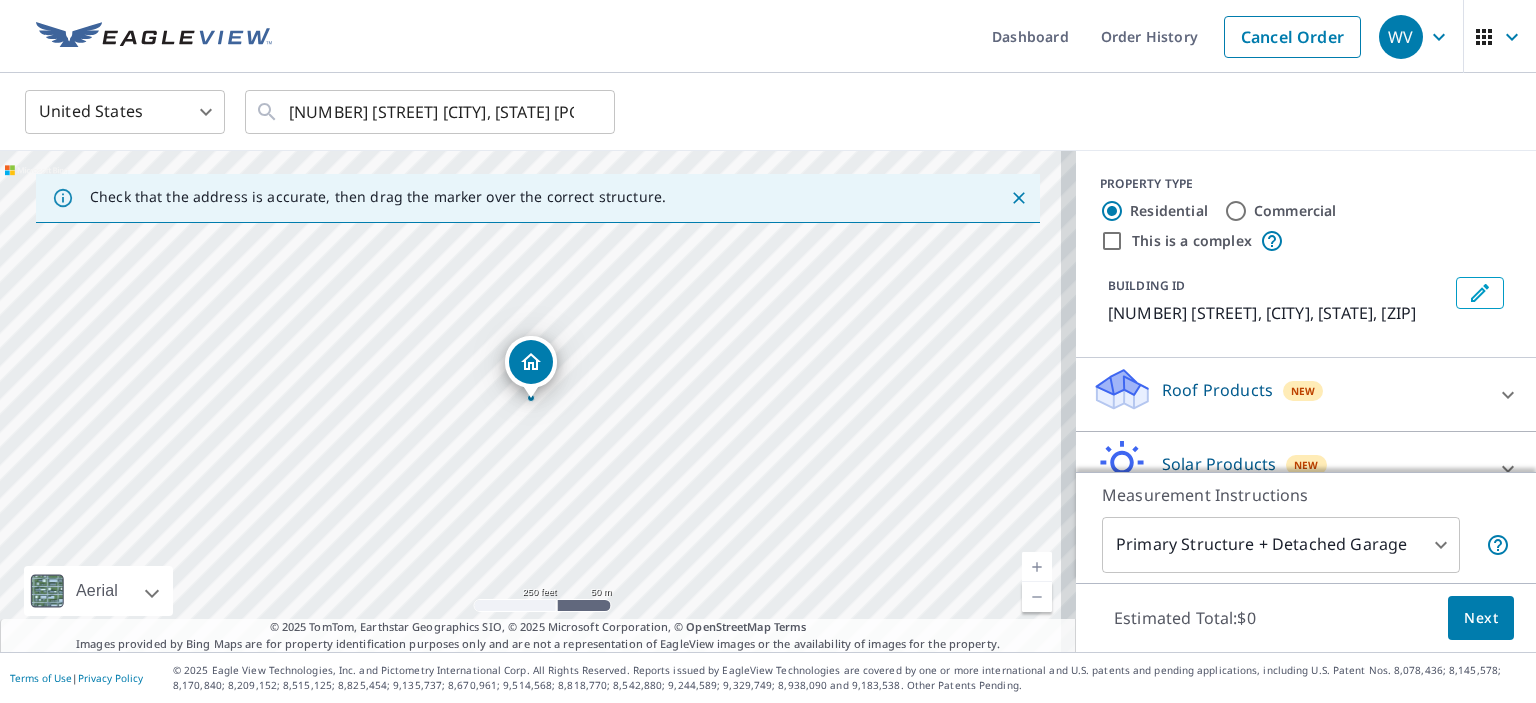 click on "Commercial" at bounding box center (1236, 211) 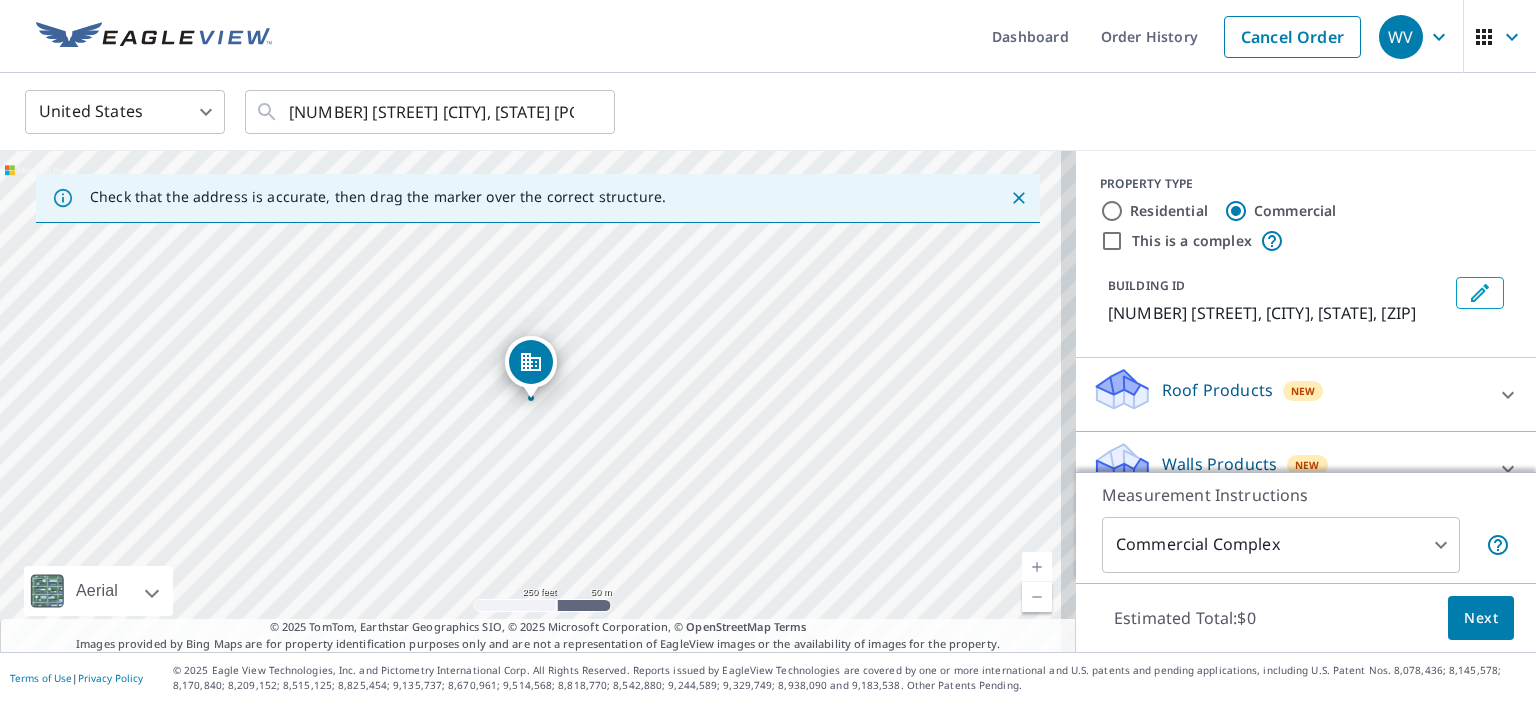 click on "Roof Products" at bounding box center (1217, 390) 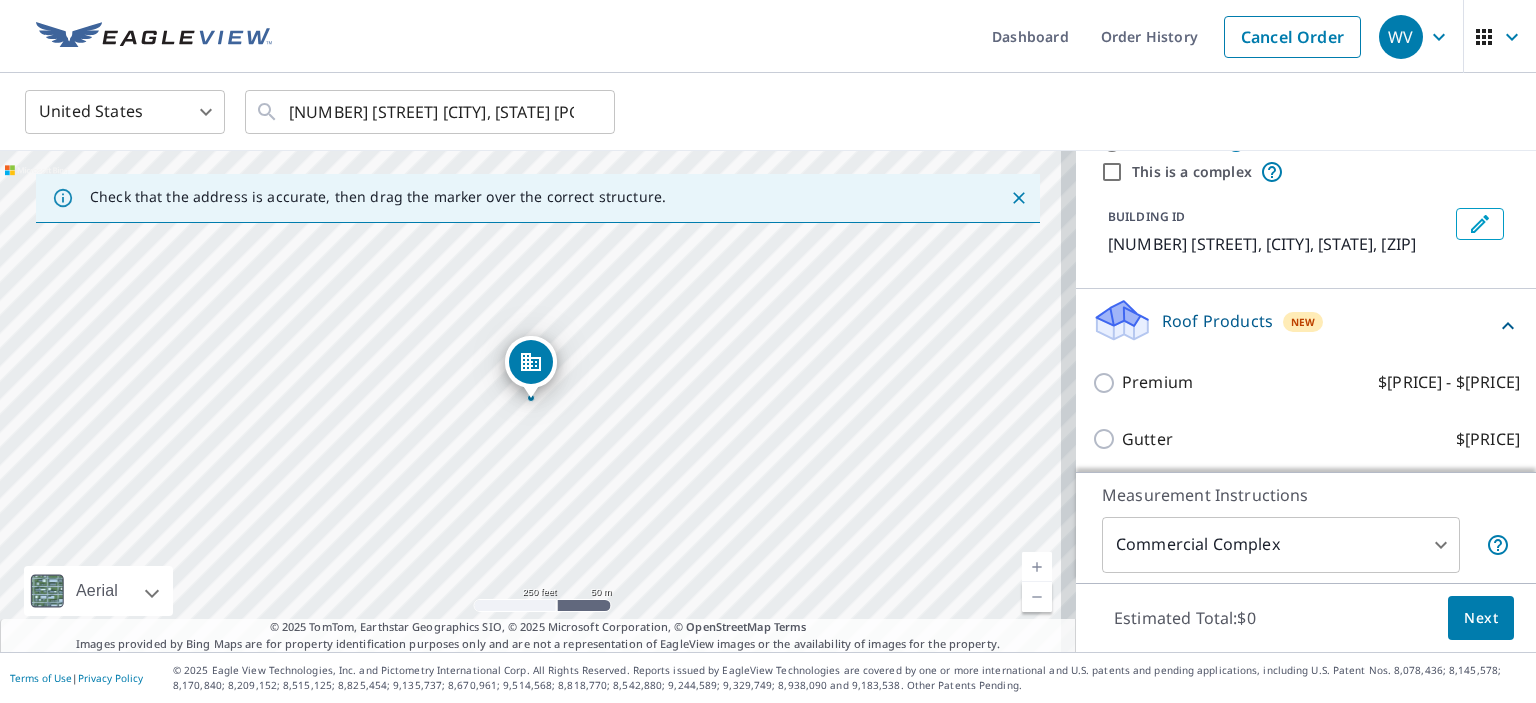scroll, scrollTop: 100, scrollLeft: 0, axis: vertical 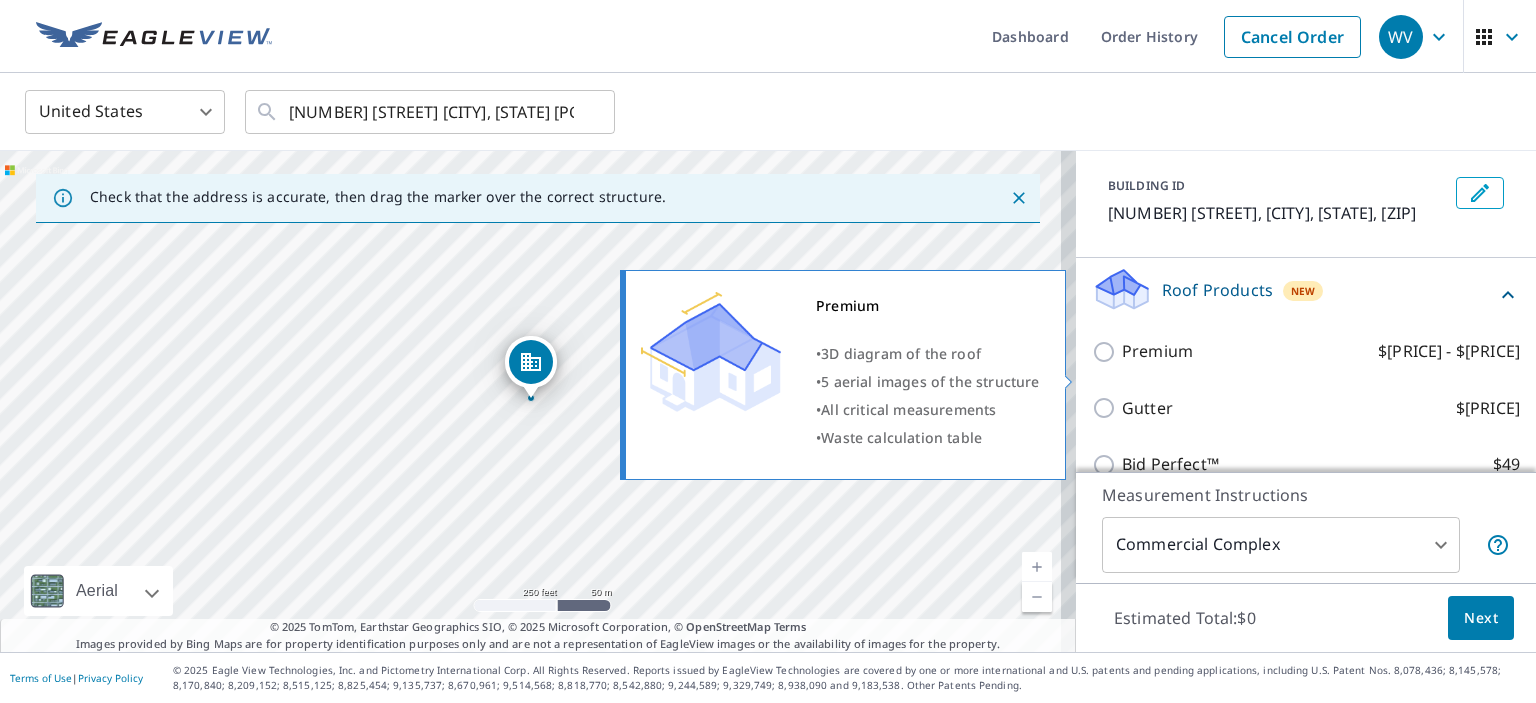 click on "Premium" at bounding box center (1157, 351) 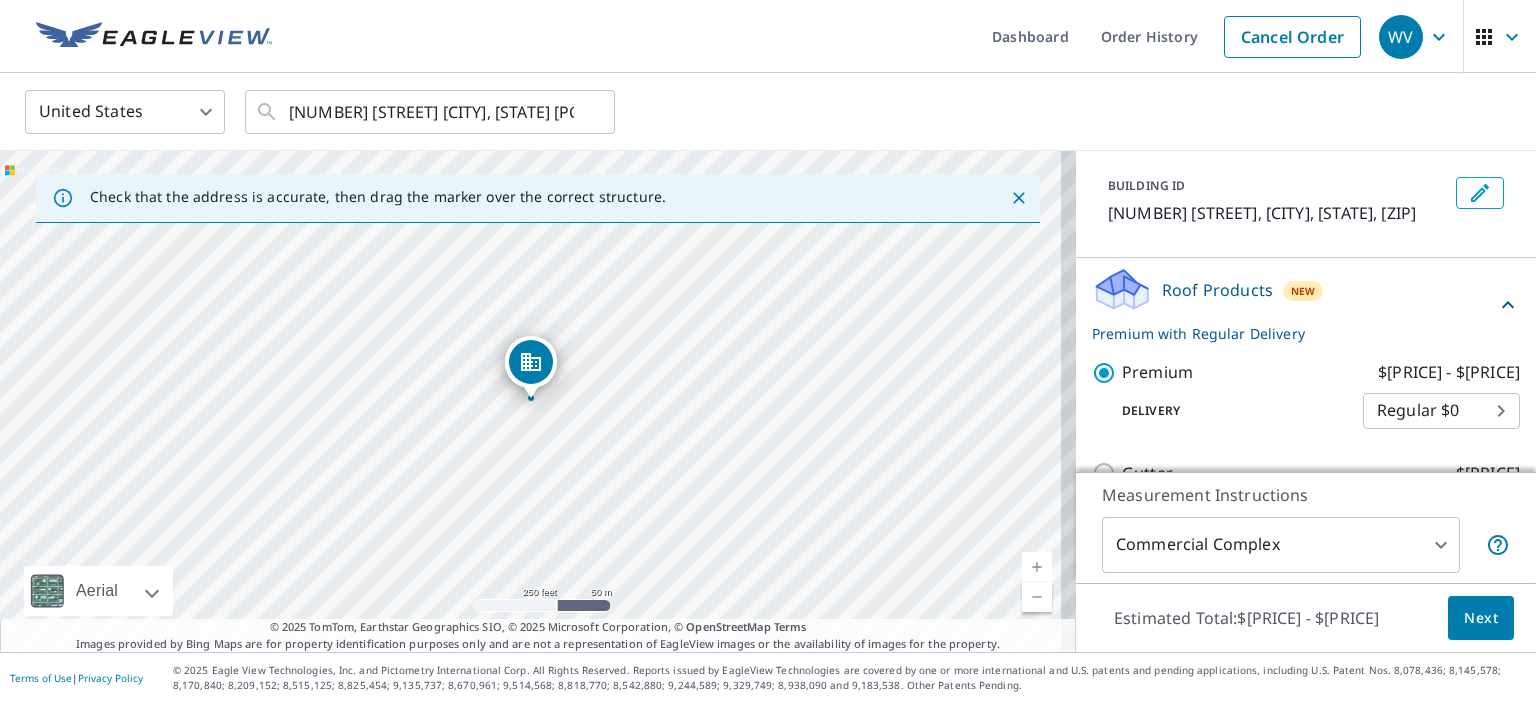 click on "Next" at bounding box center (1481, 618) 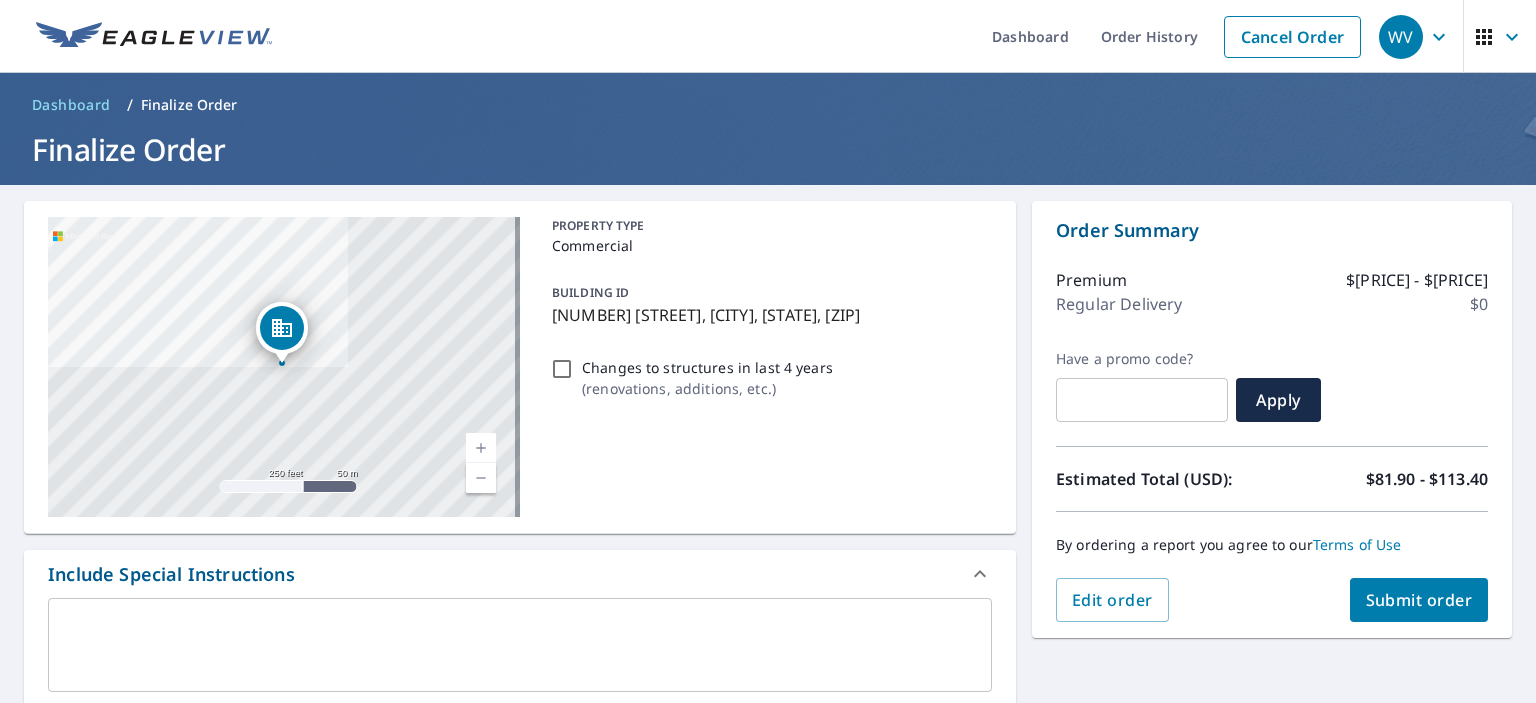 click on "Changes to structures in last 4 years ( renovations, additions, etc. )" at bounding box center (562, 369) 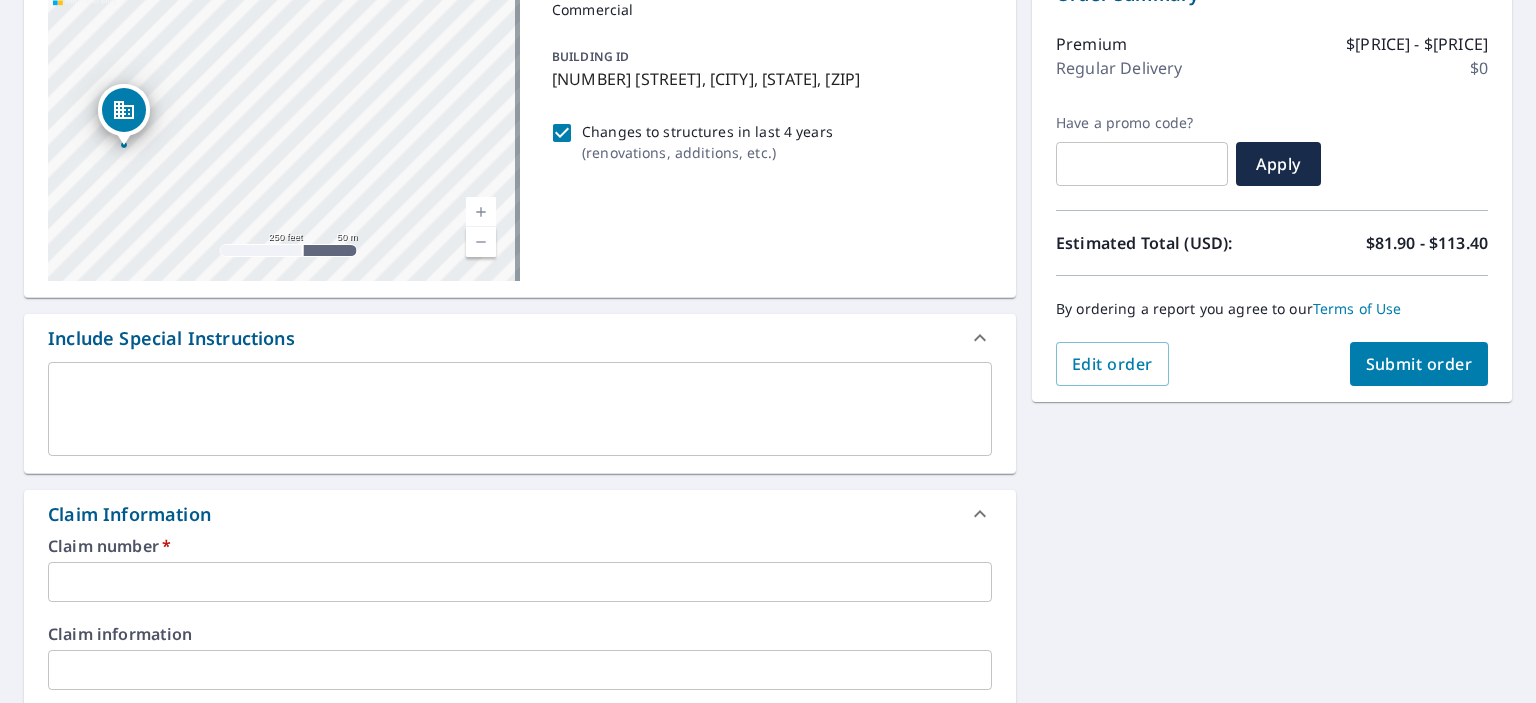 scroll, scrollTop: 300, scrollLeft: 0, axis: vertical 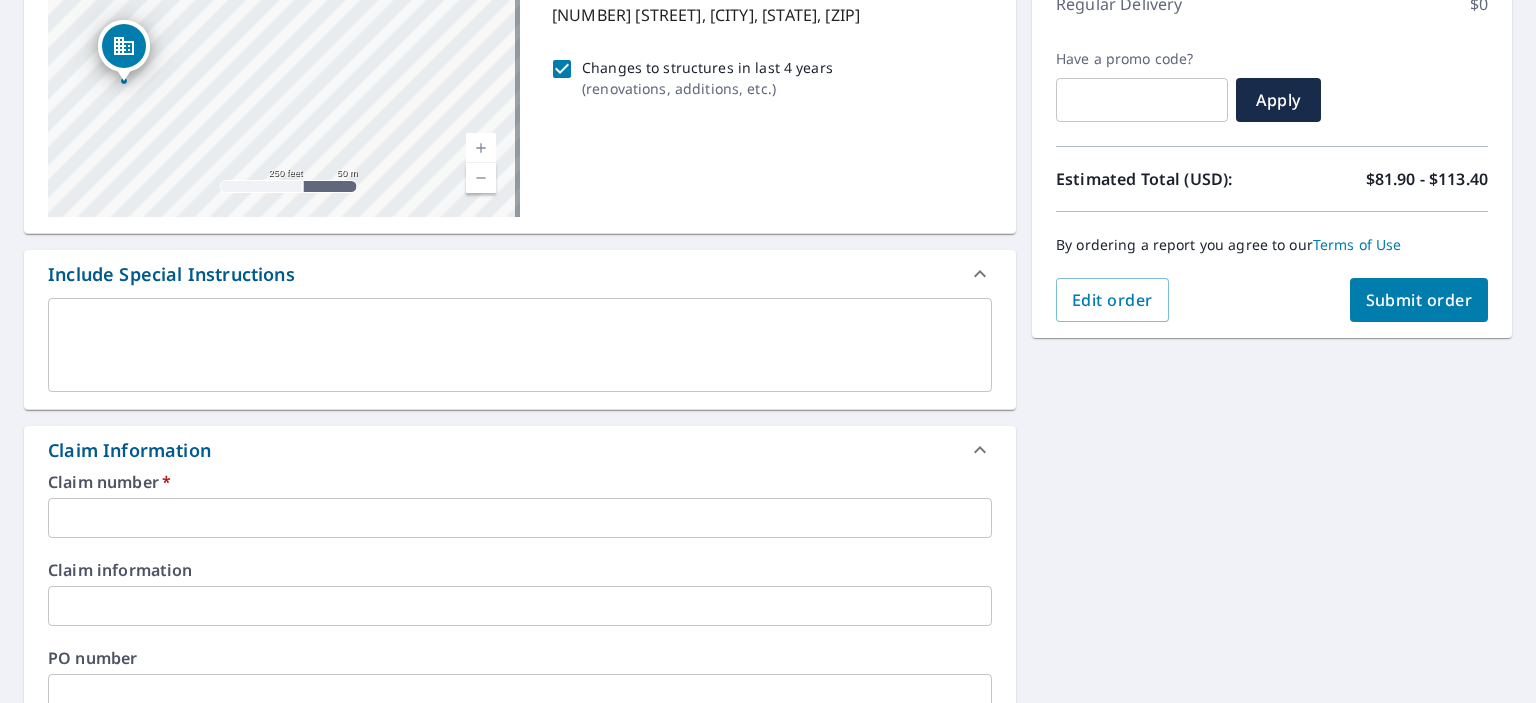 click at bounding box center [520, 518] 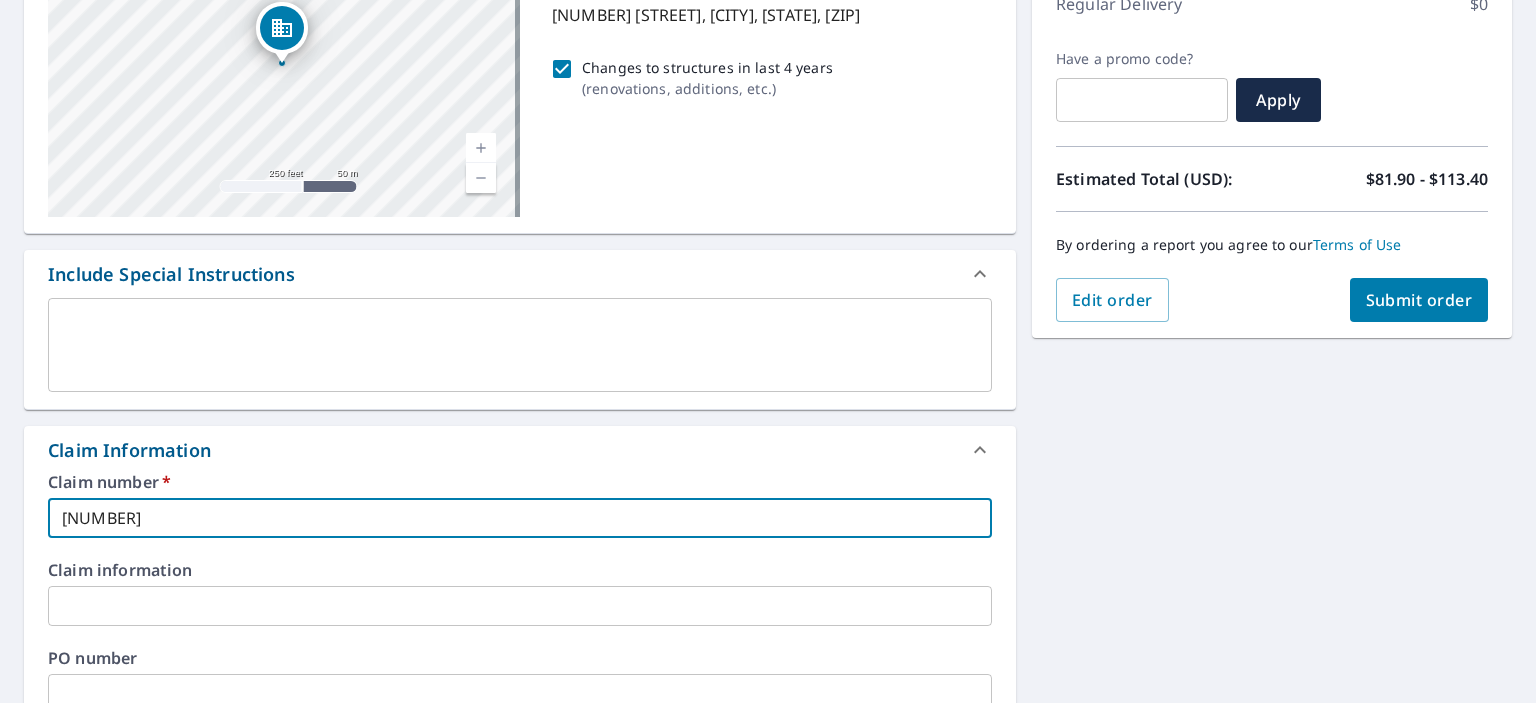 type on "[NUMBER]" 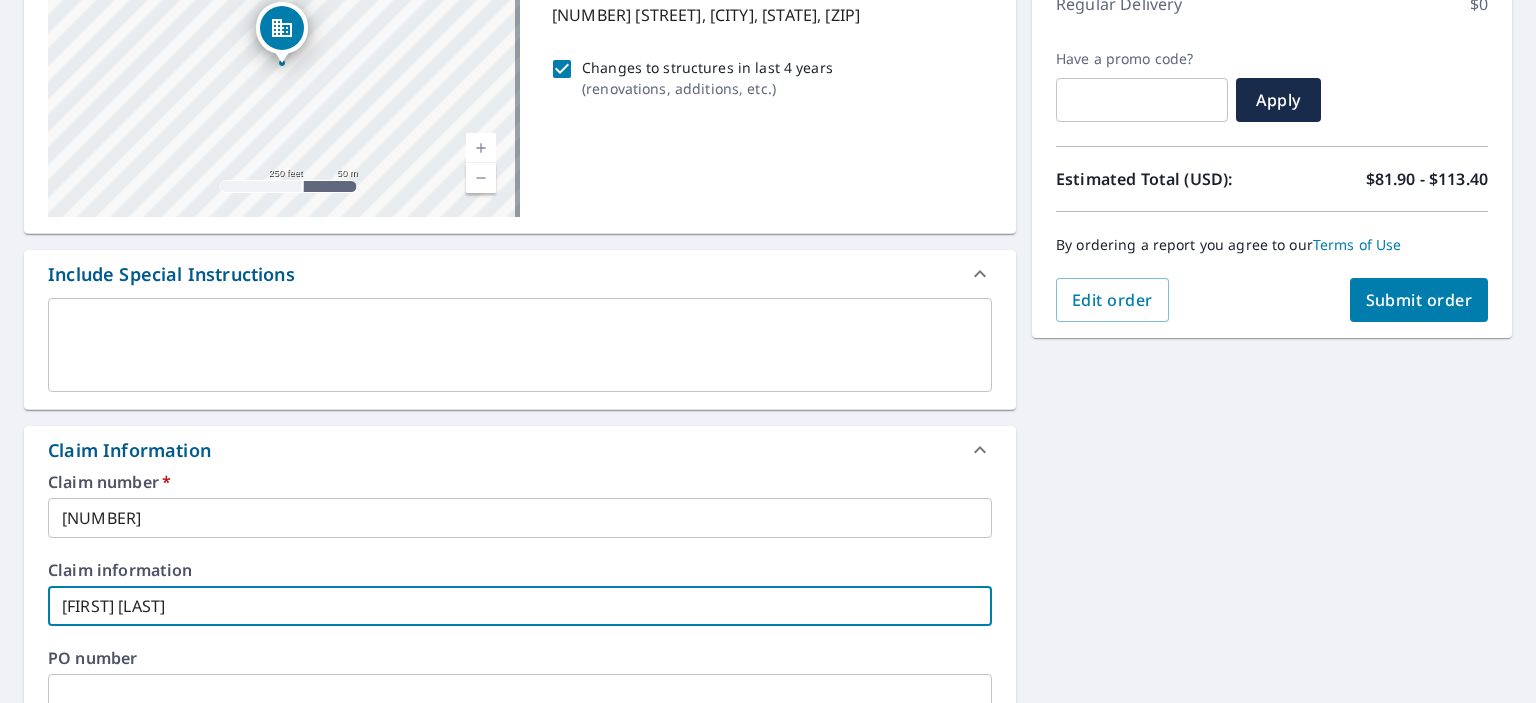 type on "[LAST] Enterprises" 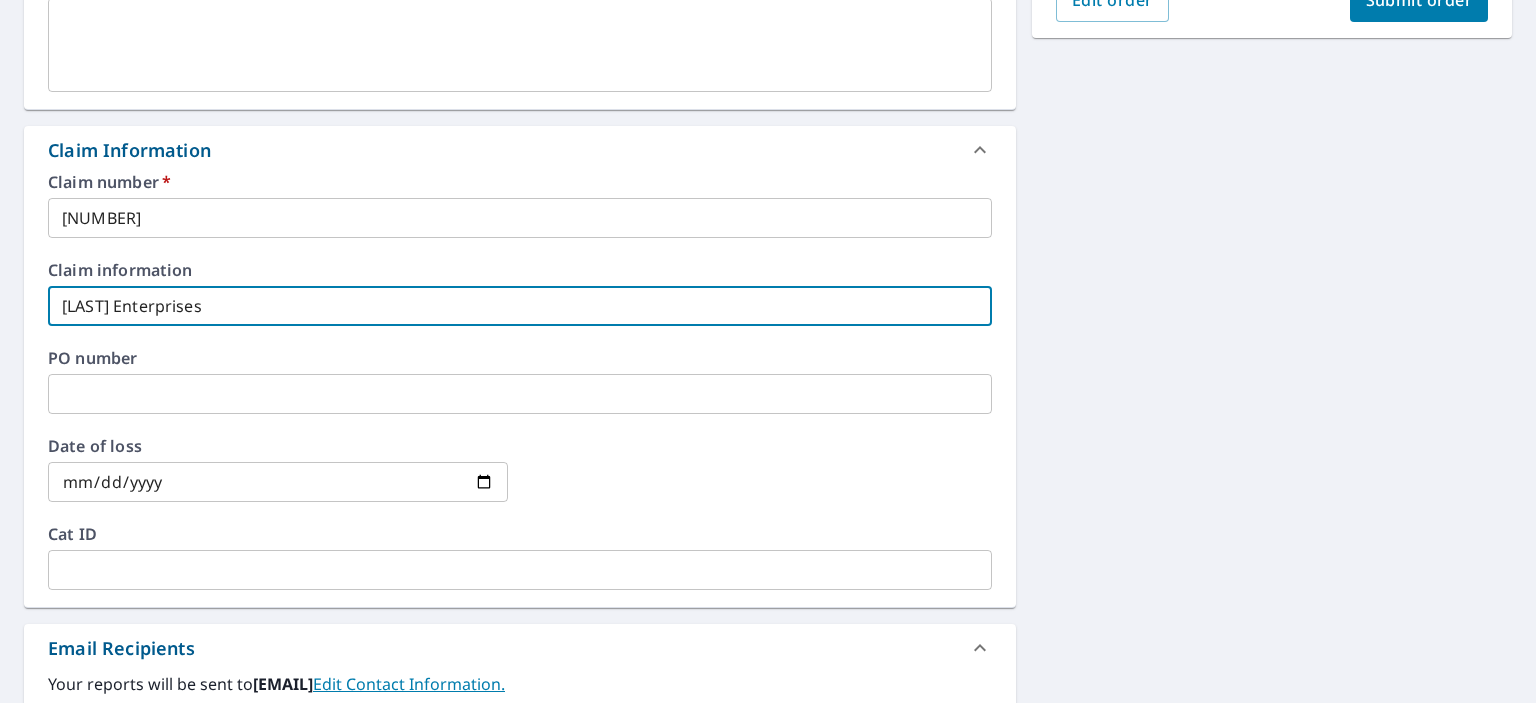scroll, scrollTop: 800, scrollLeft: 0, axis: vertical 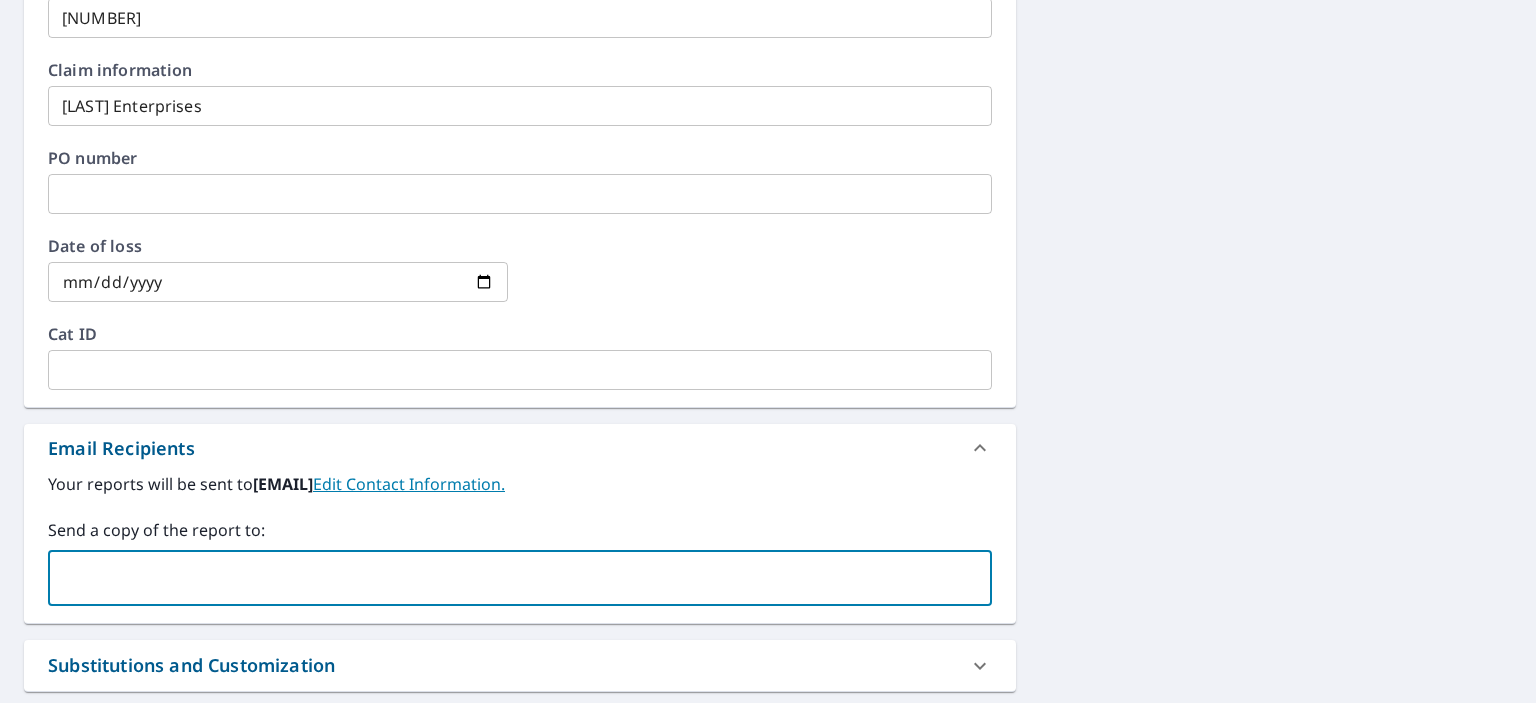 paste on "[EMAIL]" 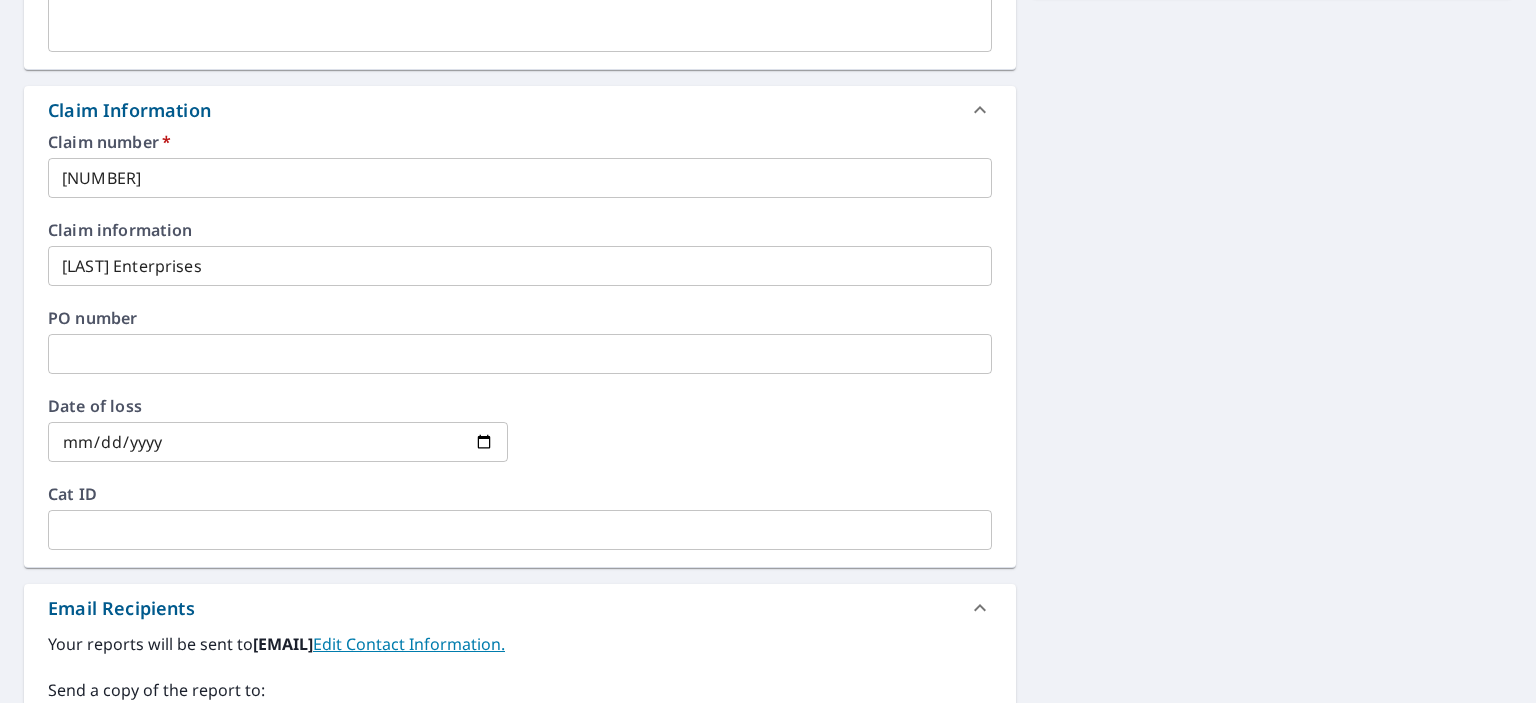 scroll, scrollTop: 400, scrollLeft: 0, axis: vertical 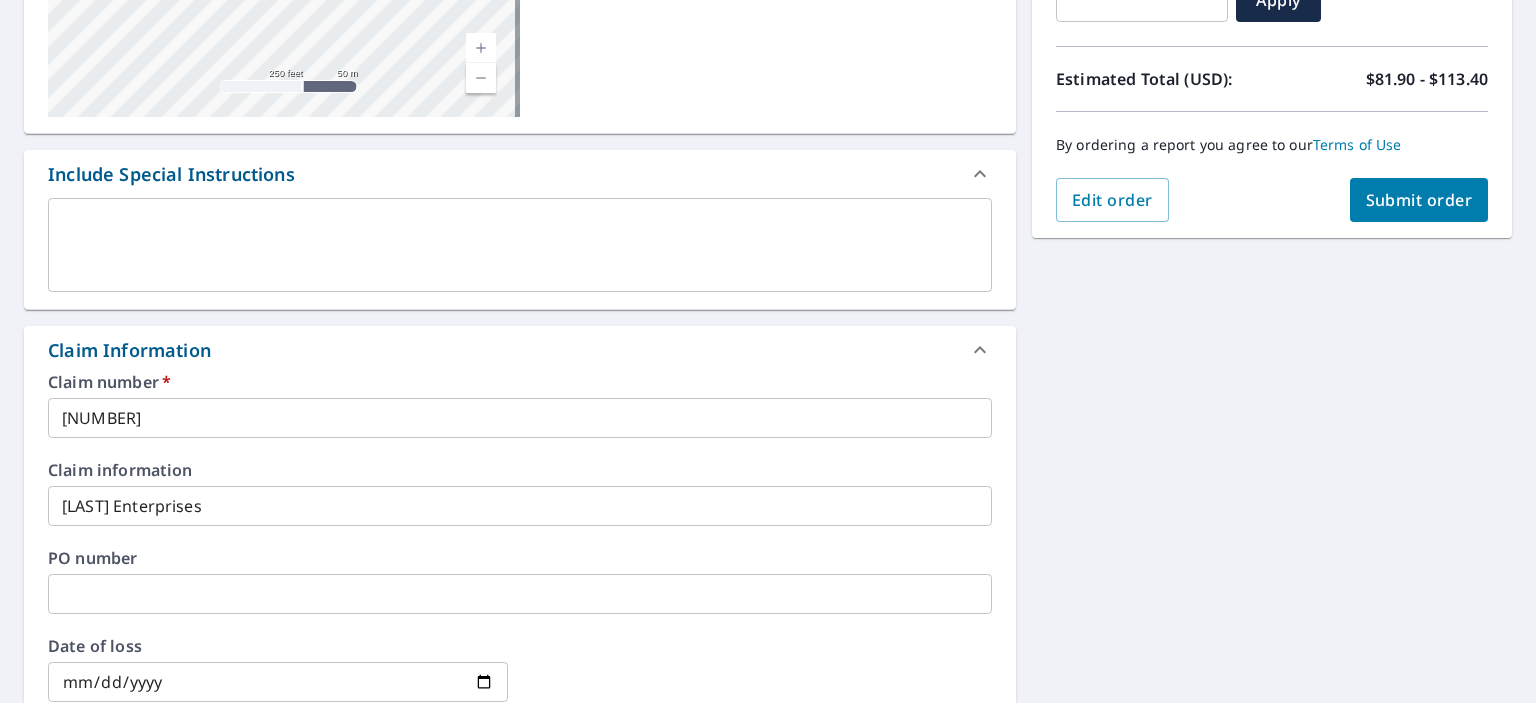 type on "[EMAIL]" 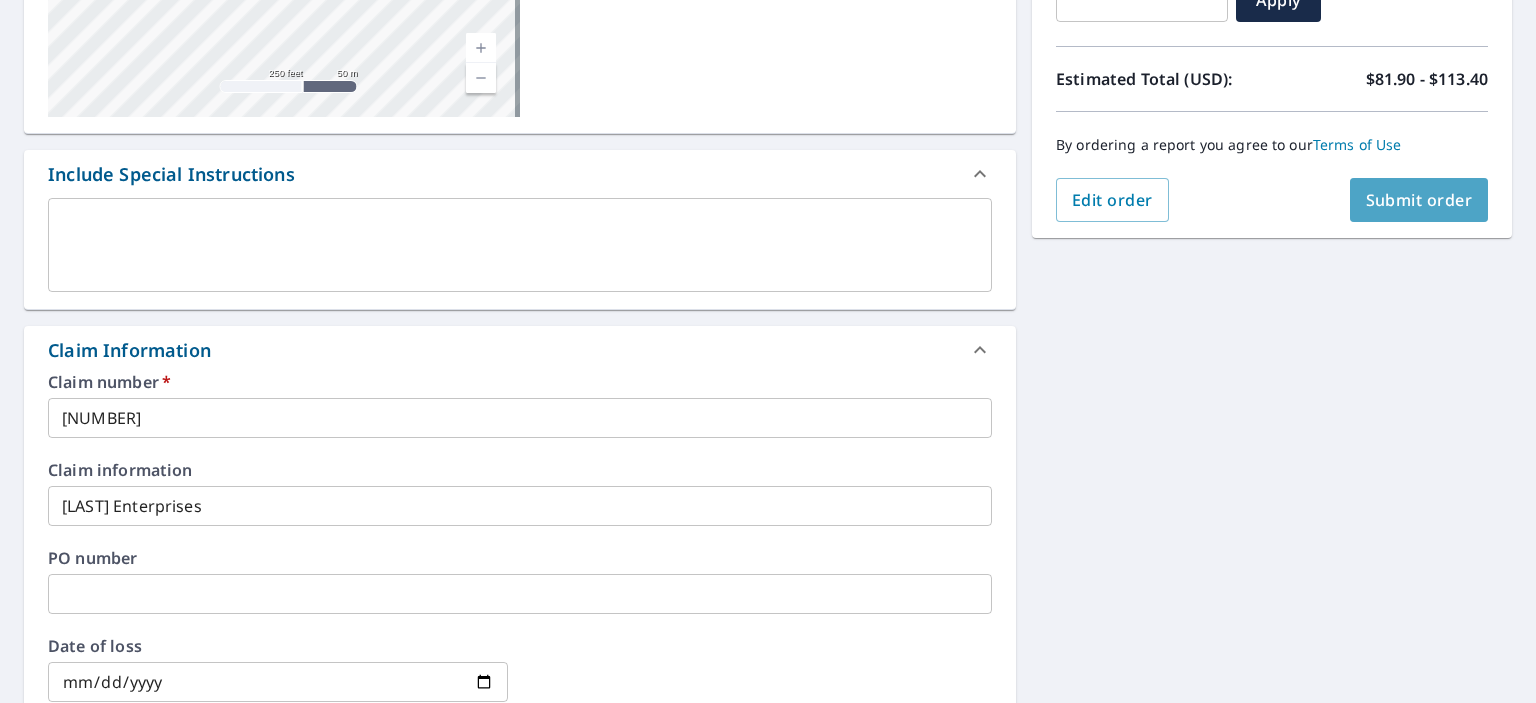 click on "Submit order" at bounding box center [1419, 200] 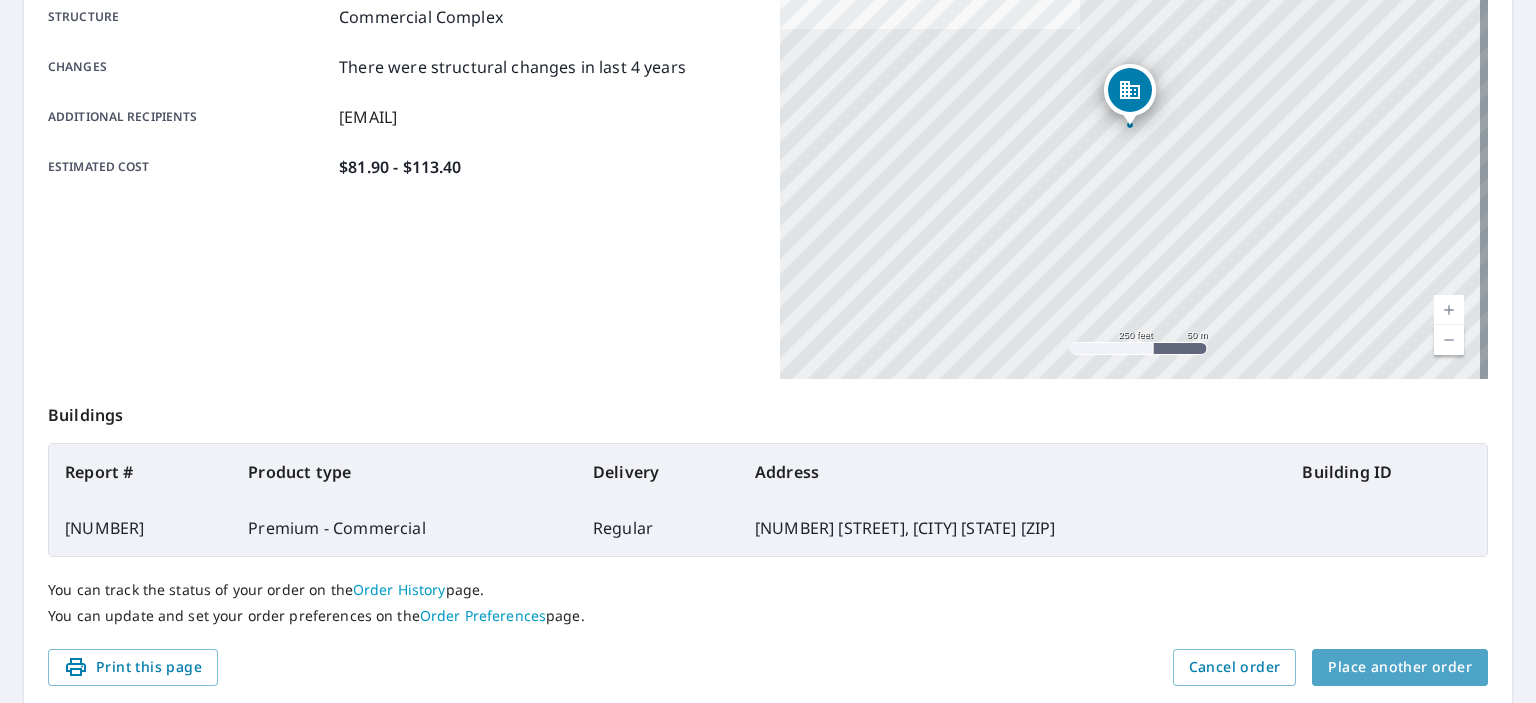 click on "Place another order" at bounding box center (1400, 667) 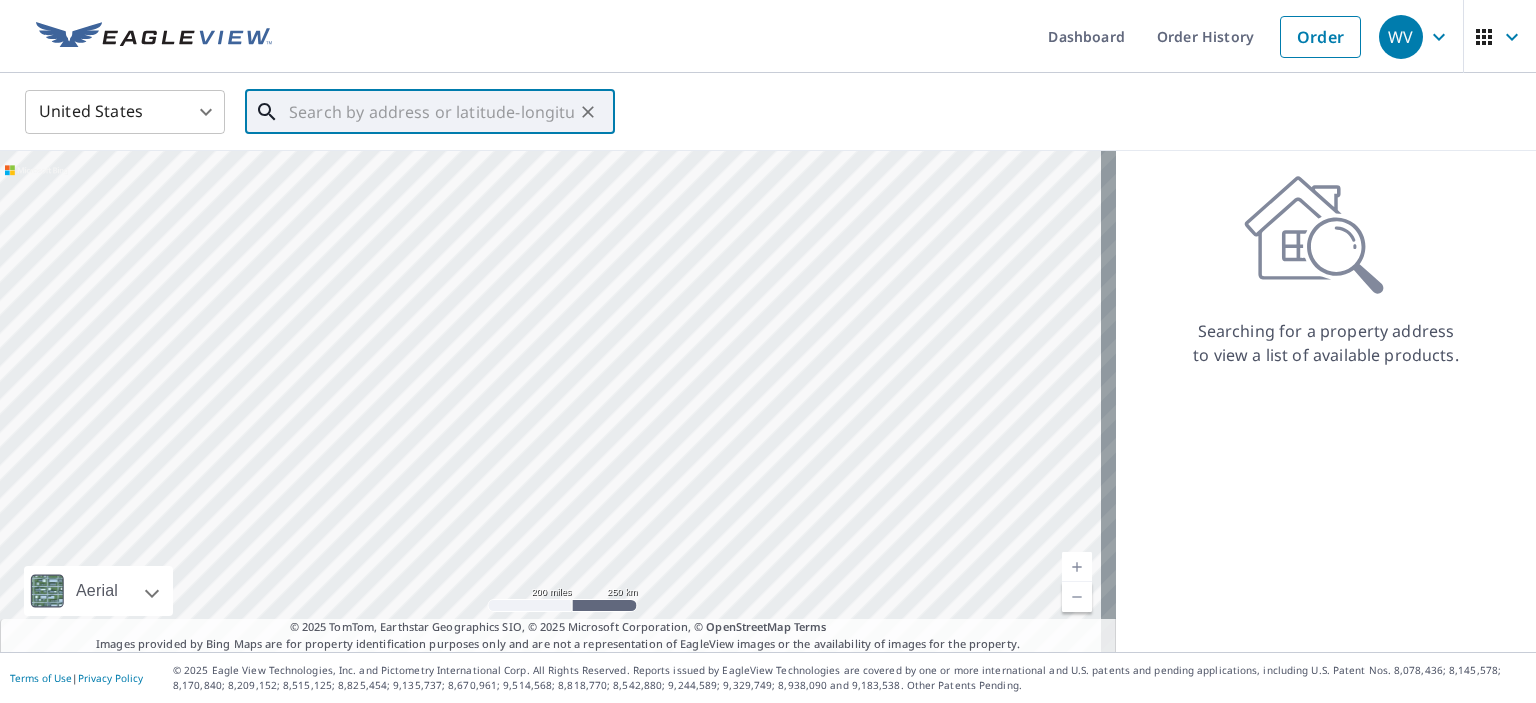 click at bounding box center [431, 112] 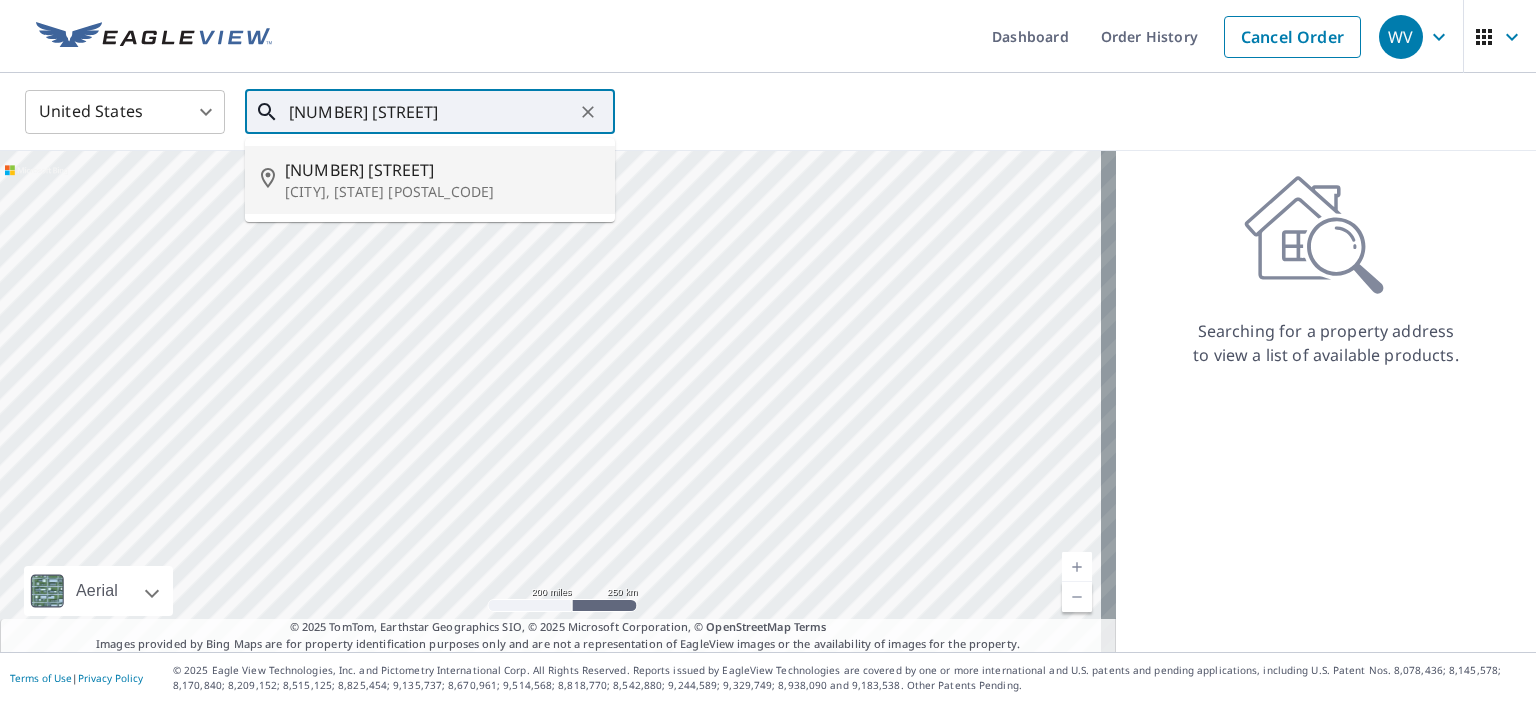click on "[NUMBER] [STREET] [CITY], [STATE] [ZIP]" at bounding box center [430, 180] 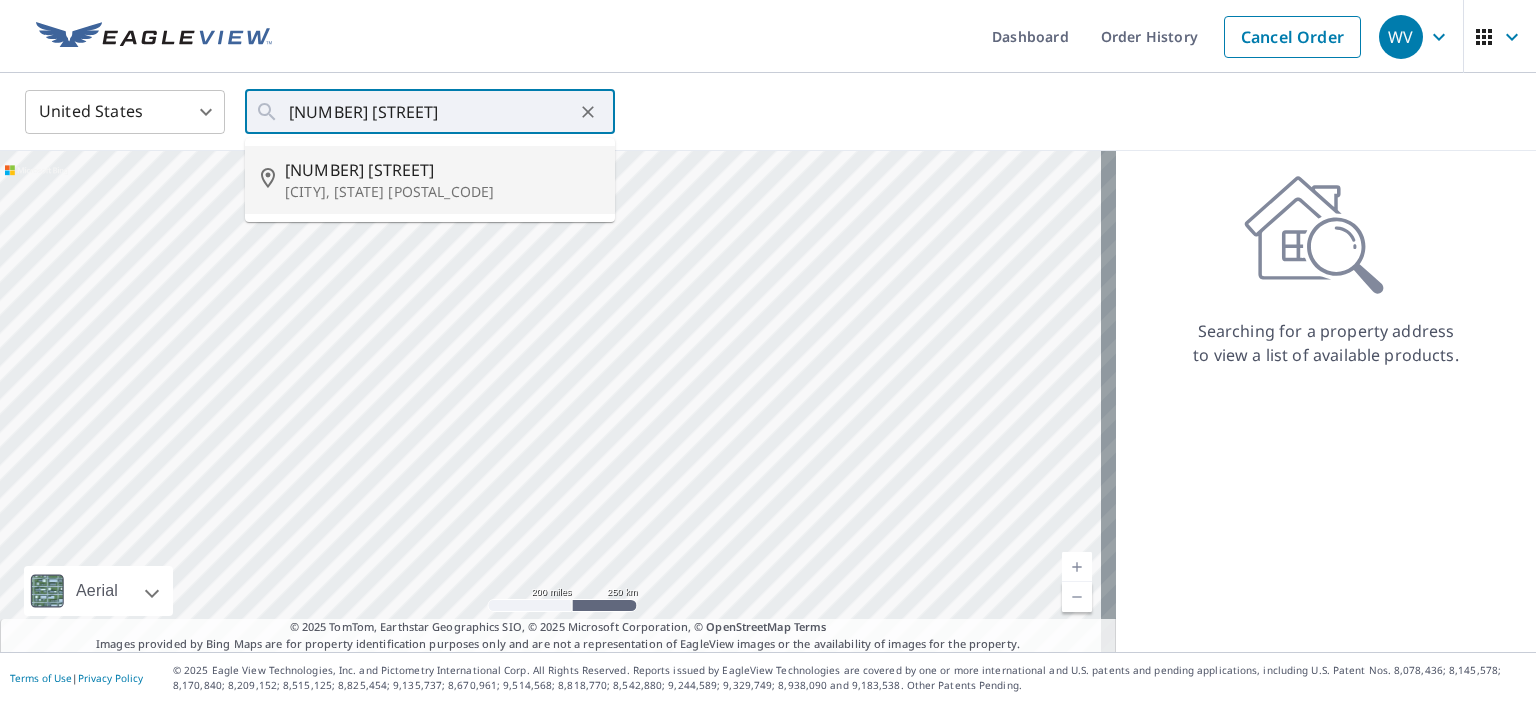 type on "[NUMBER] [STREET] [CITY], [STATE] [ZIP]" 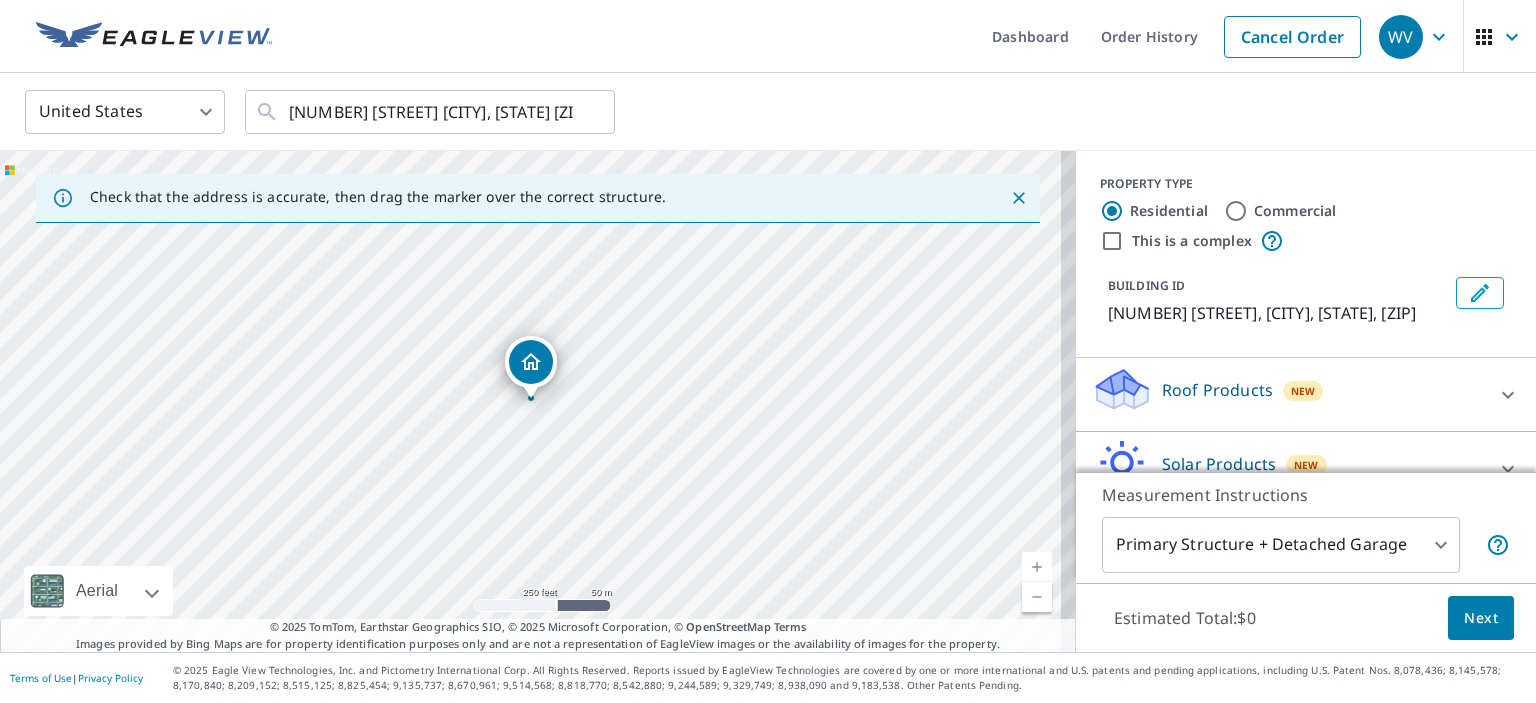 click on "Commercial" at bounding box center [1236, 211] 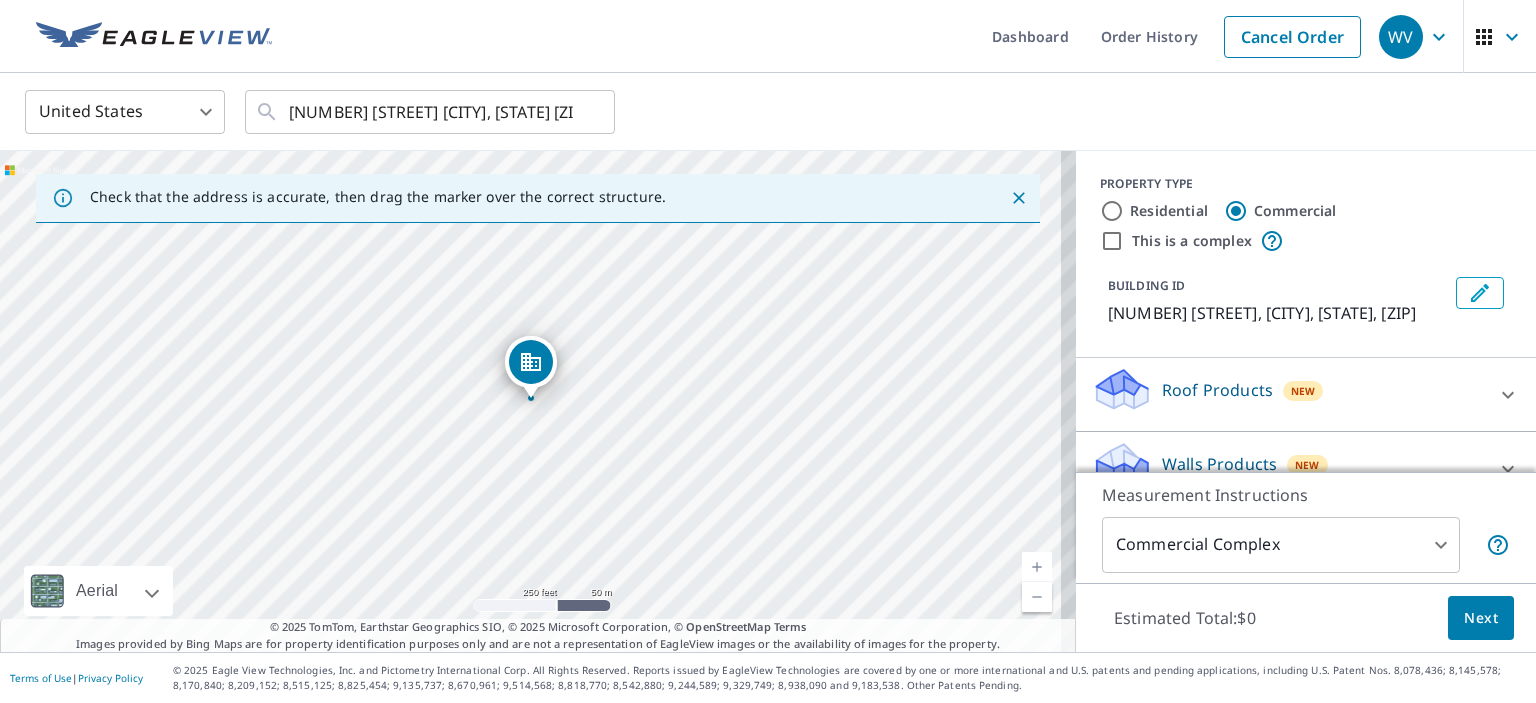 click on "Roof Products" at bounding box center (1217, 390) 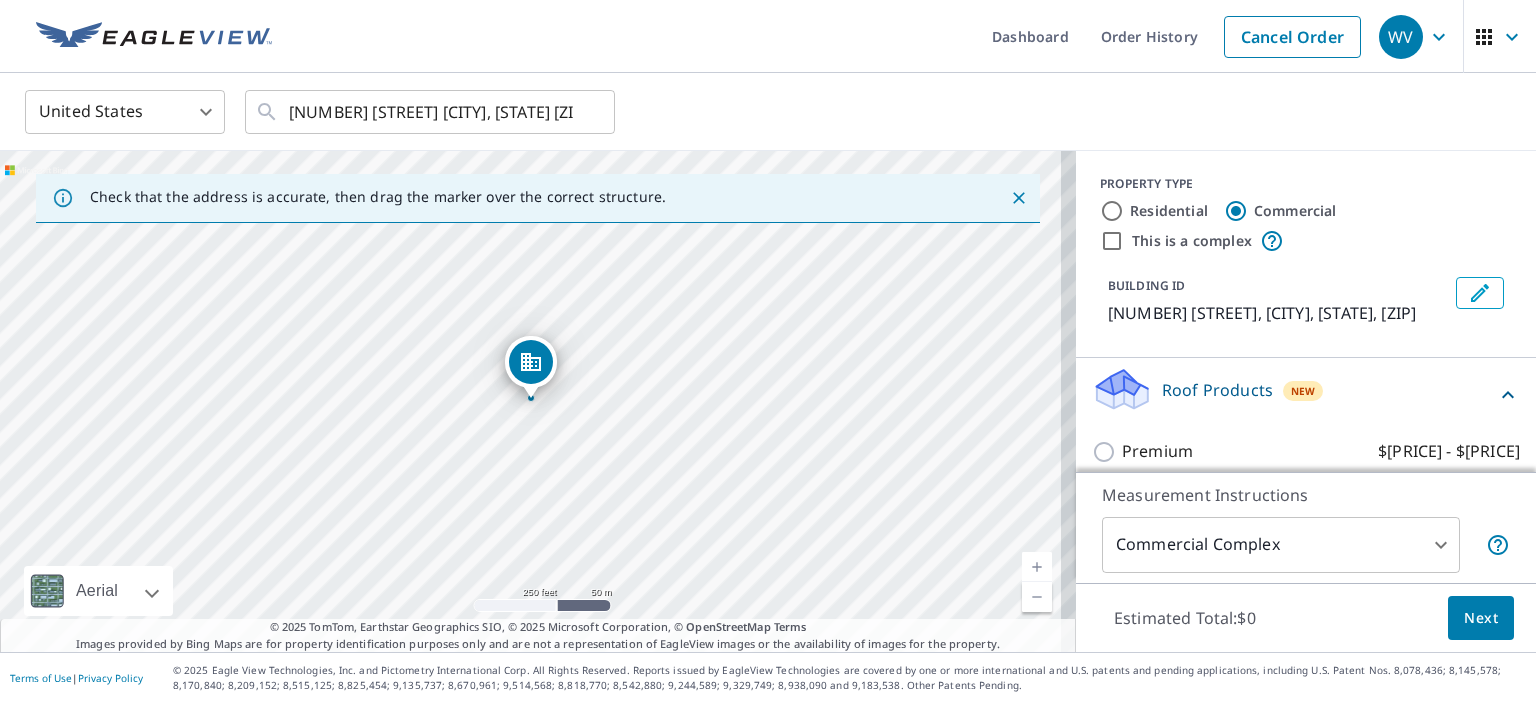 scroll, scrollTop: 100, scrollLeft: 0, axis: vertical 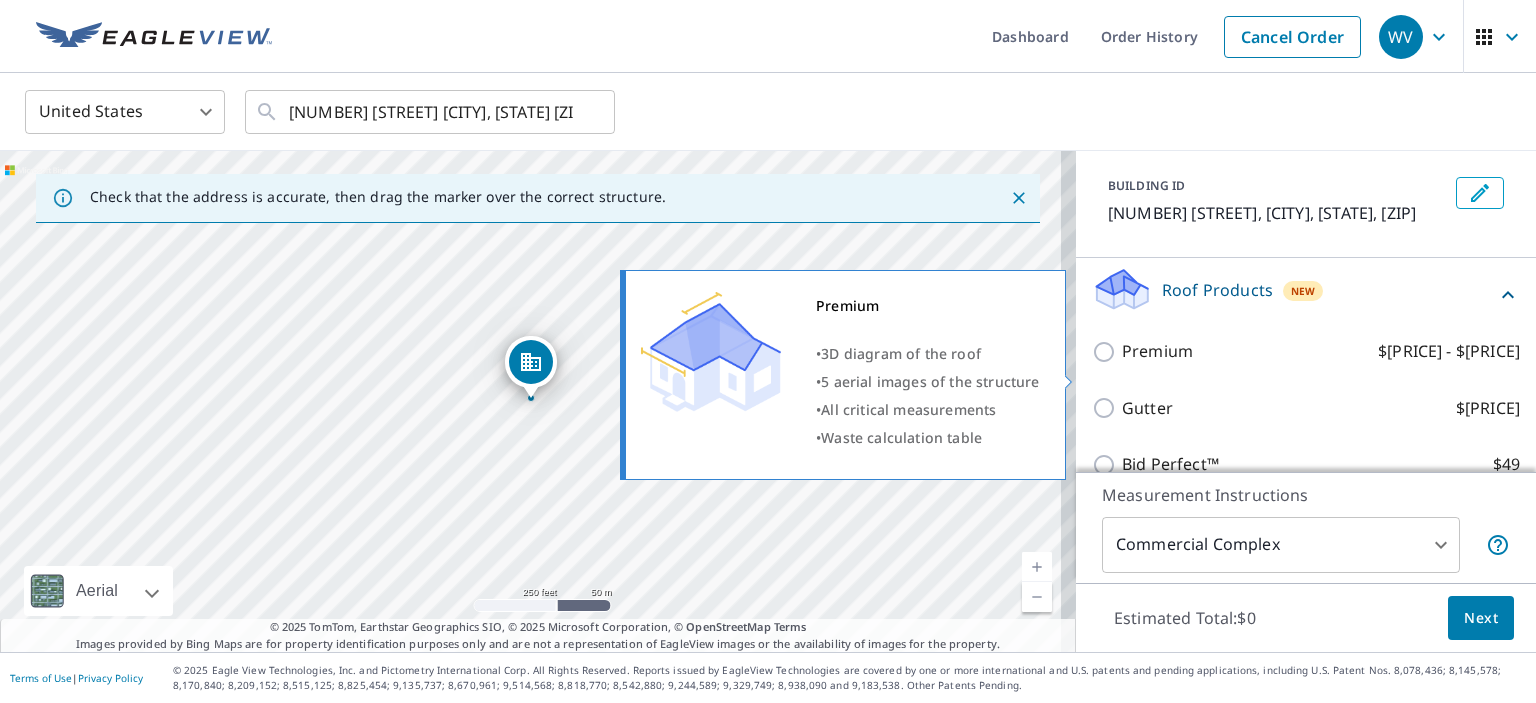 click on "Premium" at bounding box center [1157, 351] 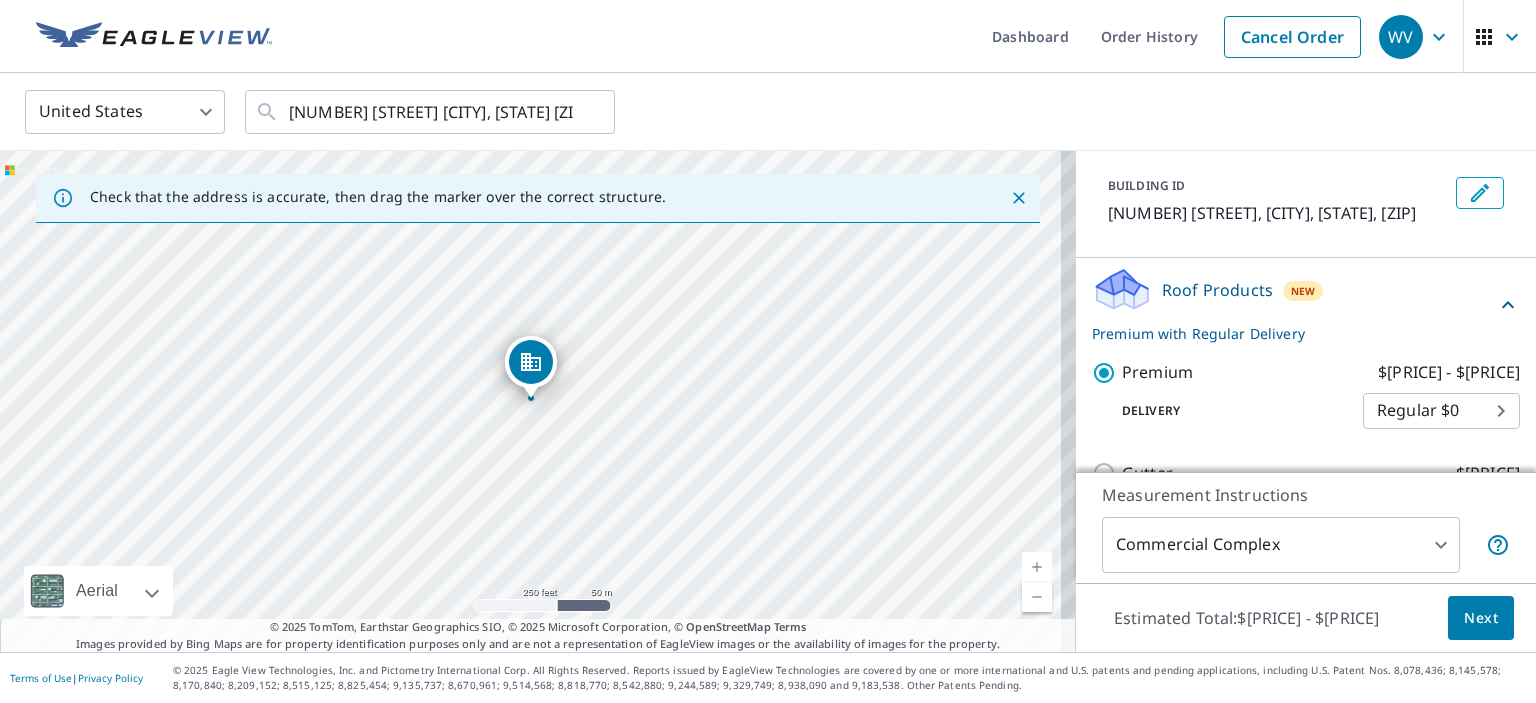 click on "Next" at bounding box center (1481, 618) 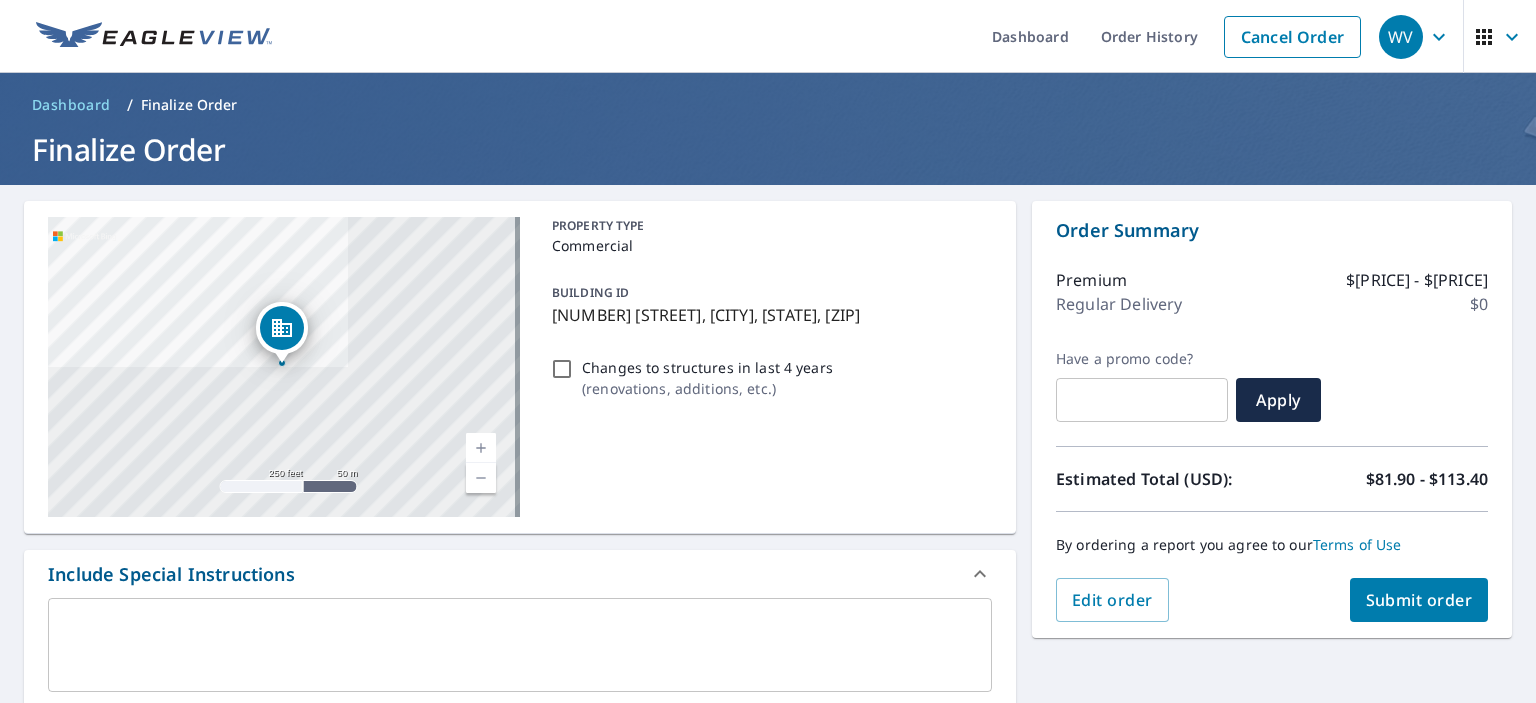 click on "Changes to structures in last 4 years ( renovations, additions, etc. )" at bounding box center [562, 369] 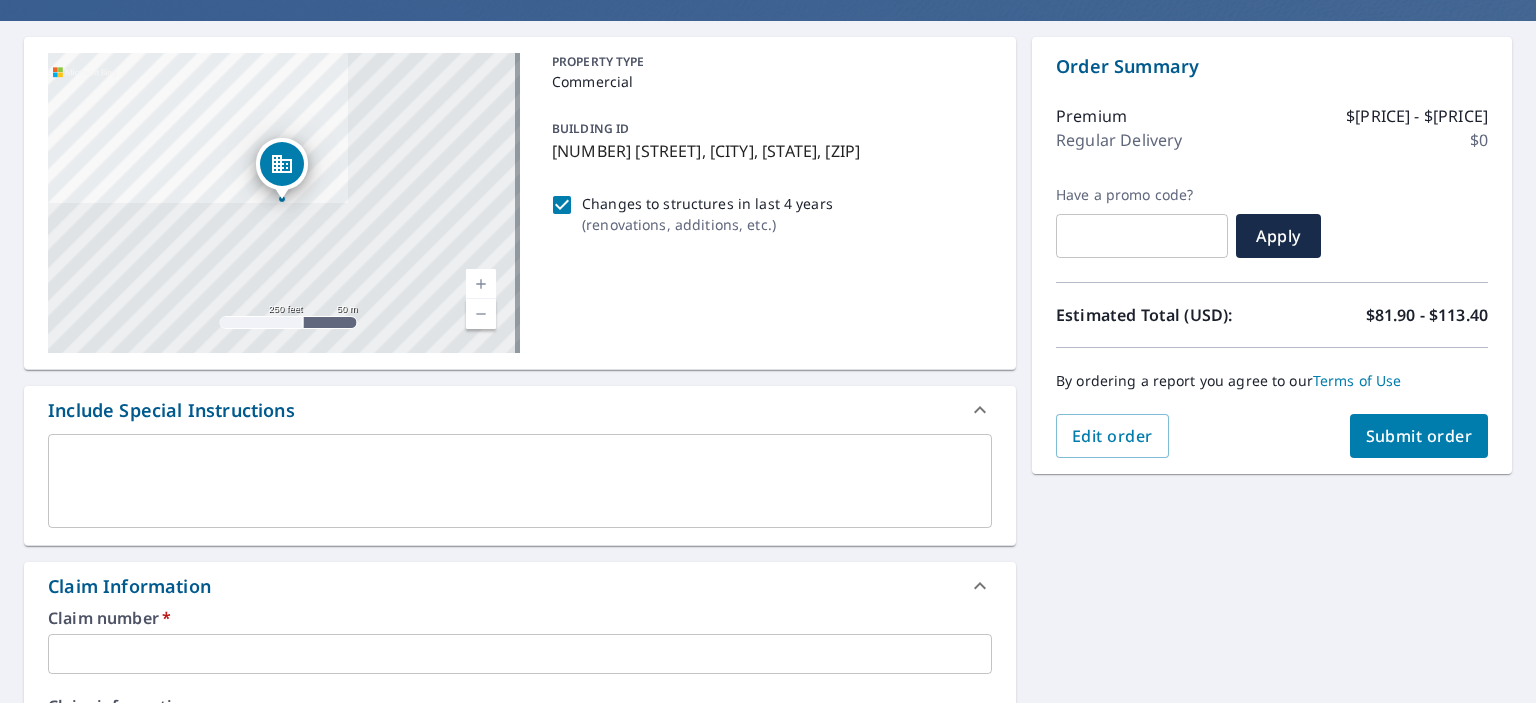 scroll, scrollTop: 300, scrollLeft: 0, axis: vertical 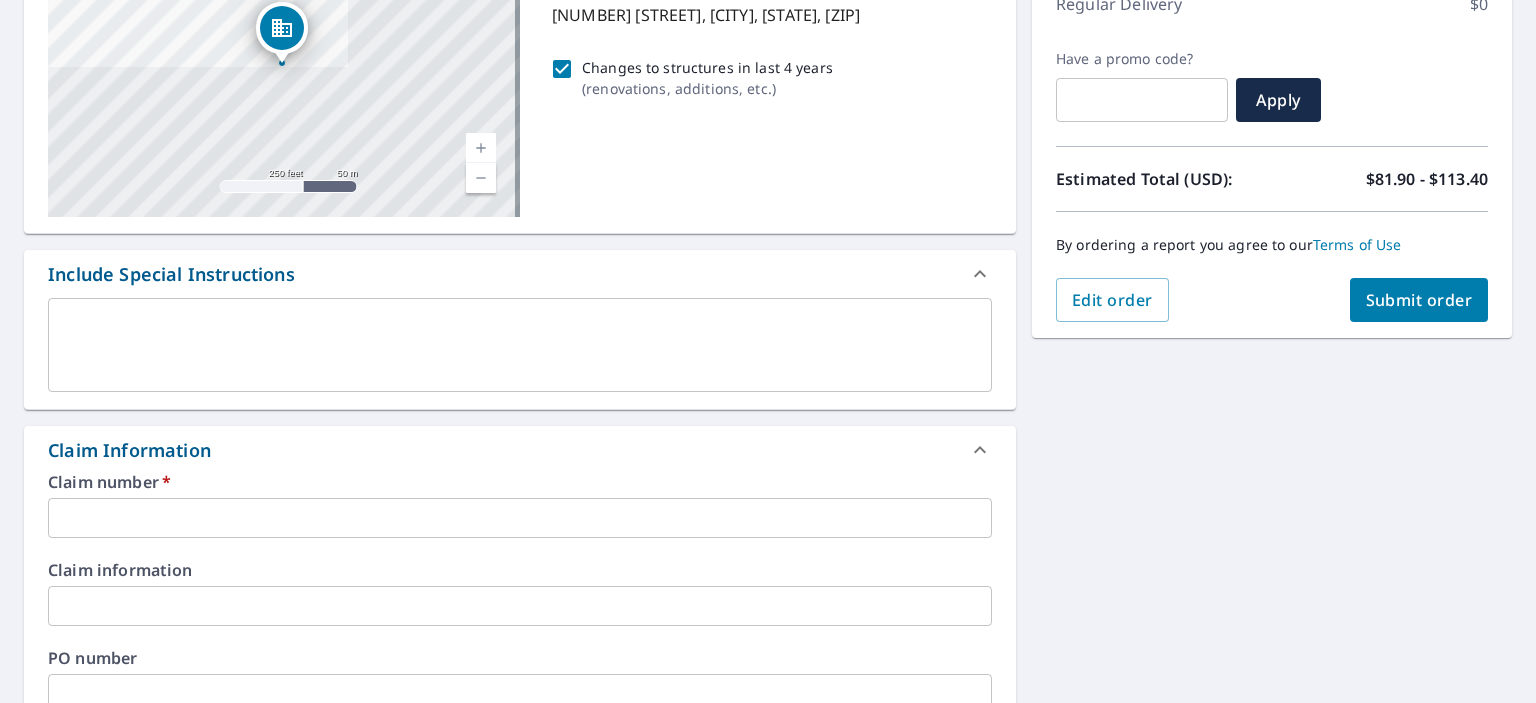 drag, startPoint x: 72, startPoint y: 516, endPoint x: 85, endPoint y: 511, distance: 13.928389 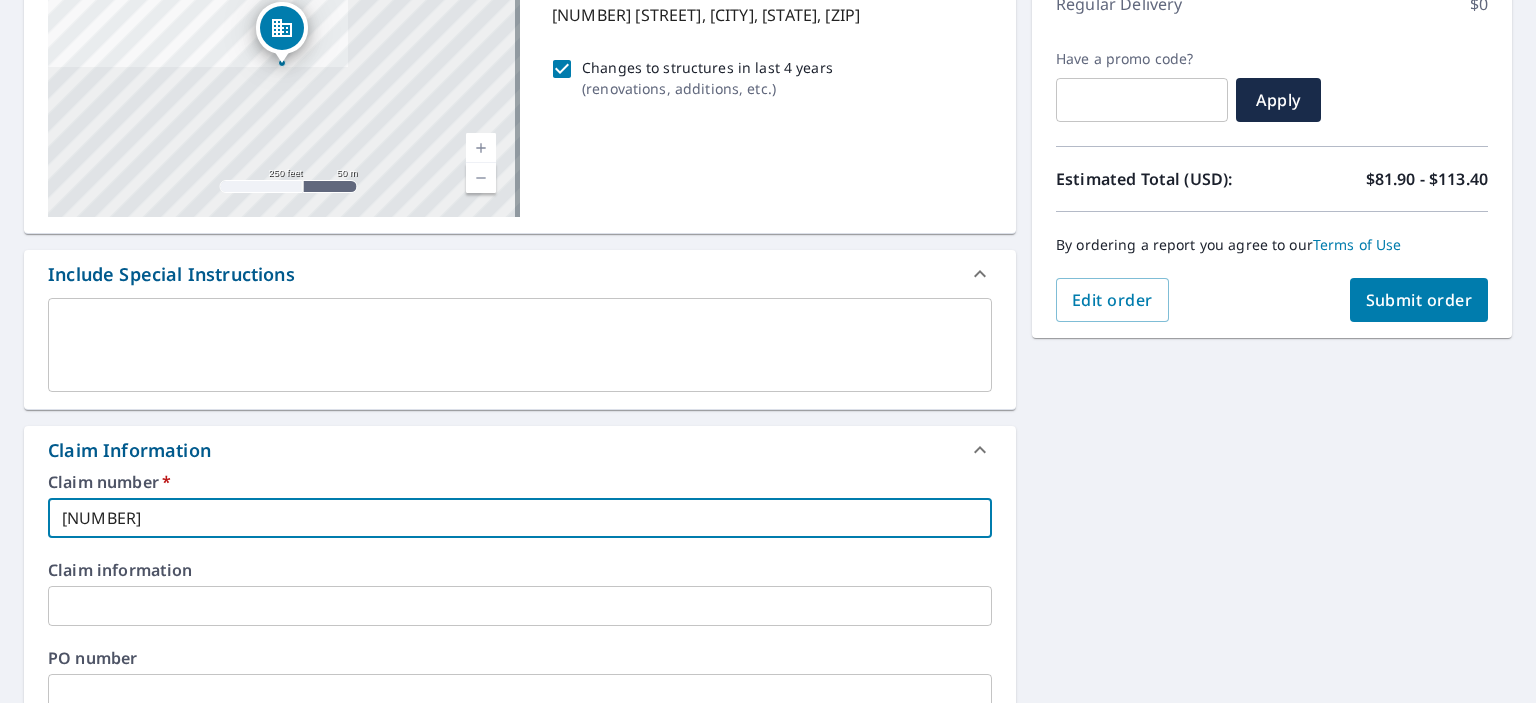 type on "[NUMBER]" 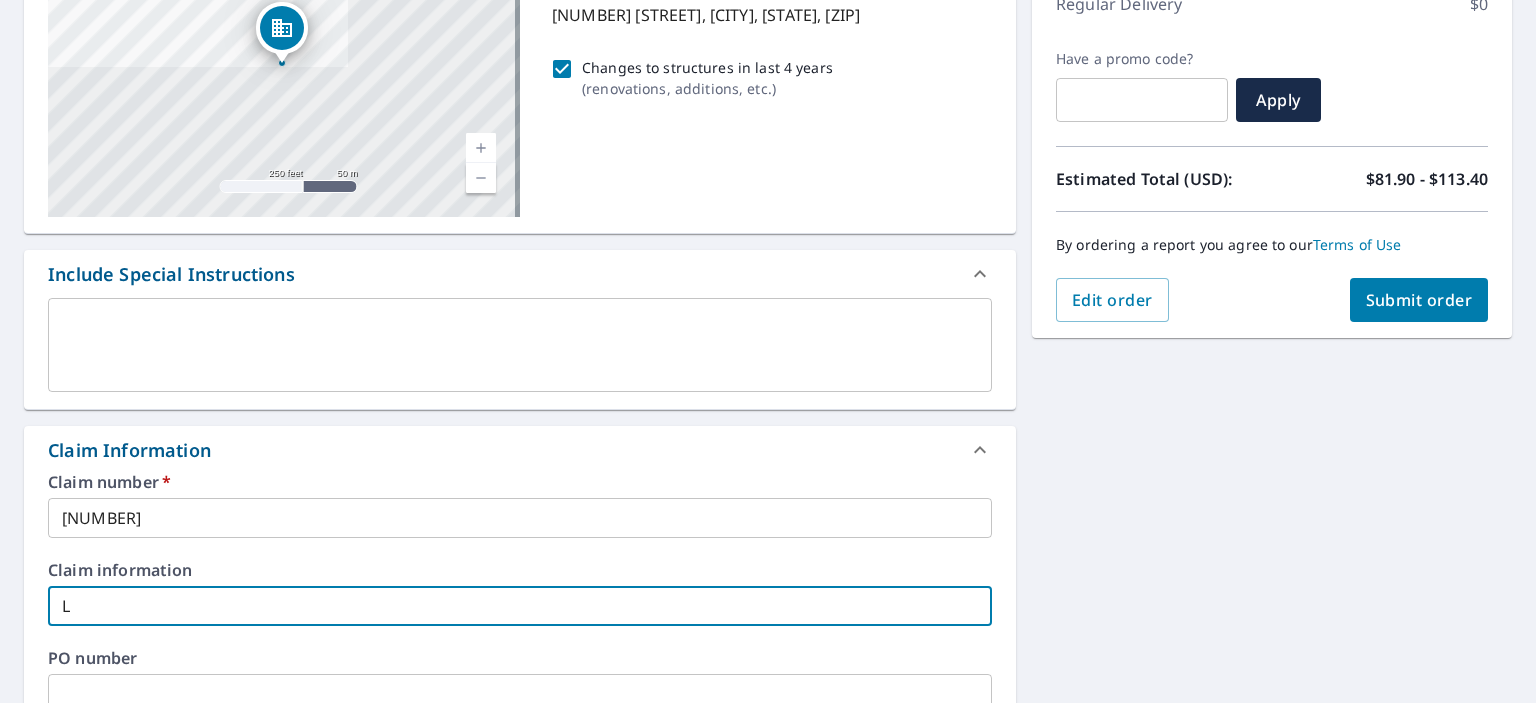 type on "[LAST] Enterprises" 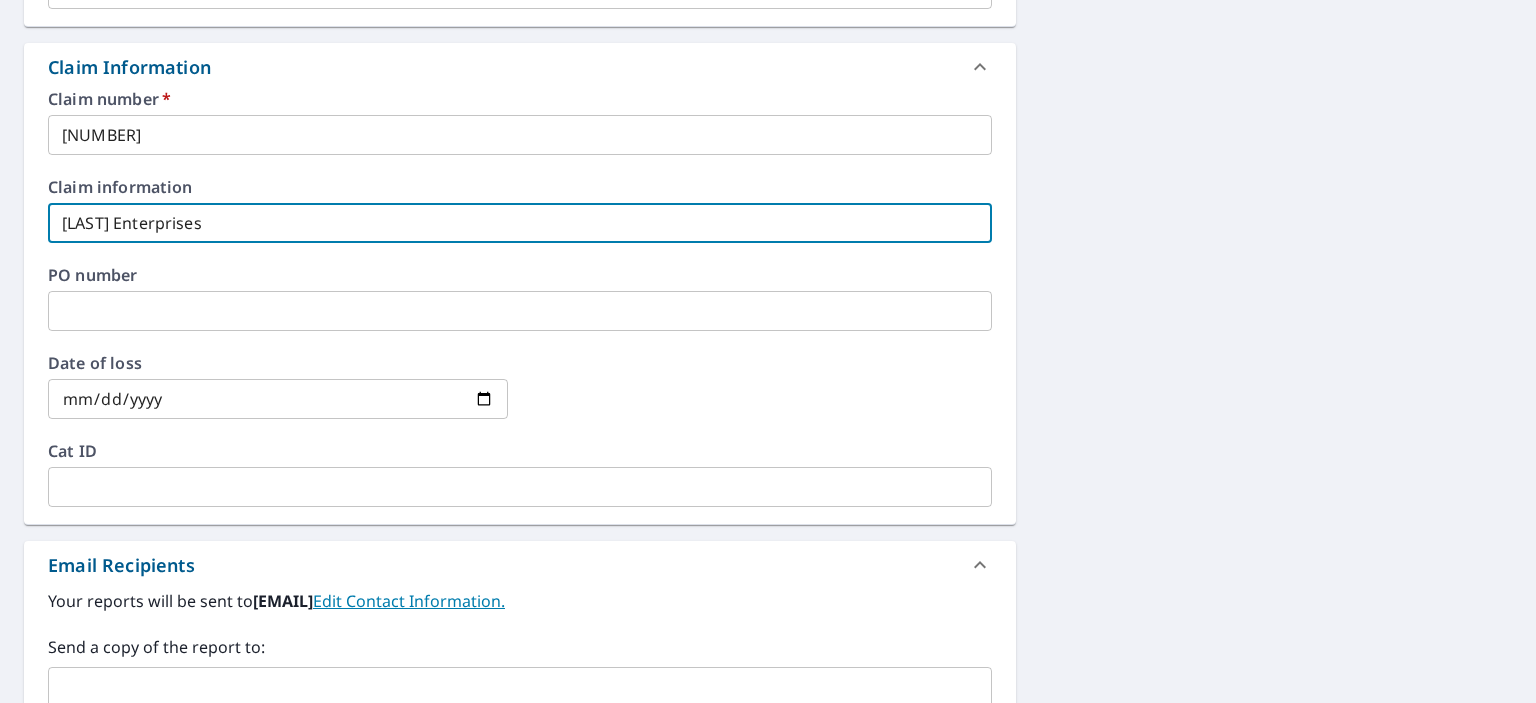 scroll, scrollTop: 700, scrollLeft: 0, axis: vertical 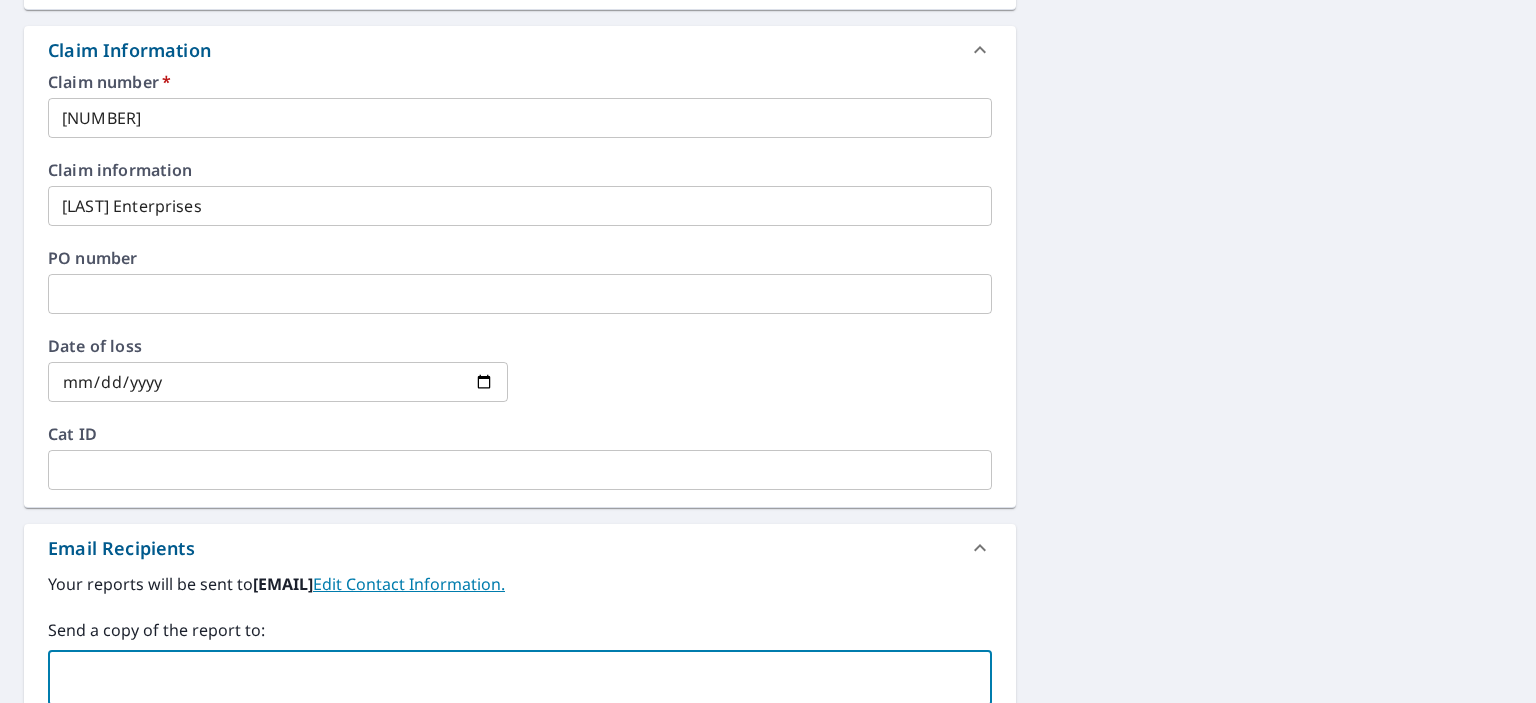 paste on "[EMAIL]" 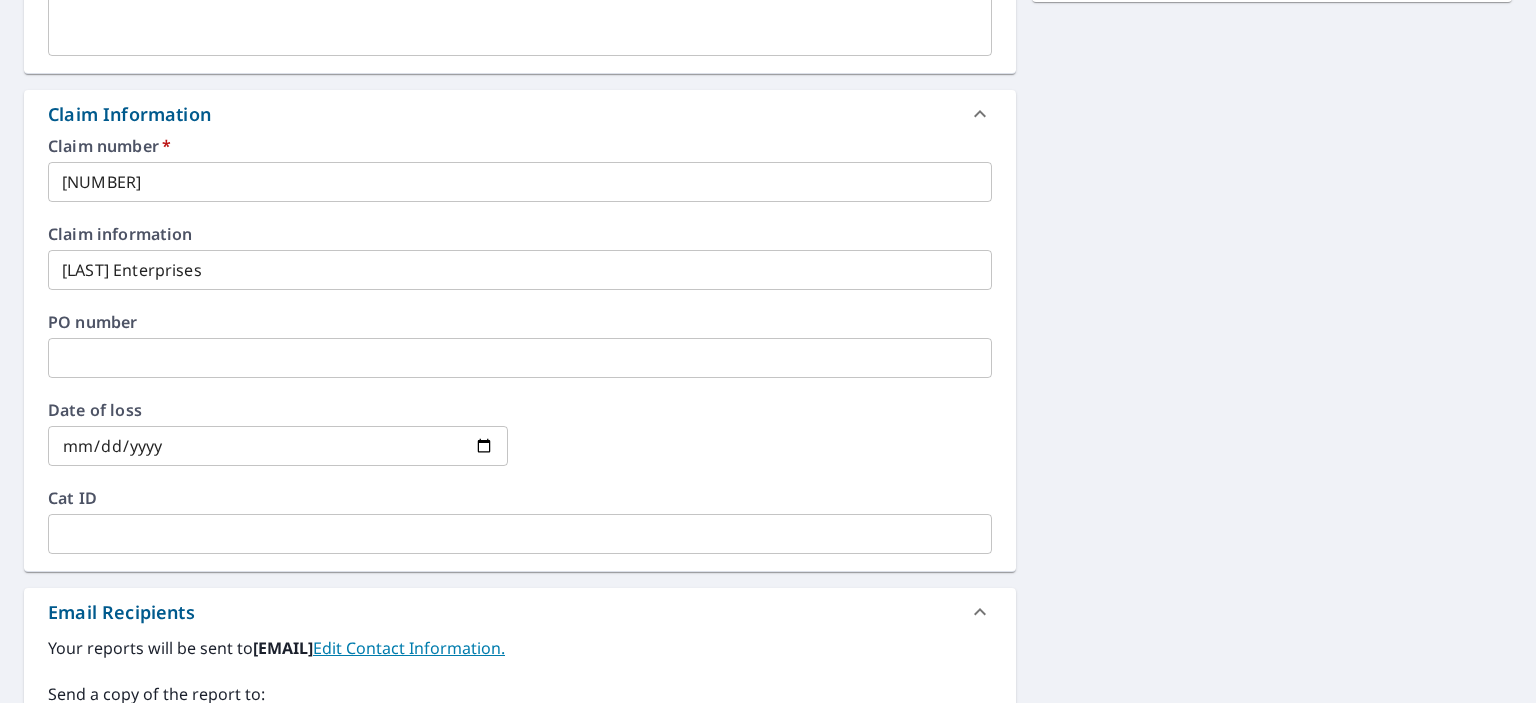 scroll, scrollTop: 300, scrollLeft: 0, axis: vertical 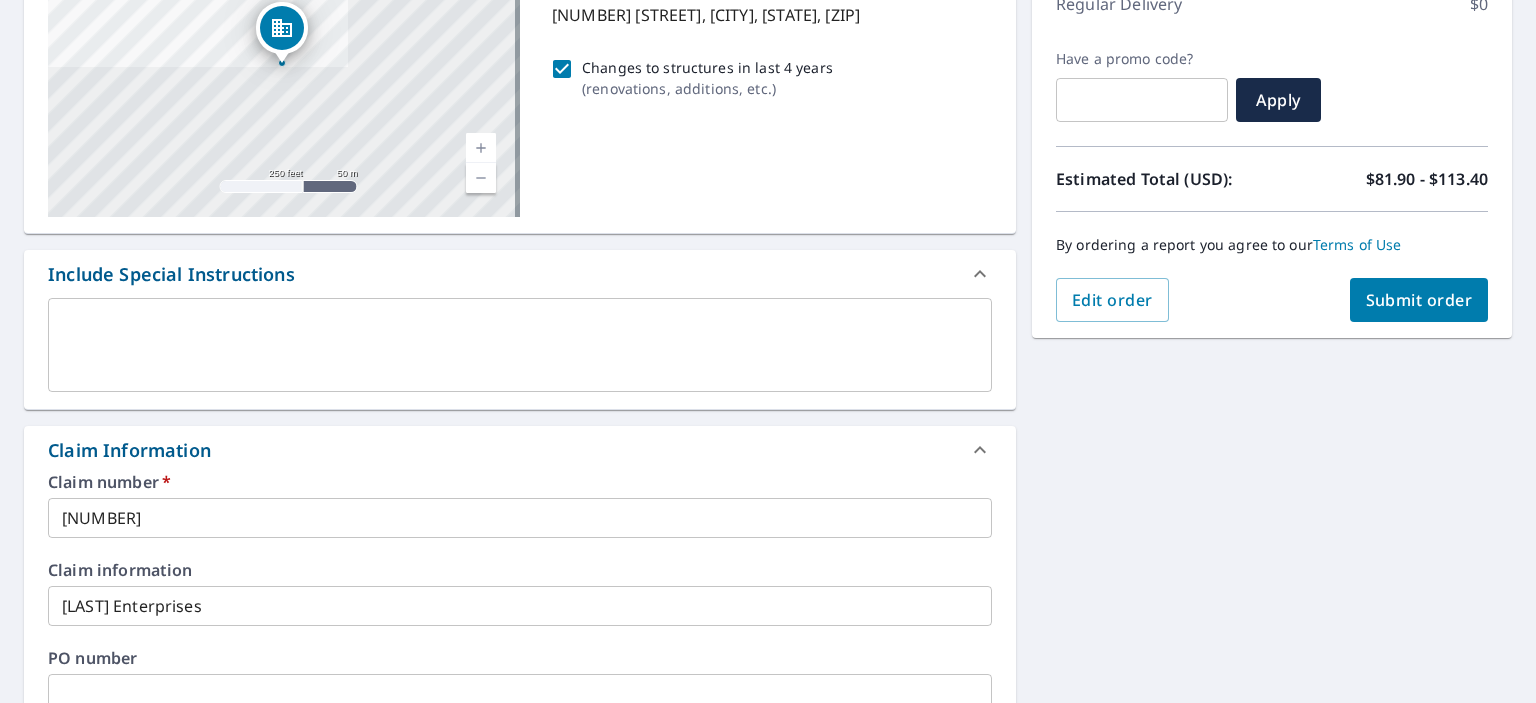 type on "[EMAIL]" 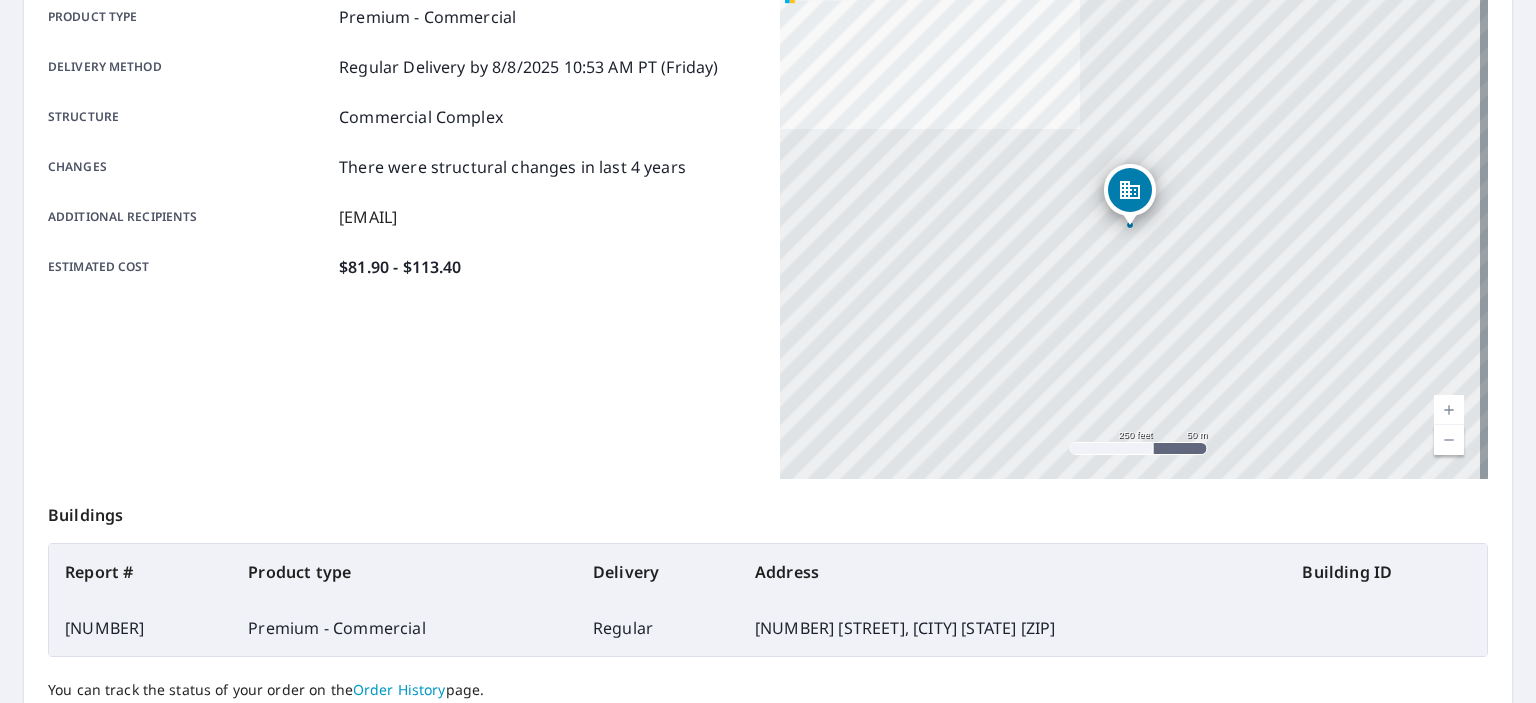 scroll, scrollTop: 400, scrollLeft: 0, axis: vertical 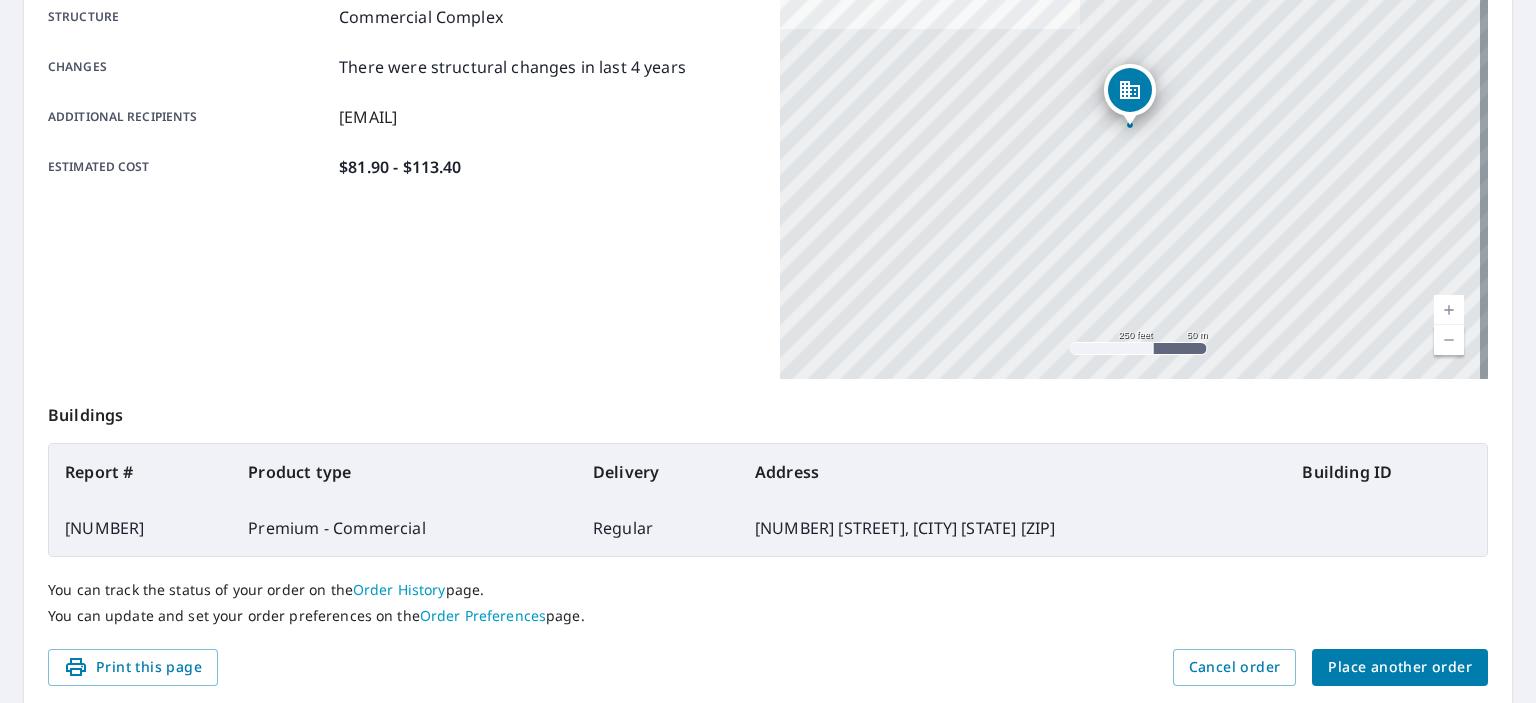 click on "Place another order" at bounding box center (1400, 667) 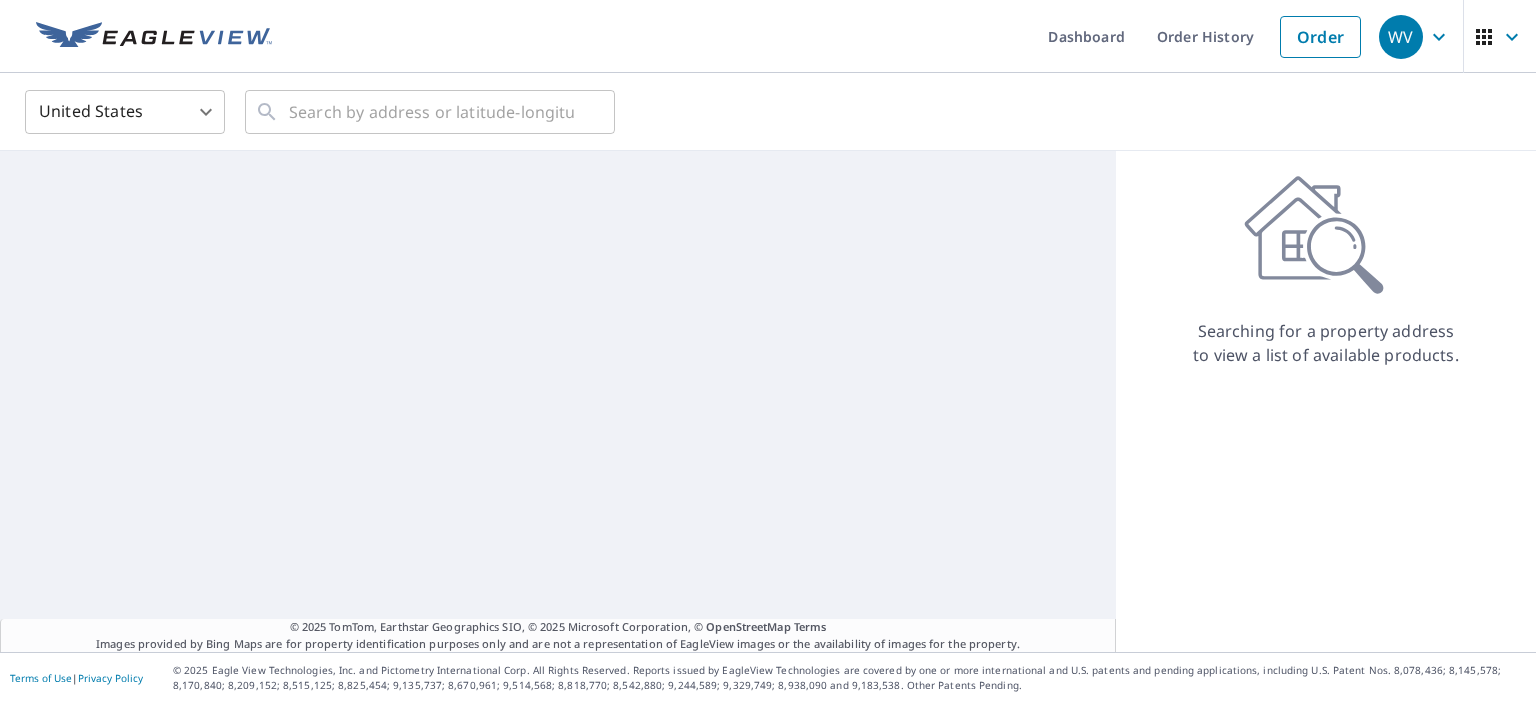 scroll, scrollTop: 0, scrollLeft: 0, axis: both 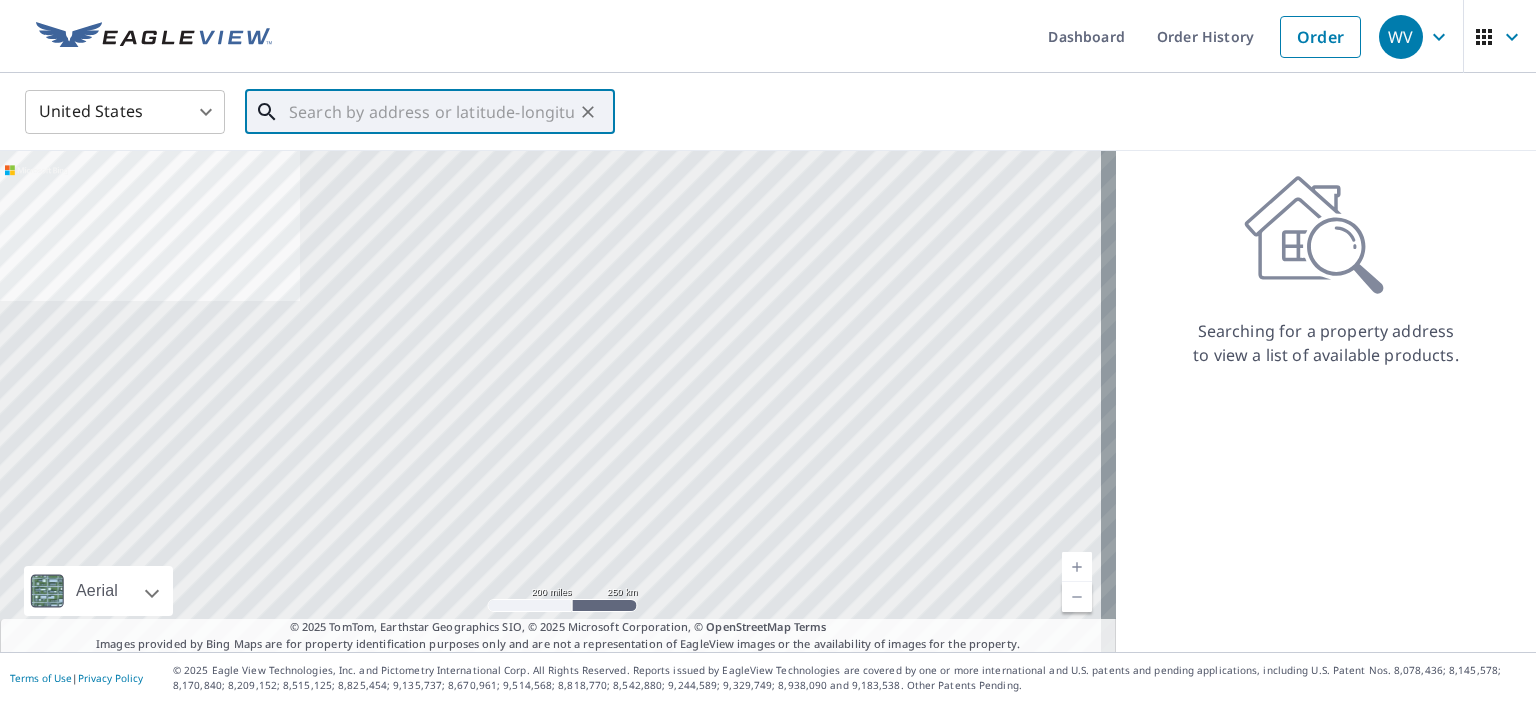 click at bounding box center (431, 112) 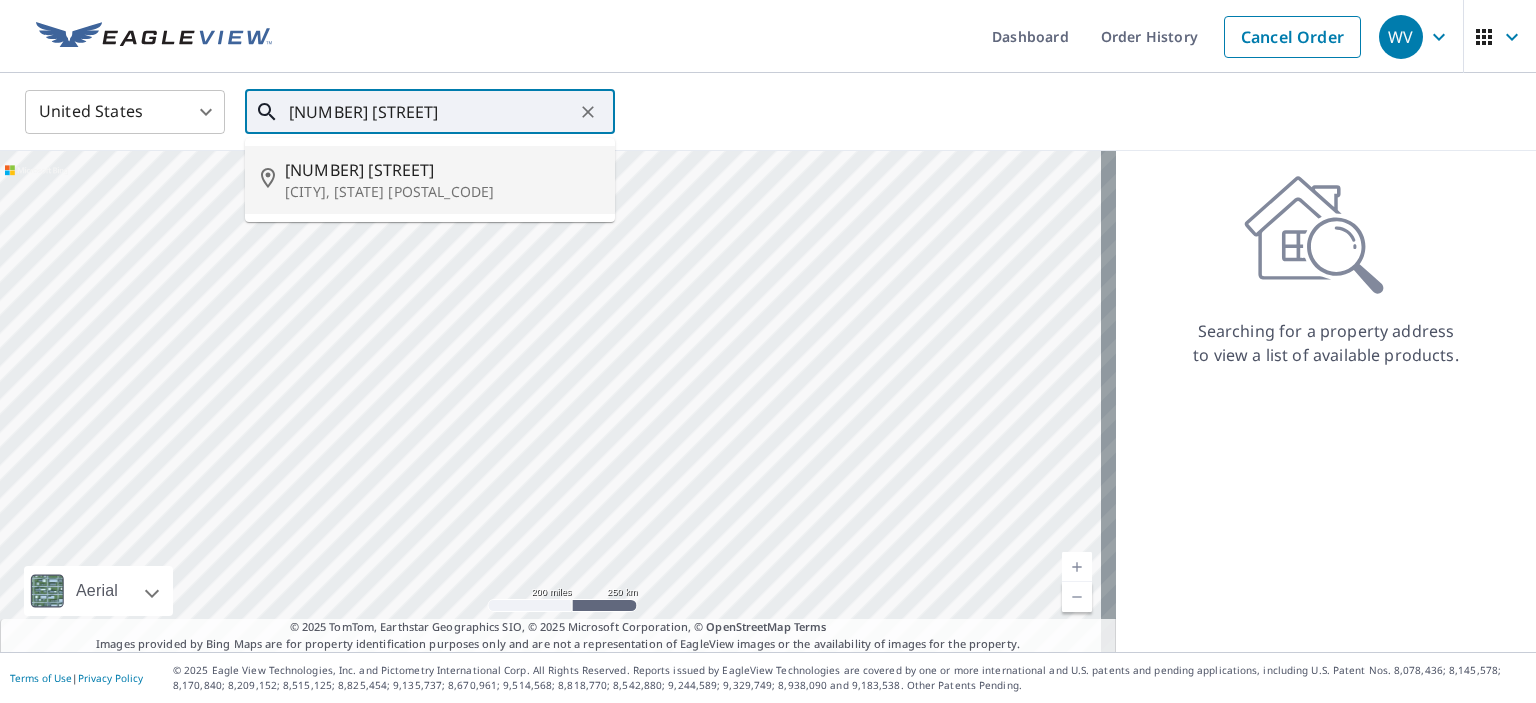 click on "[NUMBER] [STREET]" at bounding box center [442, 170] 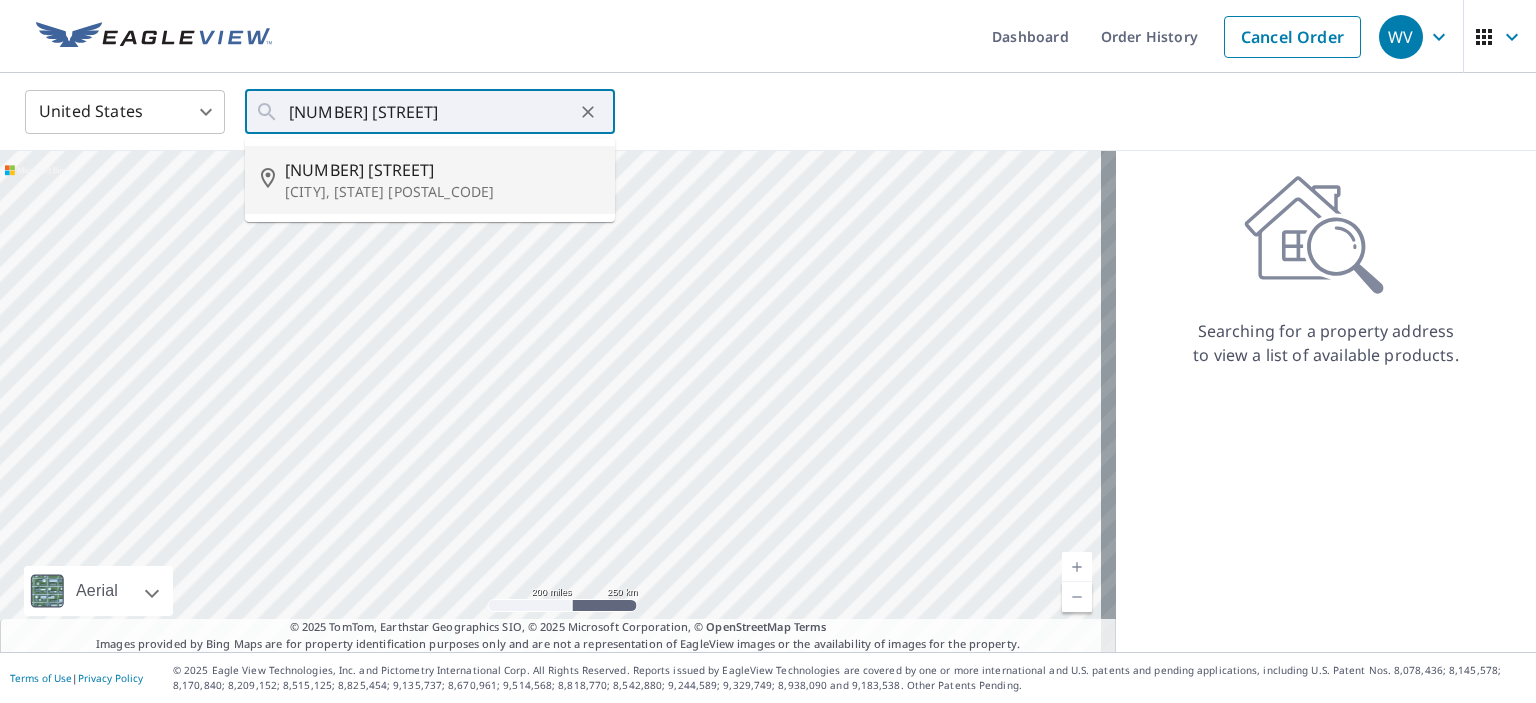 type on "[NUMBER] [STREET] [CITY], [STATE] [POSTAL_CODE]" 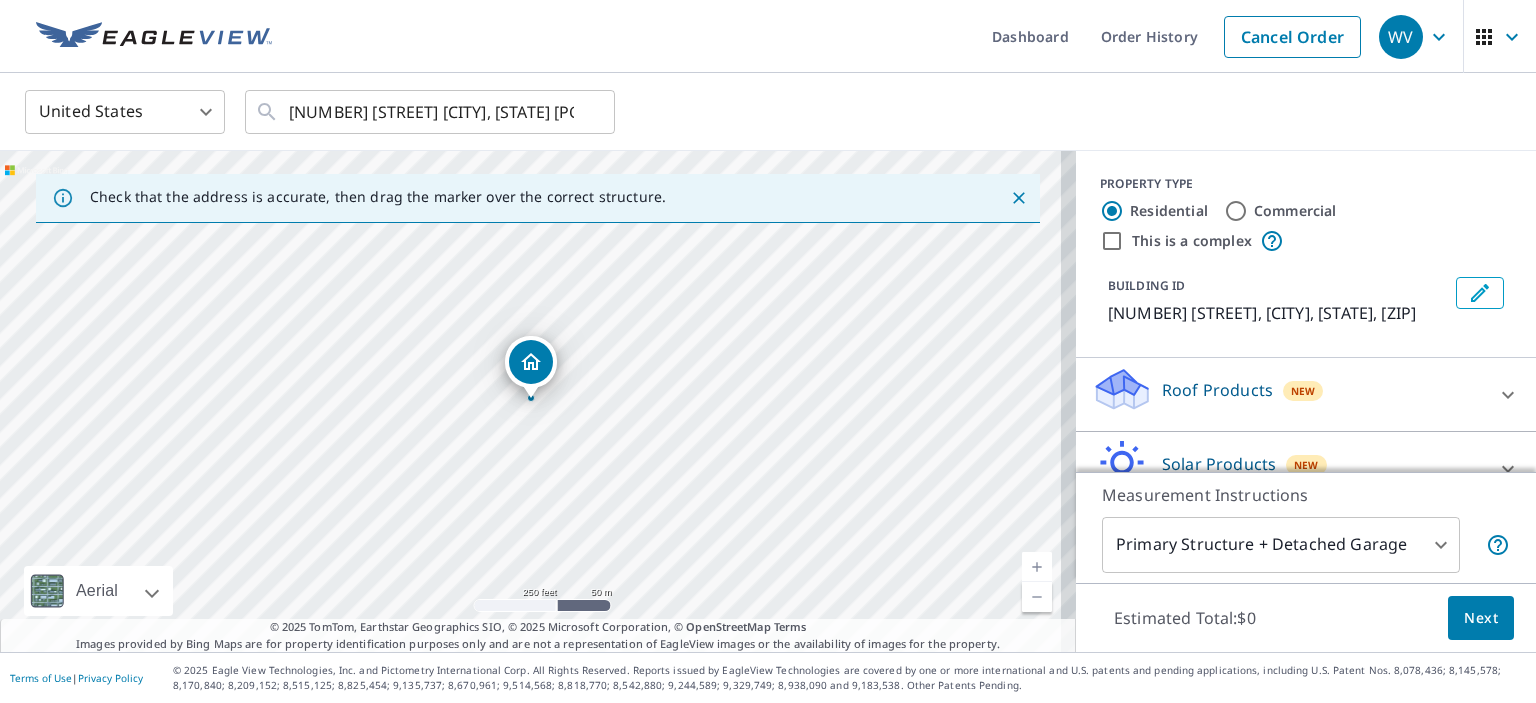 click on "Commercial" at bounding box center (1236, 211) 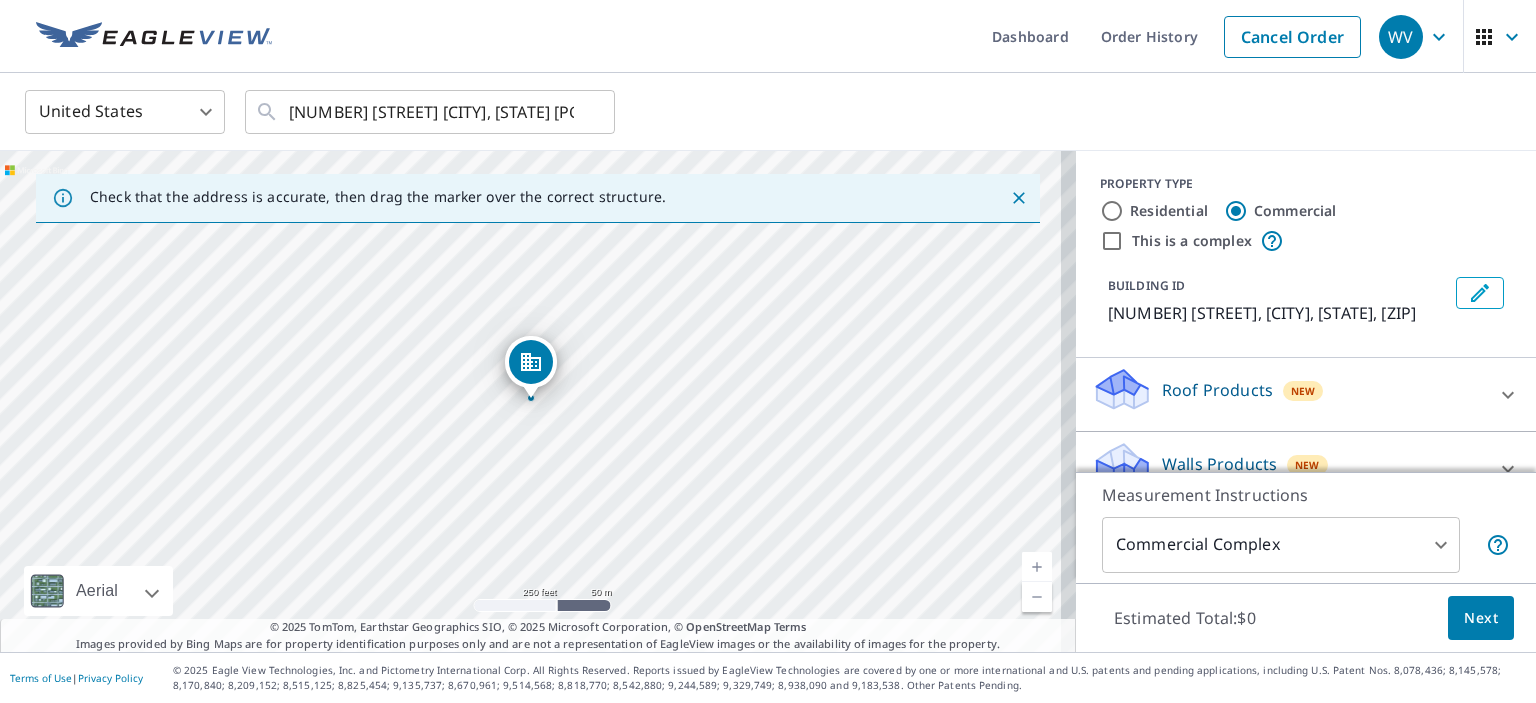 click on "Roof Products" at bounding box center (1217, 390) 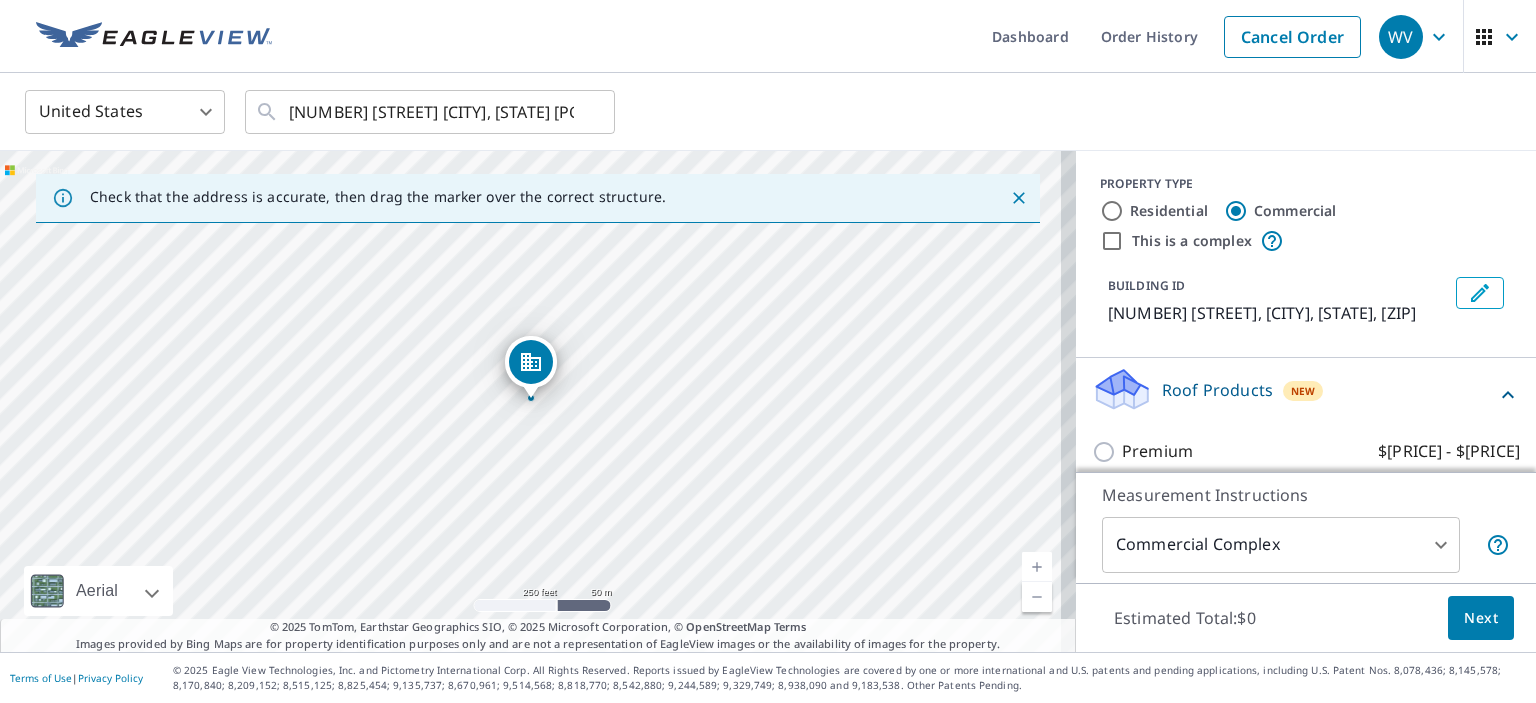 scroll, scrollTop: 100, scrollLeft: 0, axis: vertical 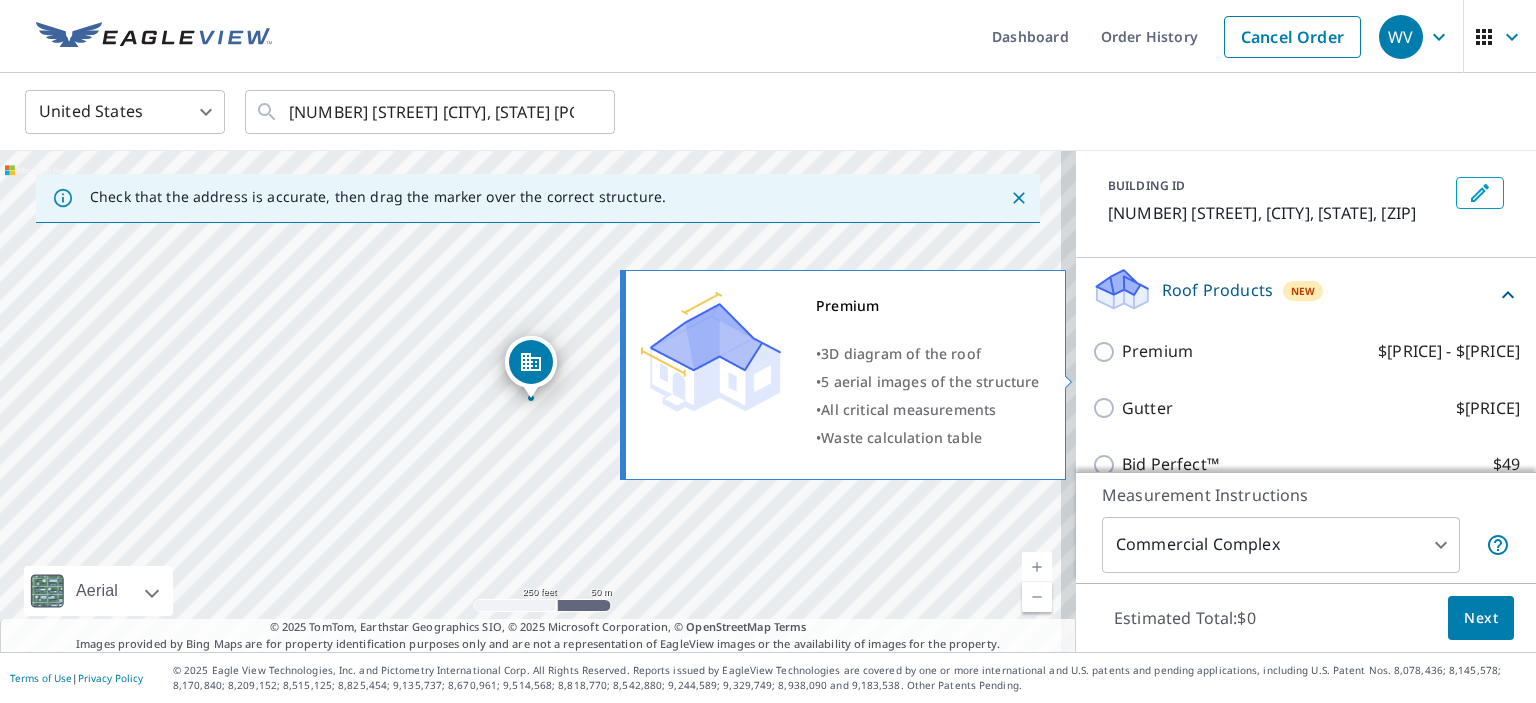 click on "Premium $[PRICE] - $[PRICE]" at bounding box center (1107, 352) 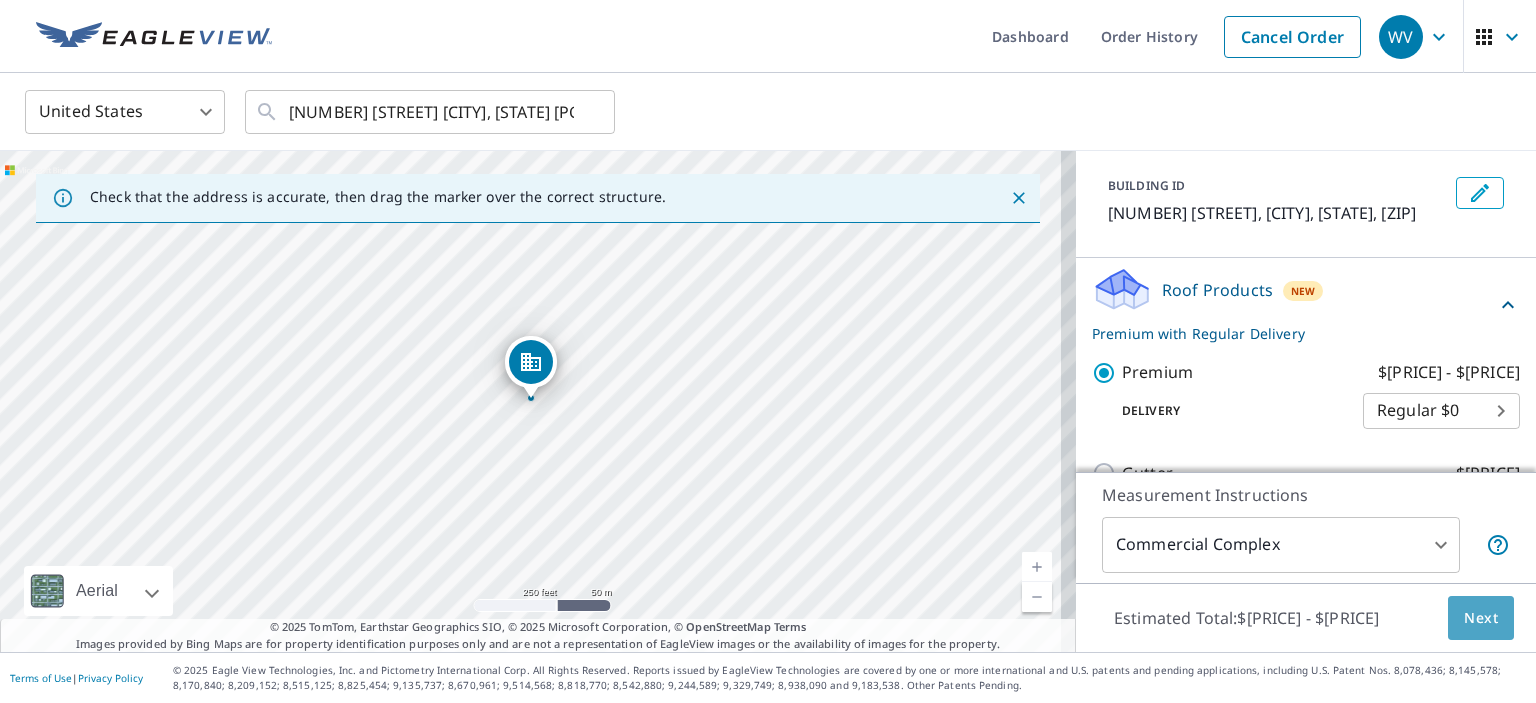 click on "Next" at bounding box center (1481, 618) 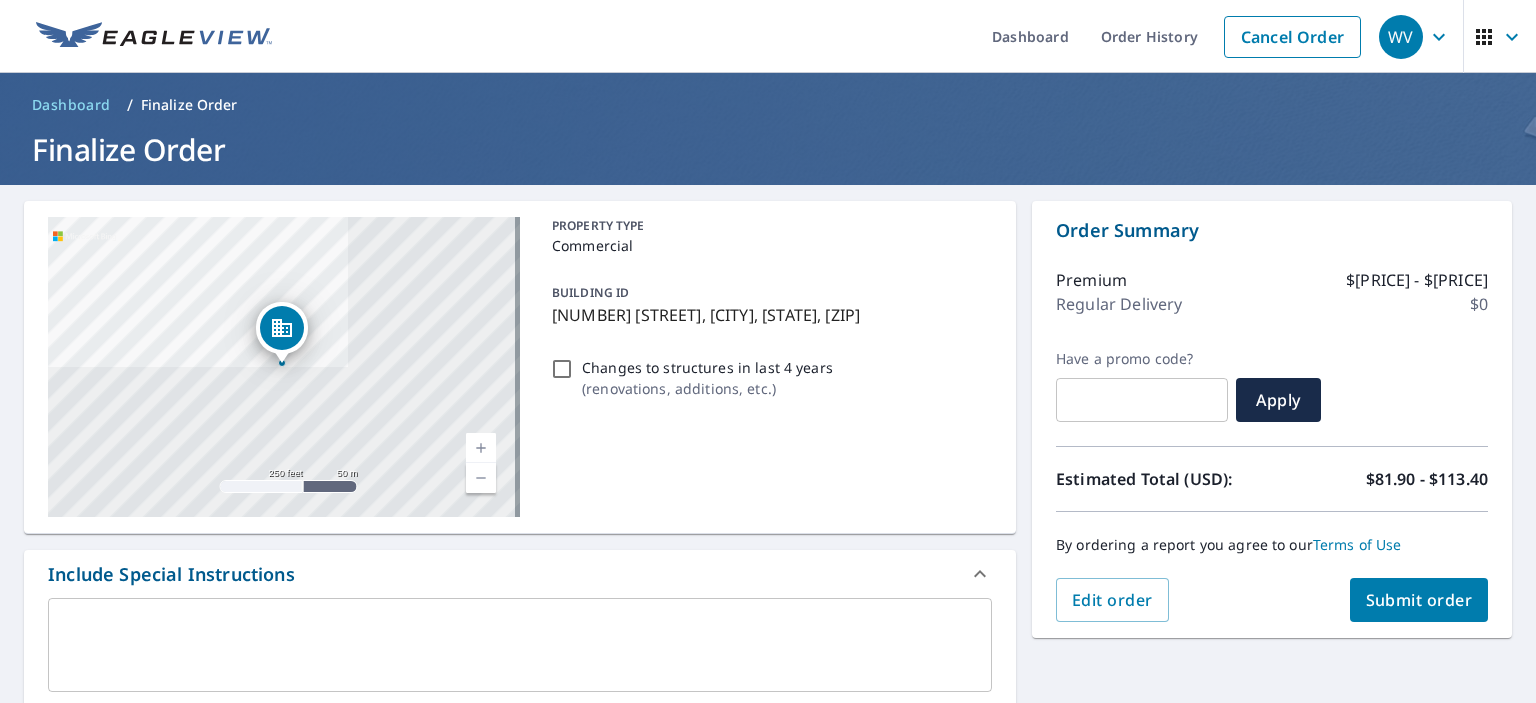 click on "Changes to structures in last 4 years ( renovations, additions, etc. )" at bounding box center (562, 369) 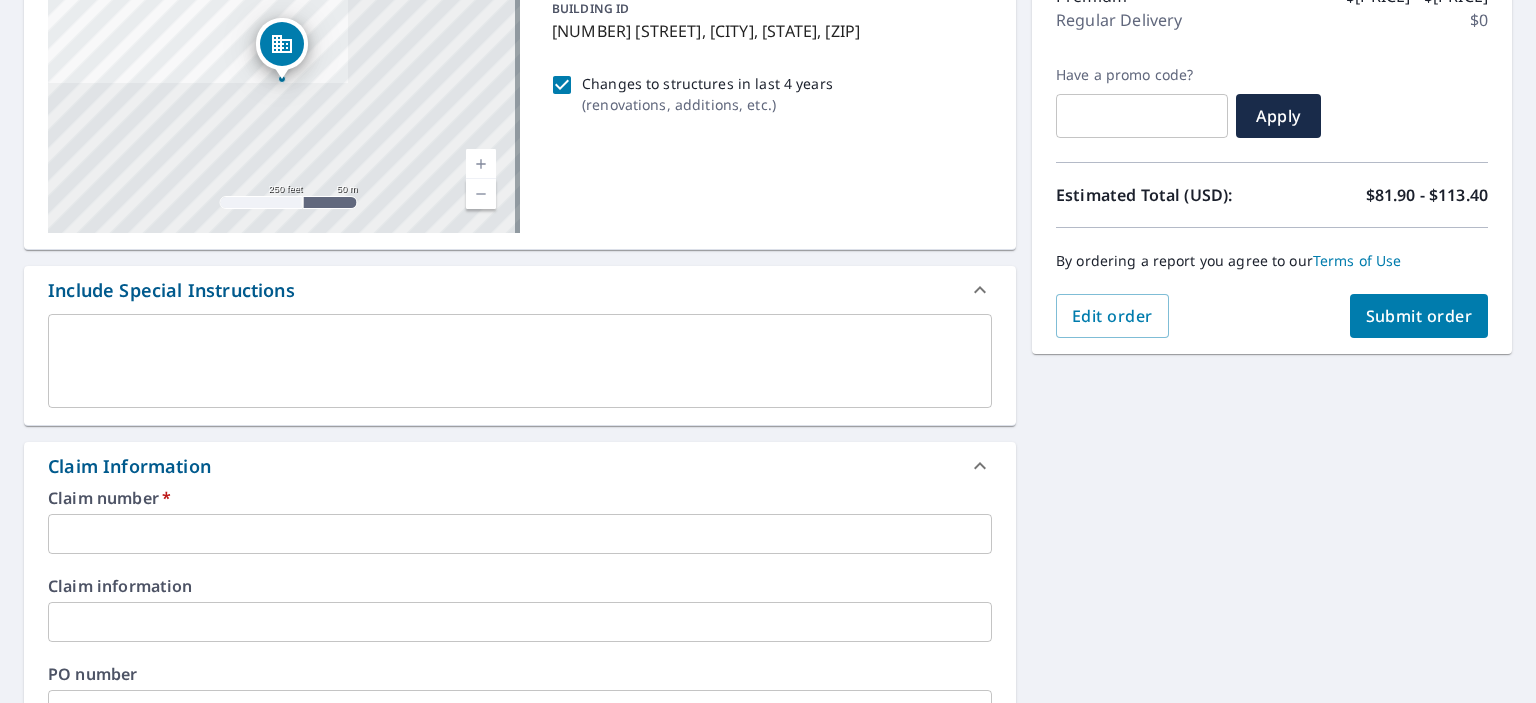 scroll, scrollTop: 300, scrollLeft: 0, axis: vertical 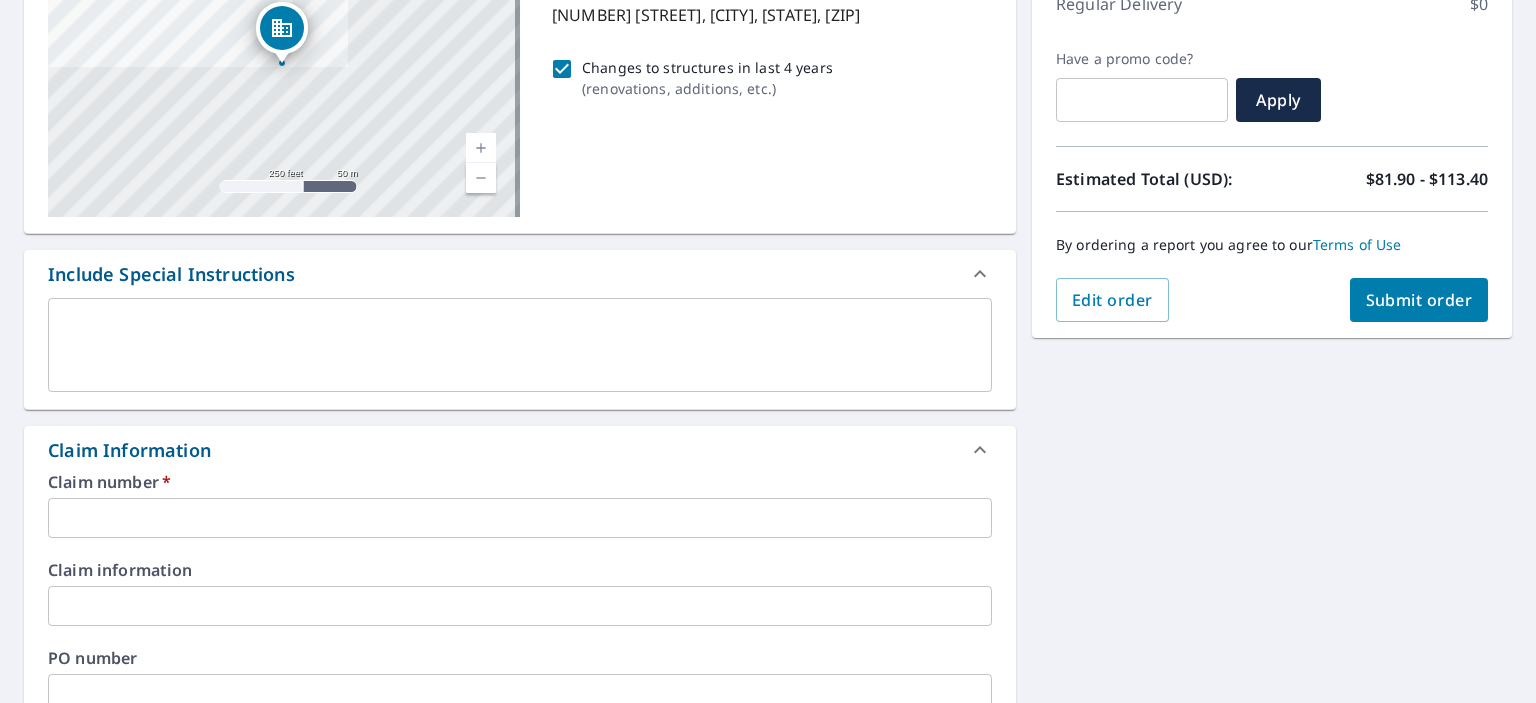 click at bounding box center (520, 518) 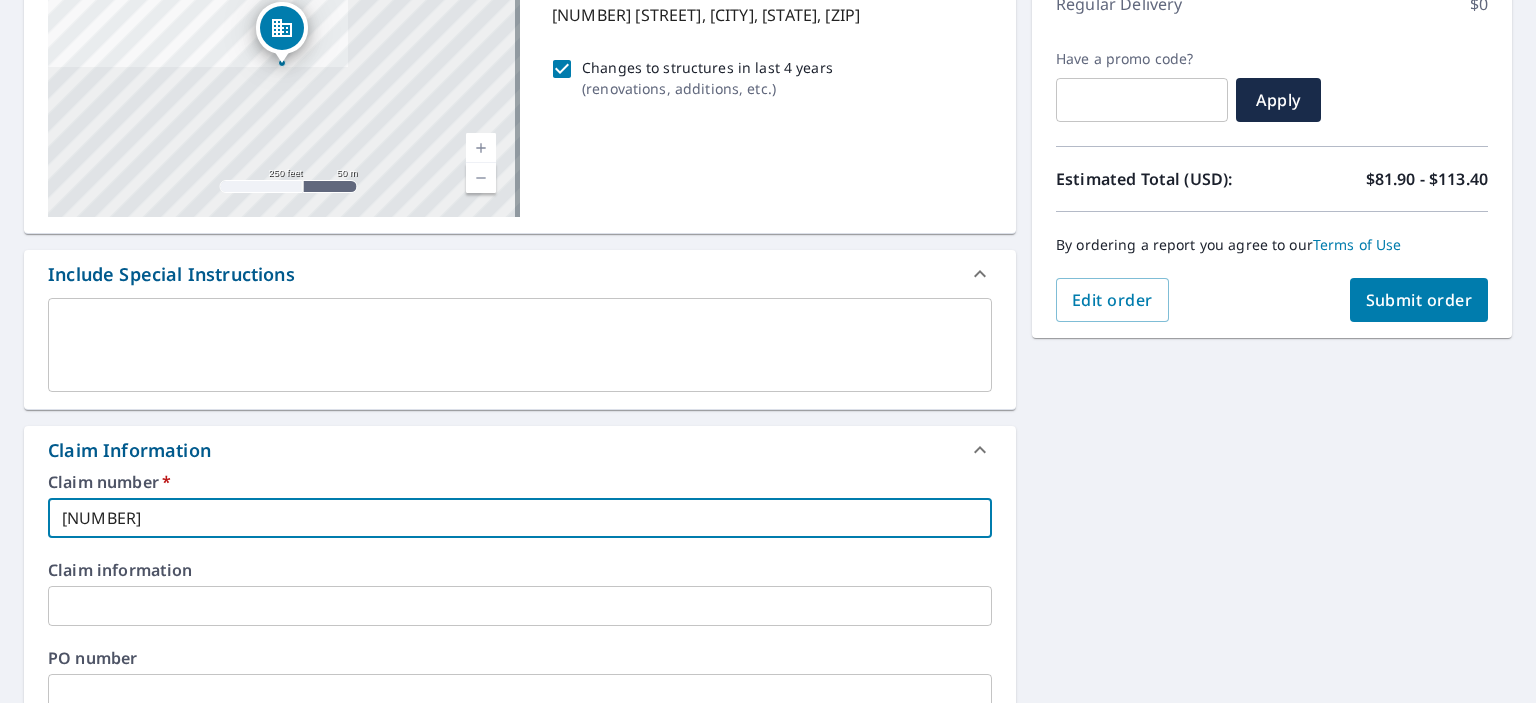 type on "[NUMBER]" 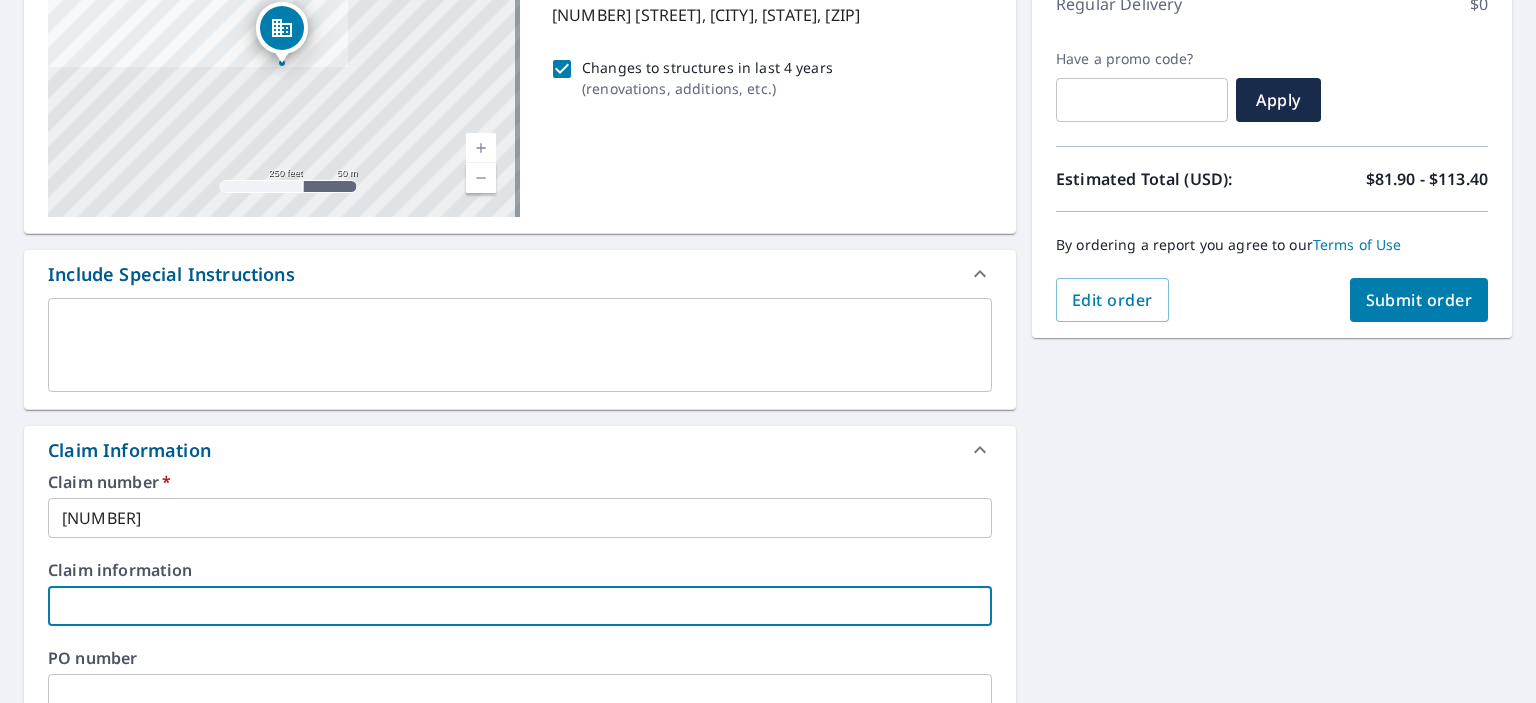 type on "[LAST] Enterprises" 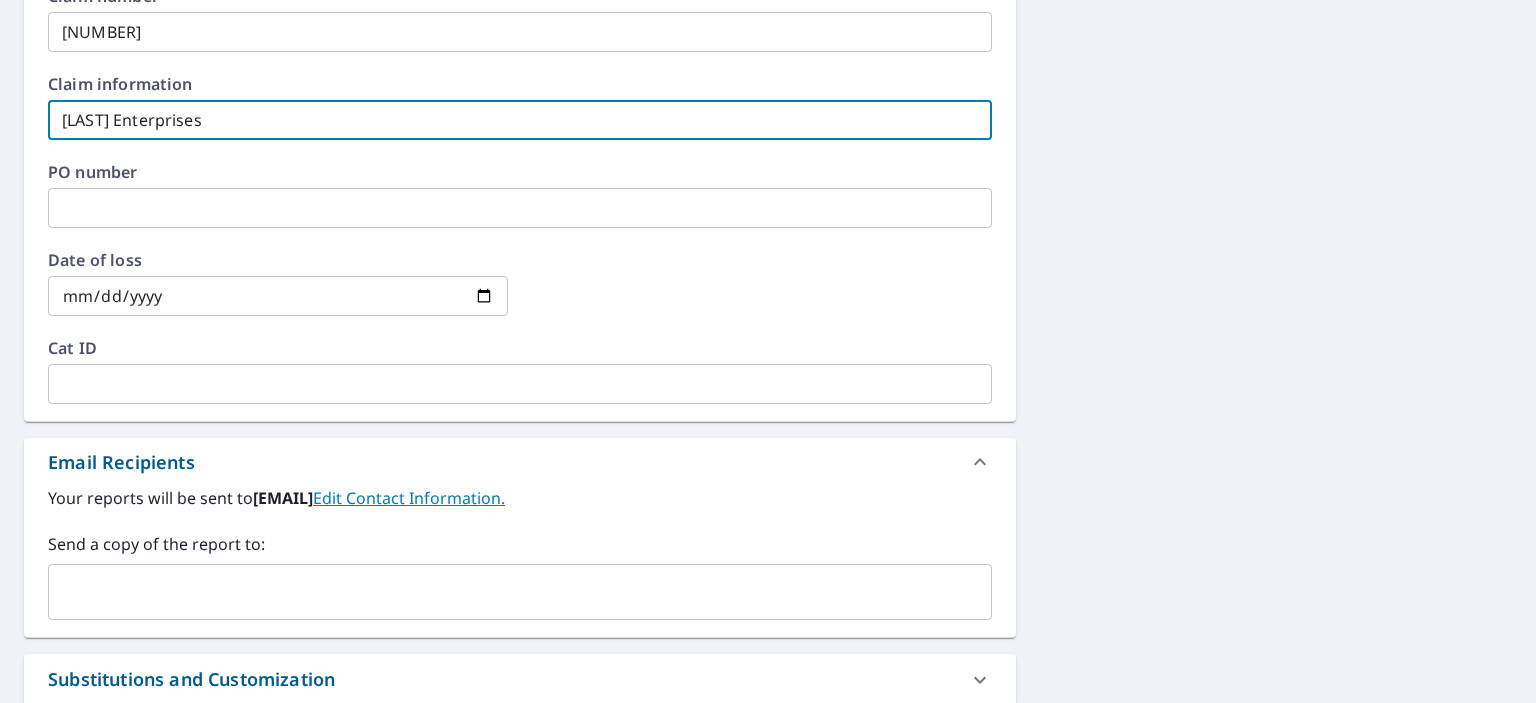 scroll, scrollTop: 800, scrollLeft: 0, axis: vertical 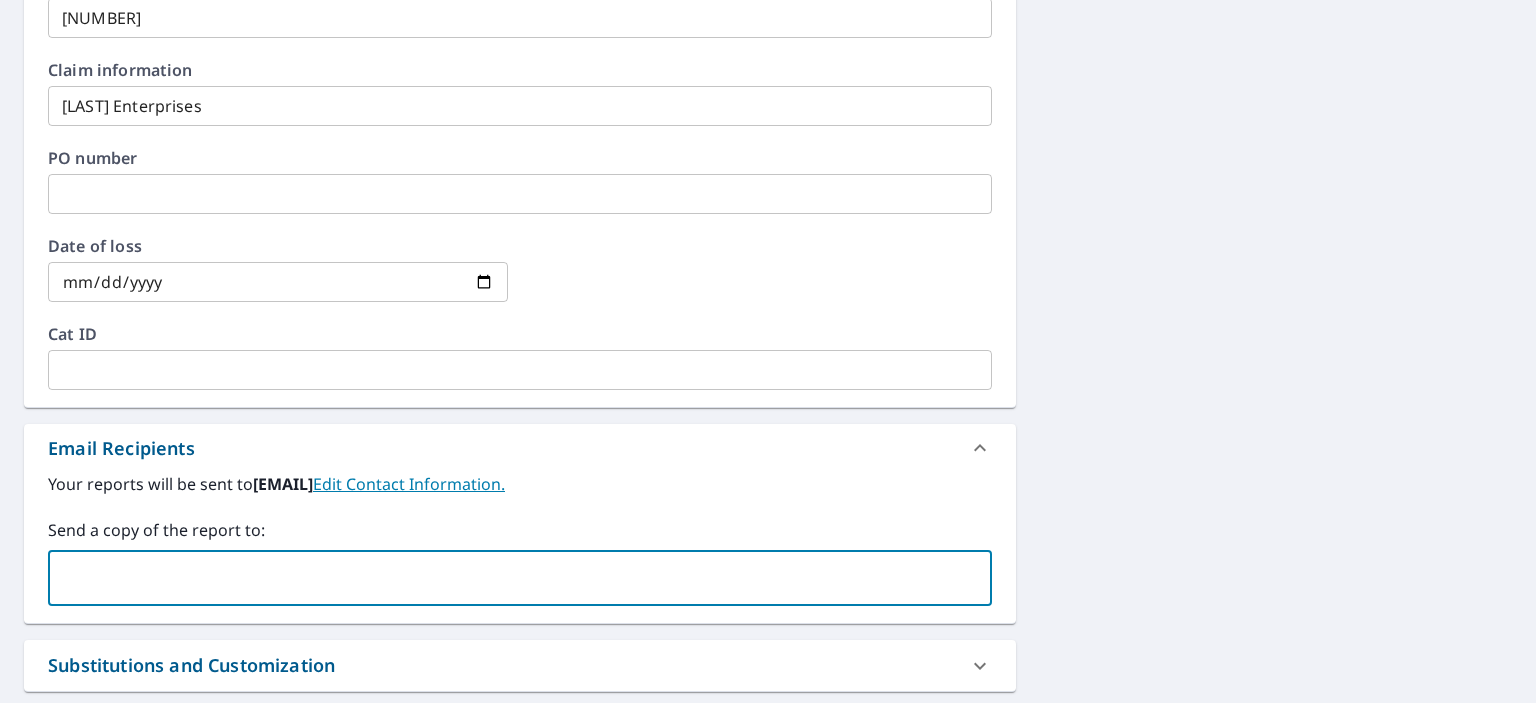 paste on "[EMAIL]" 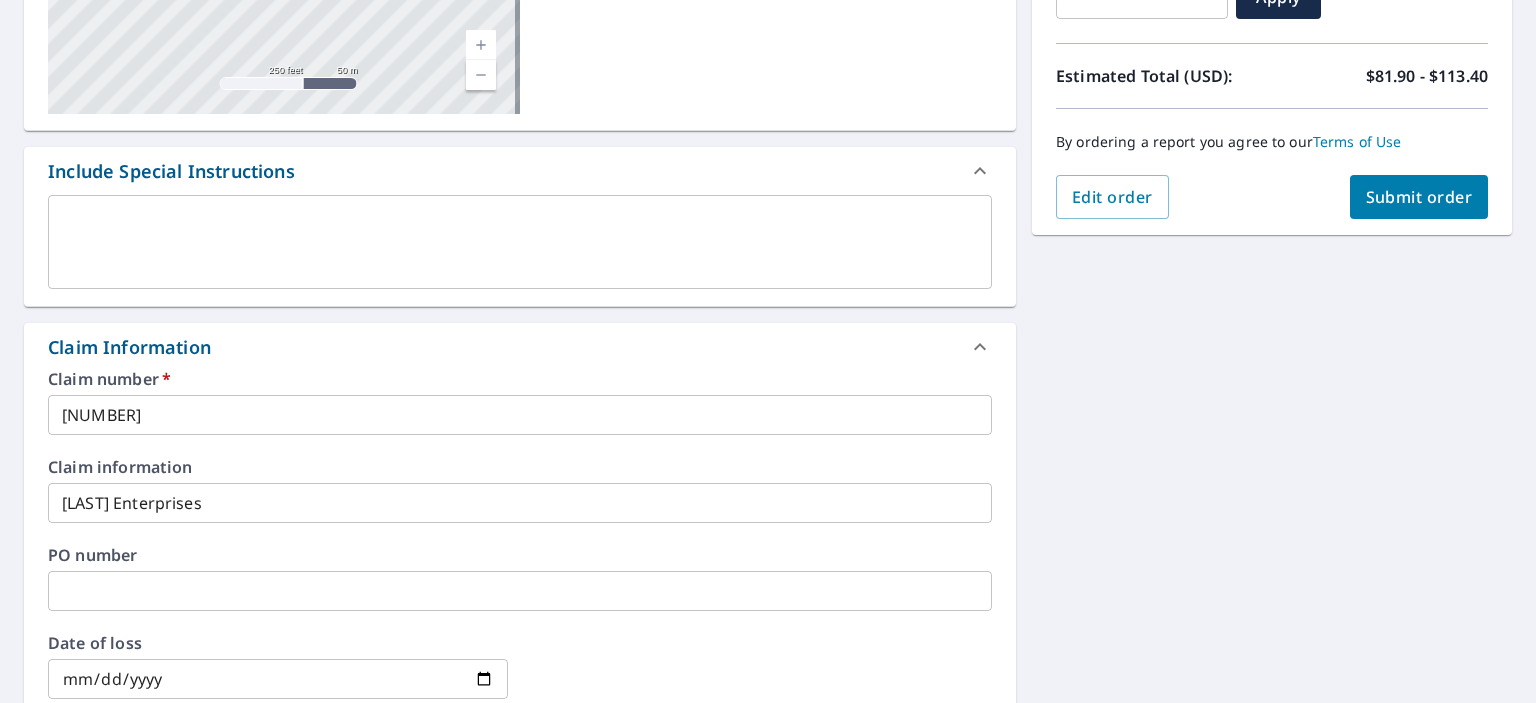 scroll, scrollTop: 400, scrollLeft: 0, axis: vertical 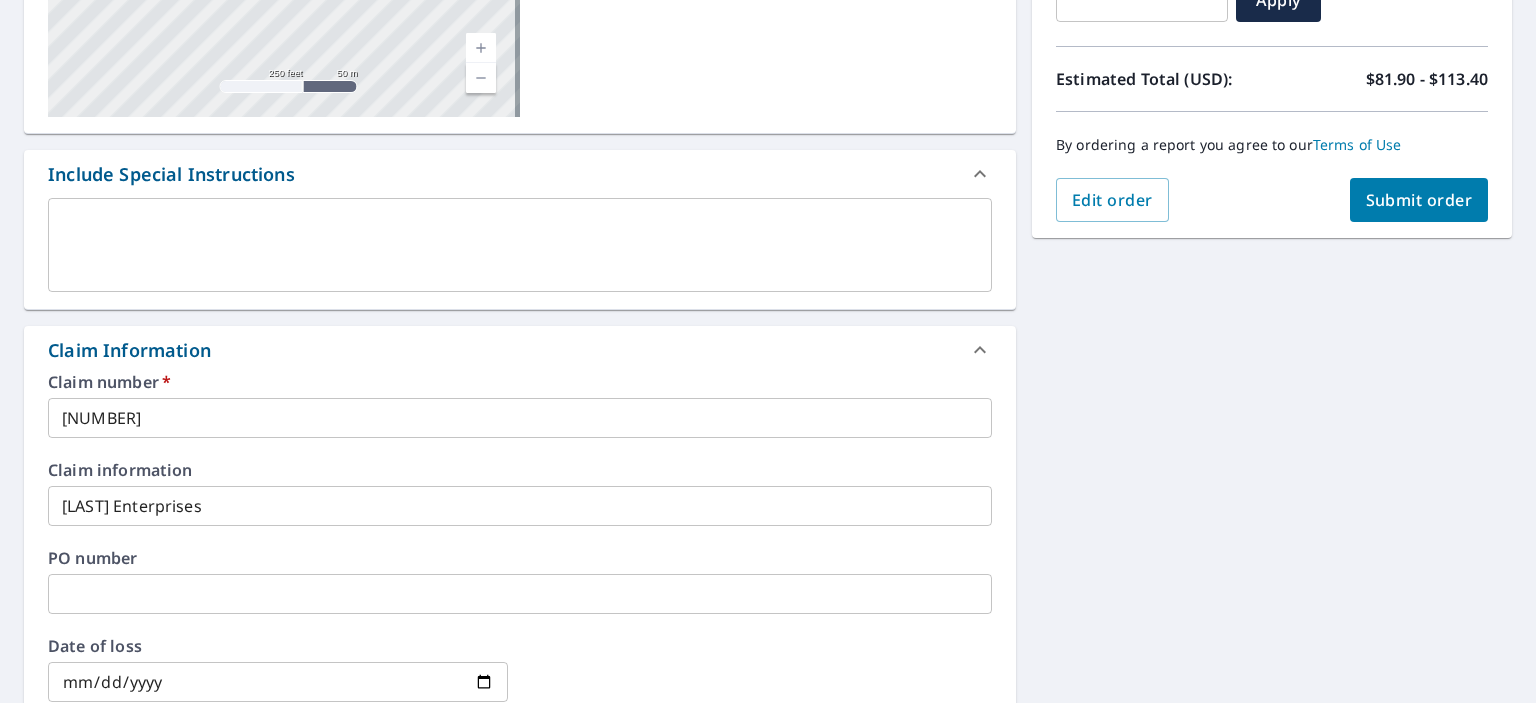 type on "[EMAIL]" 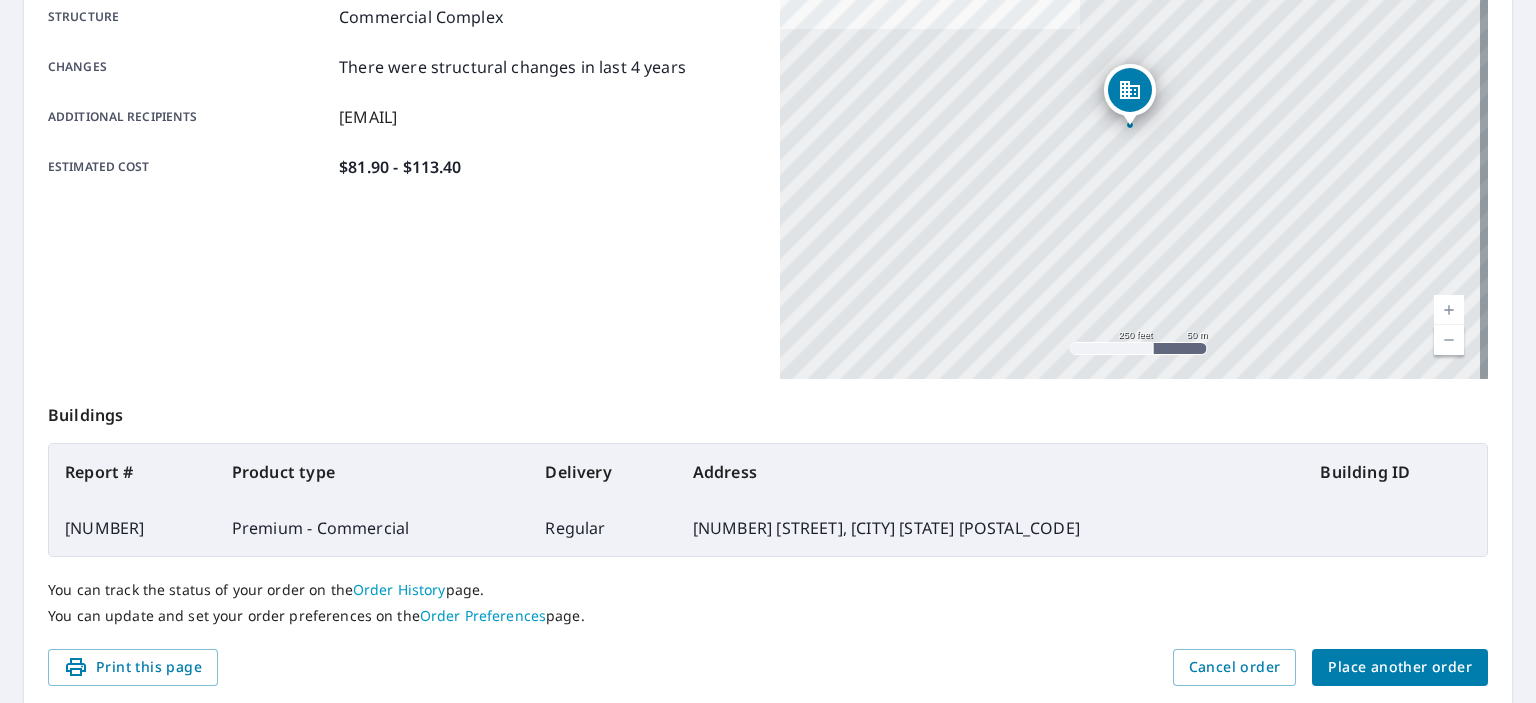 click on "Place another order" at bounding box center (1400, 667) 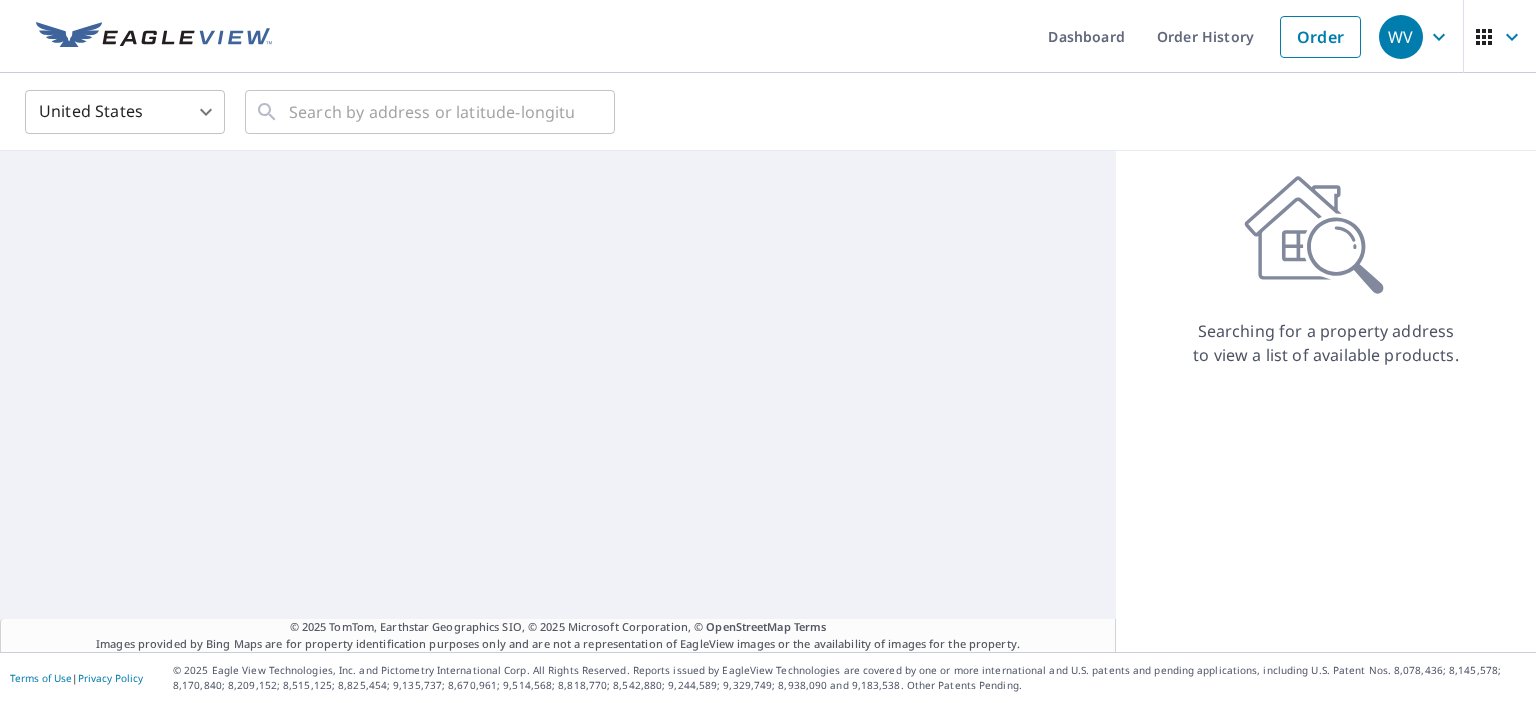 scroll, scrollTop: 0, scrollLeft: 0, axis: both 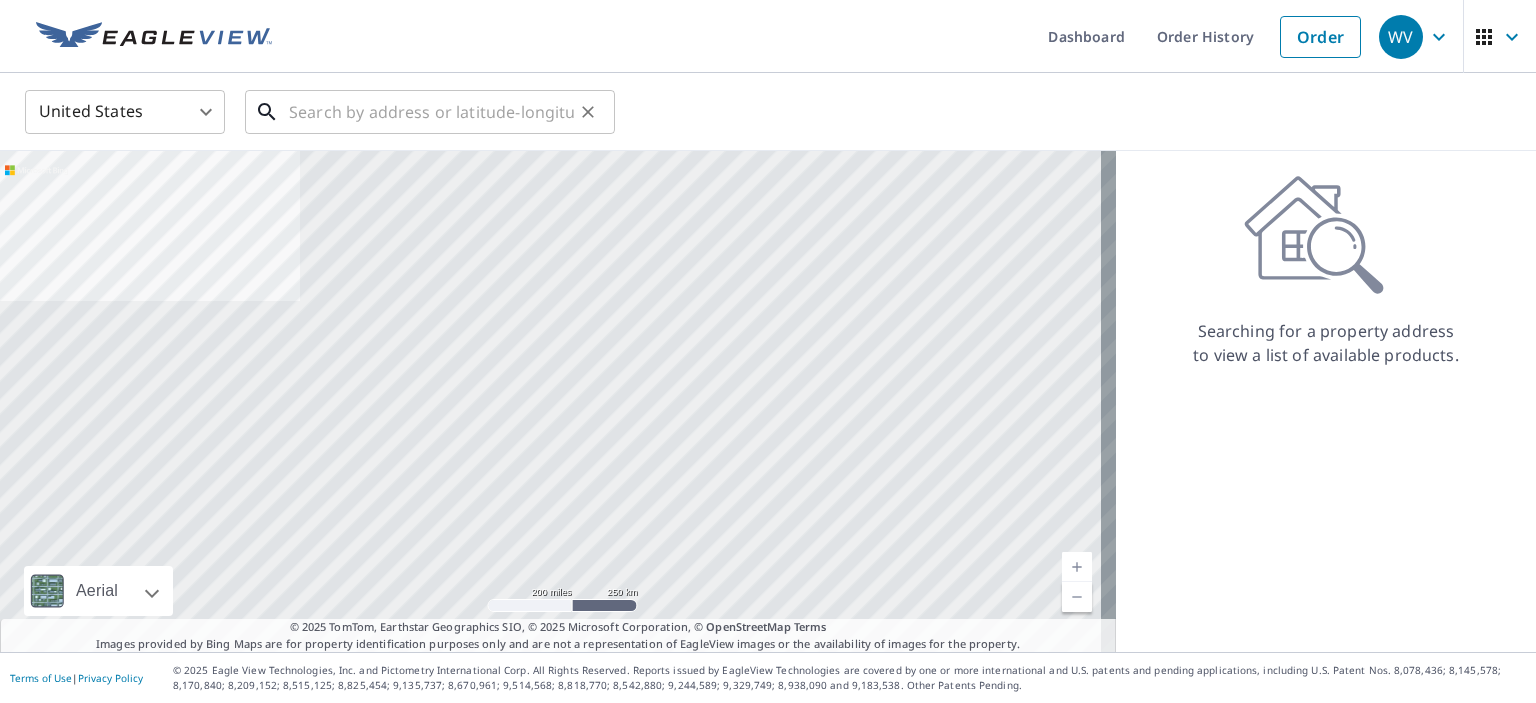 click at bounding box center [431, 112] 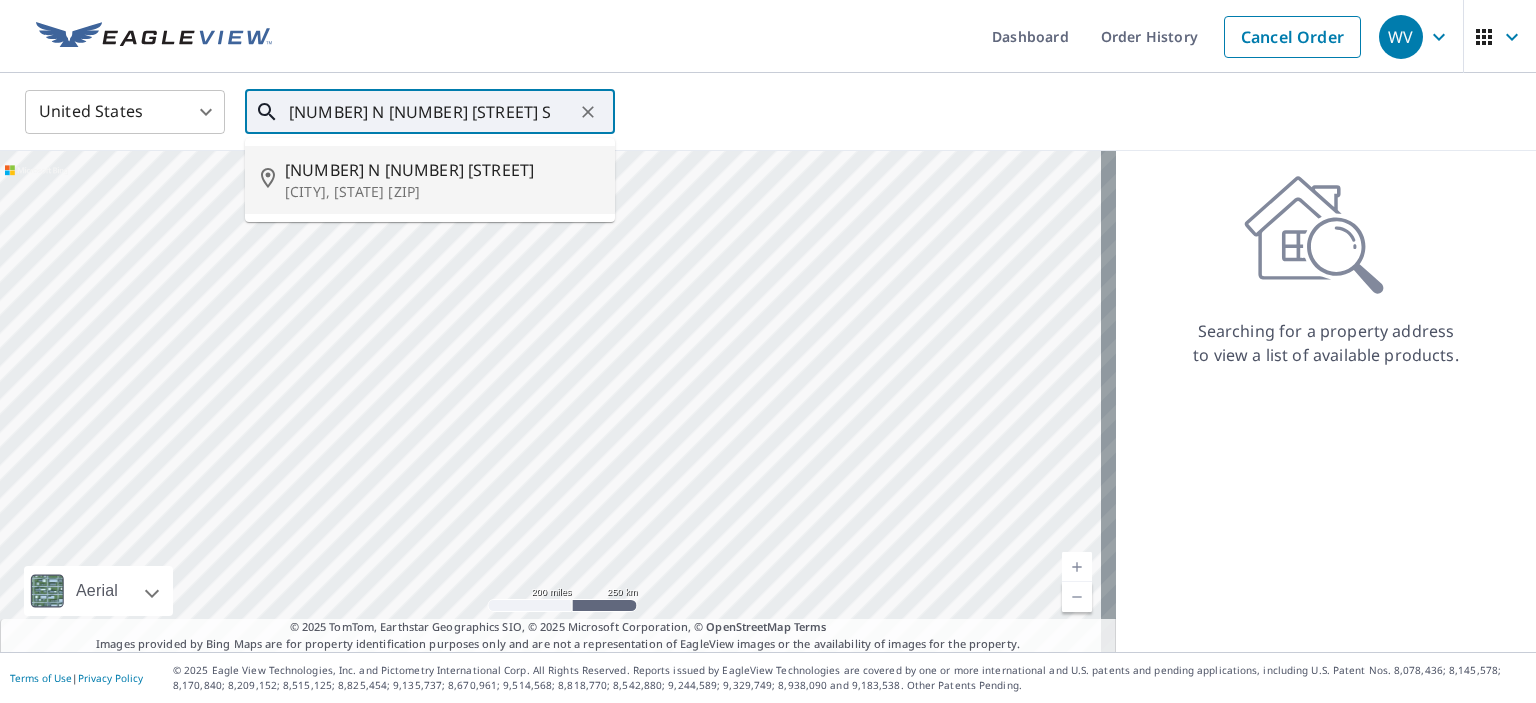 click on "[NUMBER] N [NUMBER] [STREET]" at bounding box center (442, 170) 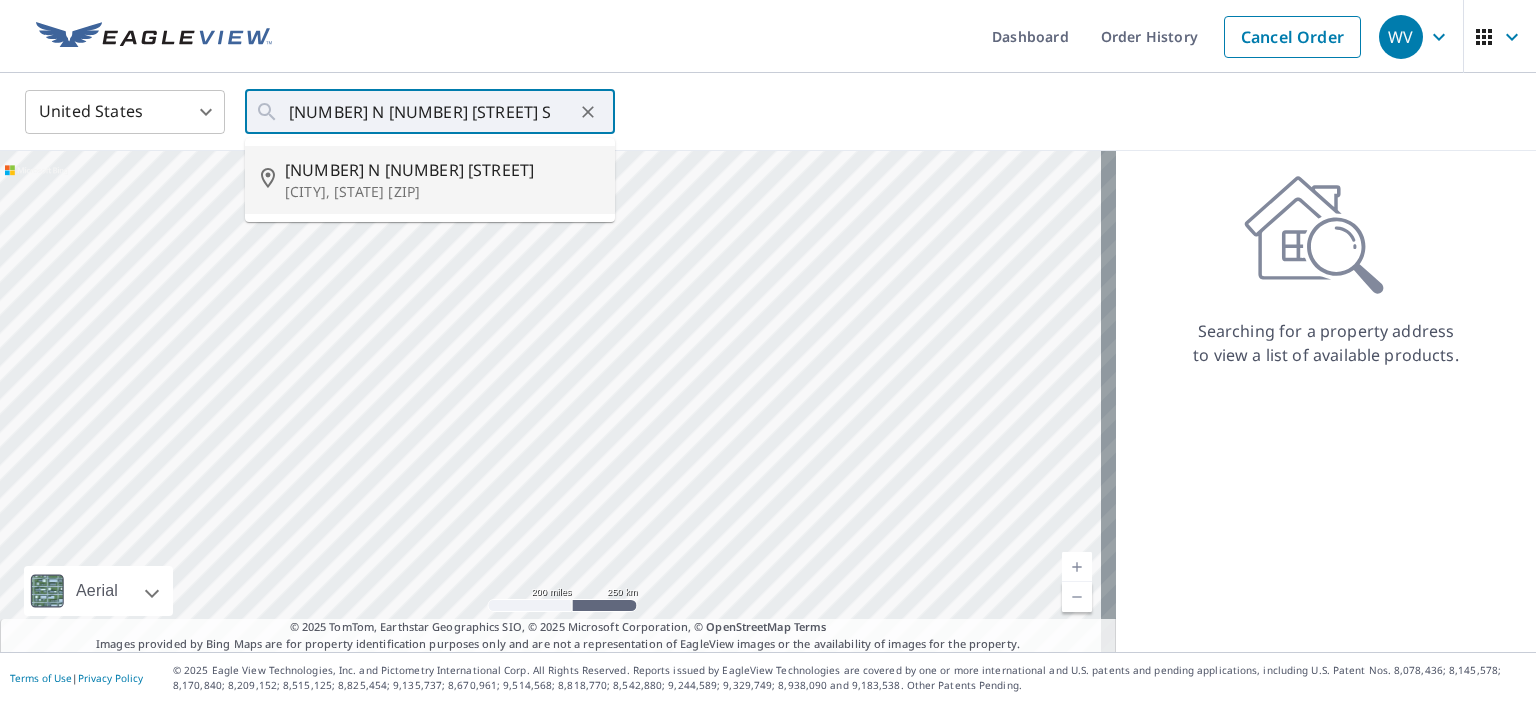 type on "[NUMBER] [STREET] [CITY], [STATE] [POSTAL_CODE]" 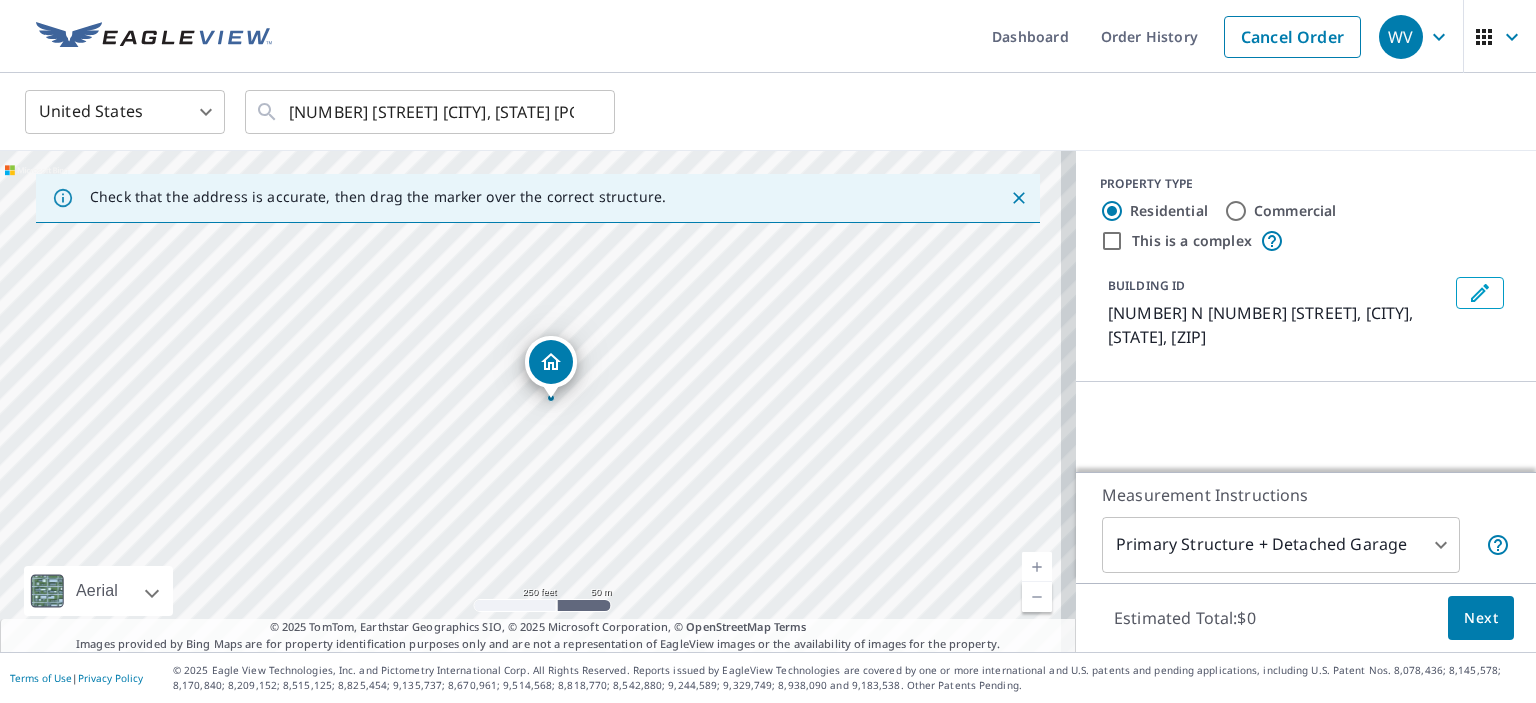 click on "Commercial" at bounding box center [1236, 211] 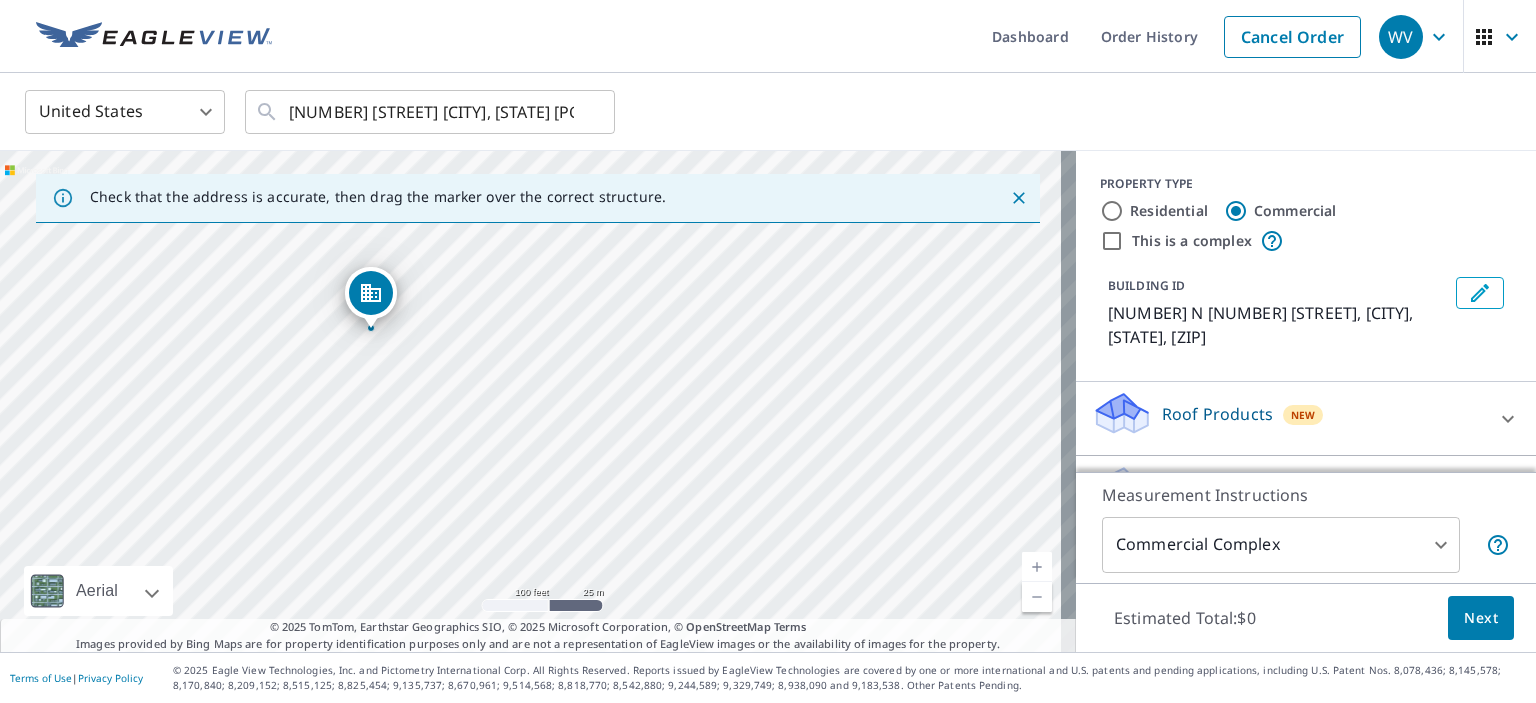 click on "Roof Products" at bounding box center (1217, 414) 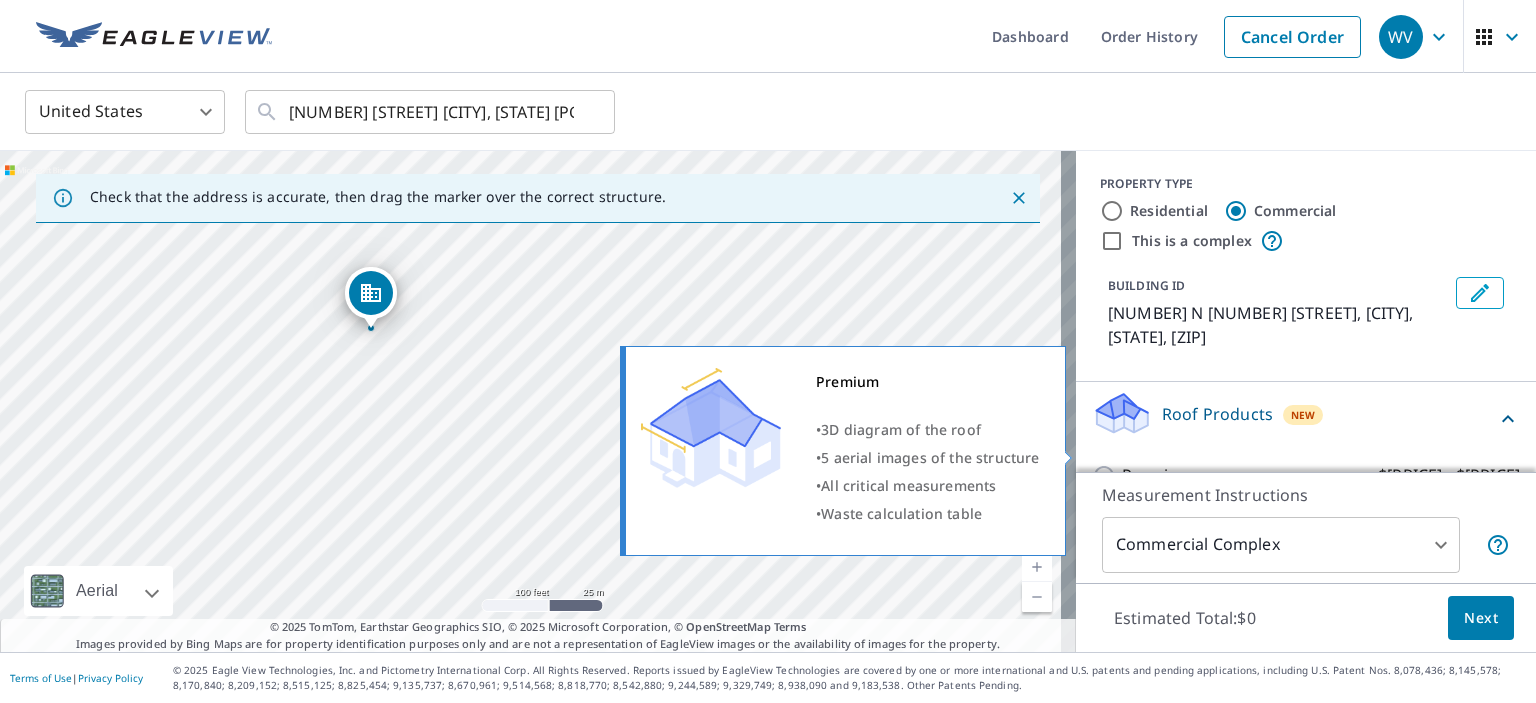 click on "Premium" at bounding box center [1157, 475] 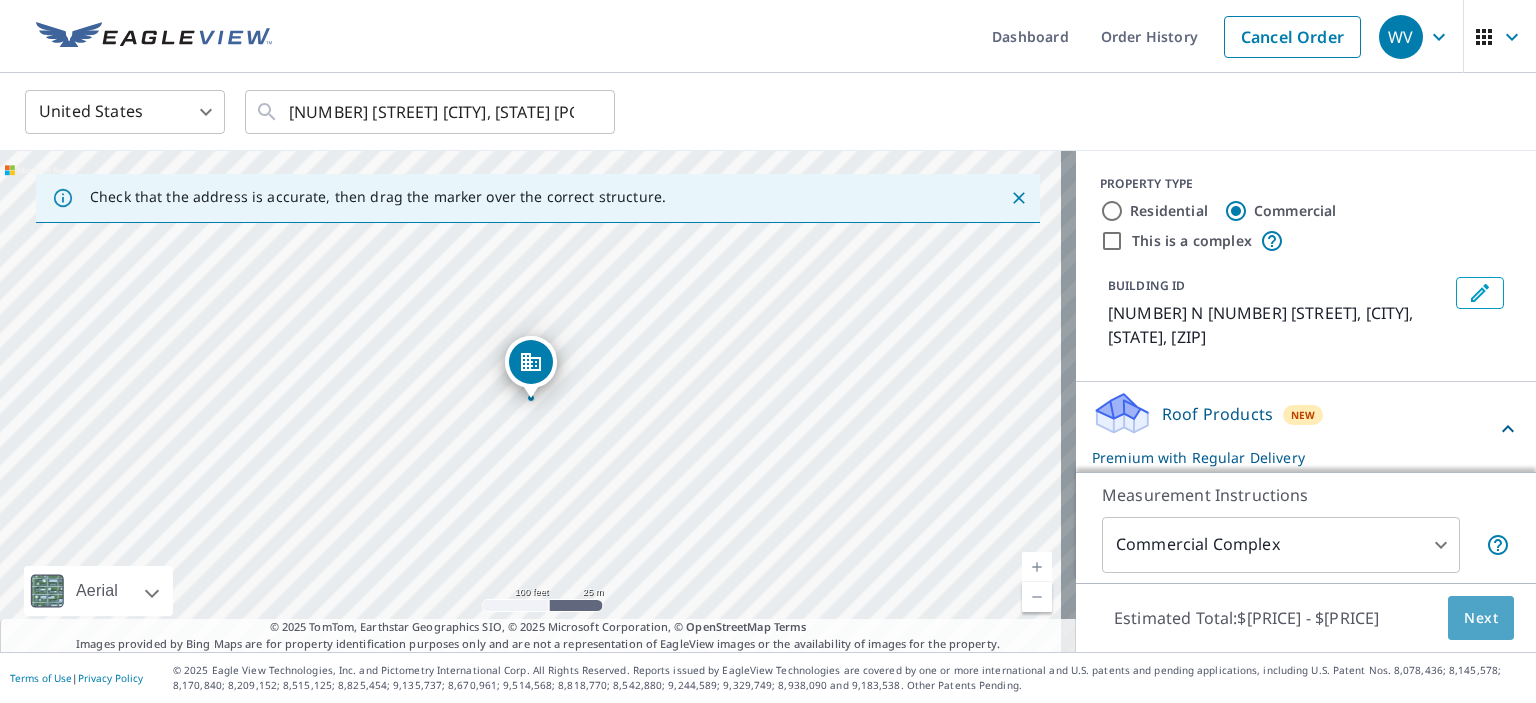 click on "Next" at bounding box center (1481, 618) 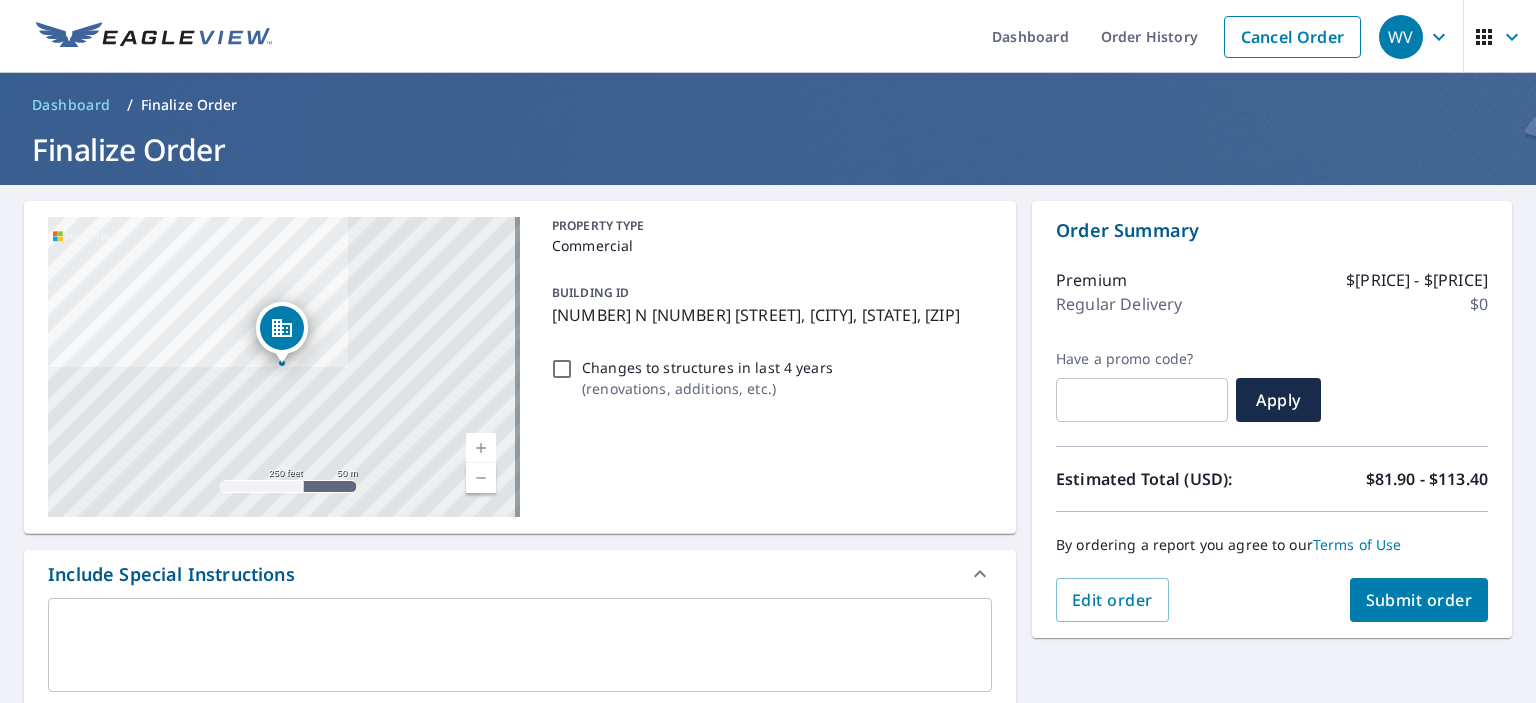 click on "Changes to structures in last 4 years ( renovations, additions, etc. )" at bounding box center [562, 369] 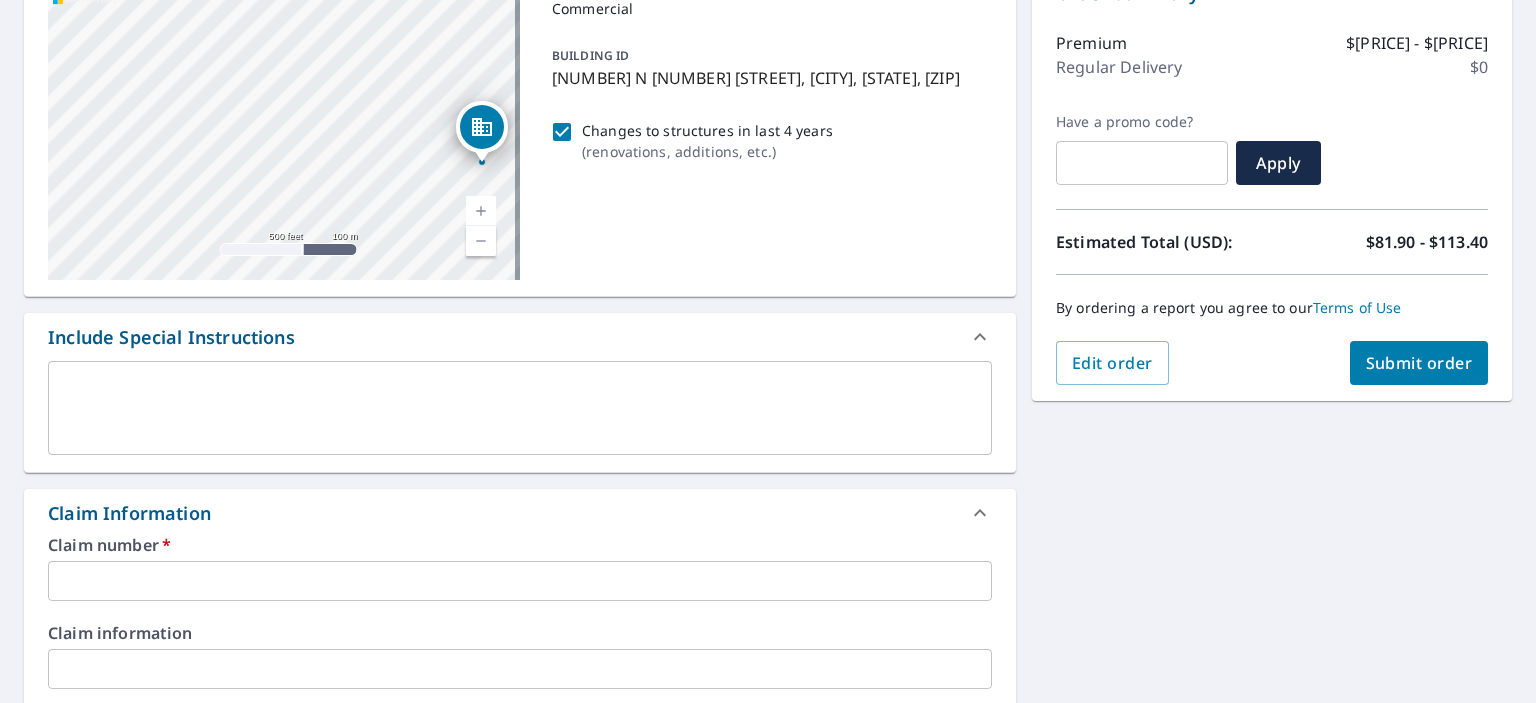 scroll, scrollTop: 400, scrollLeft: 0, axis: vertical 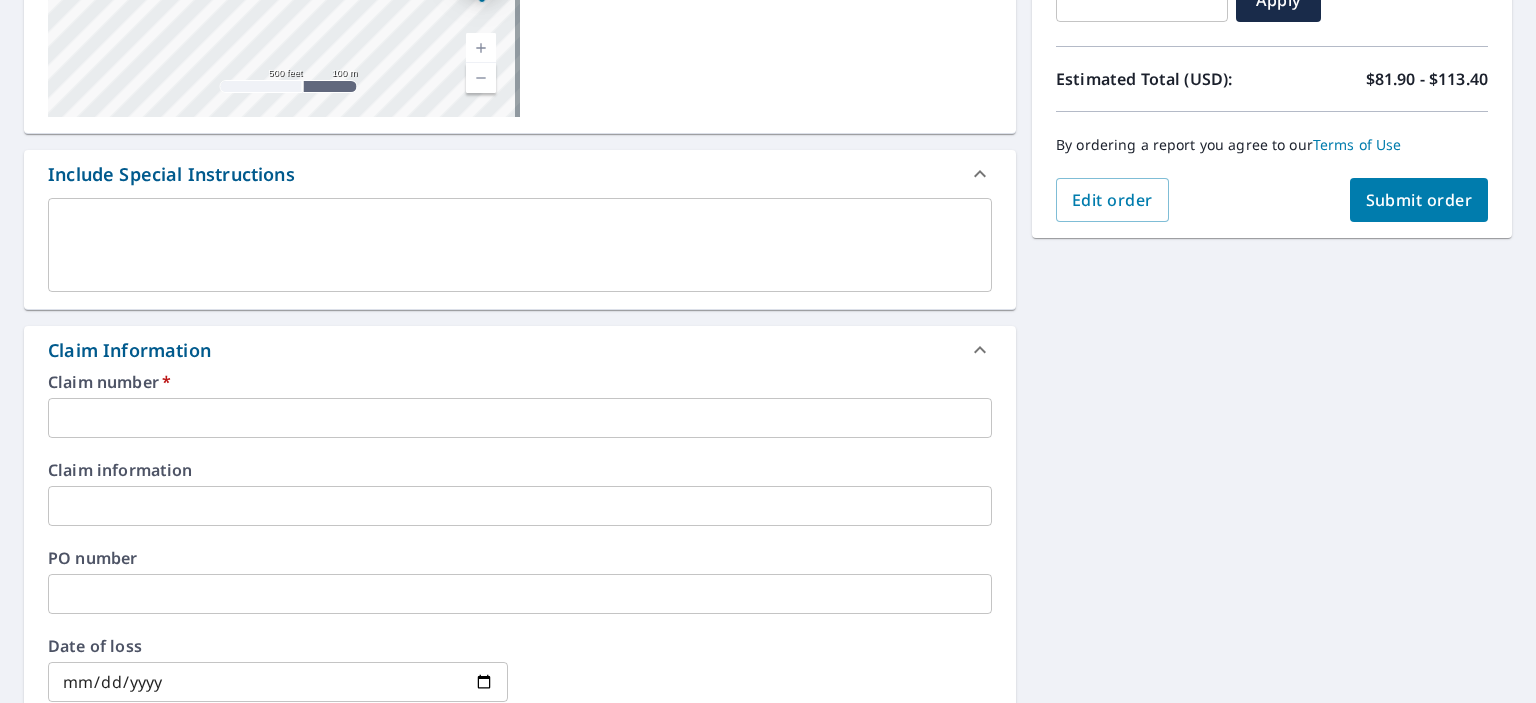 click at bounding box center (520, 418) 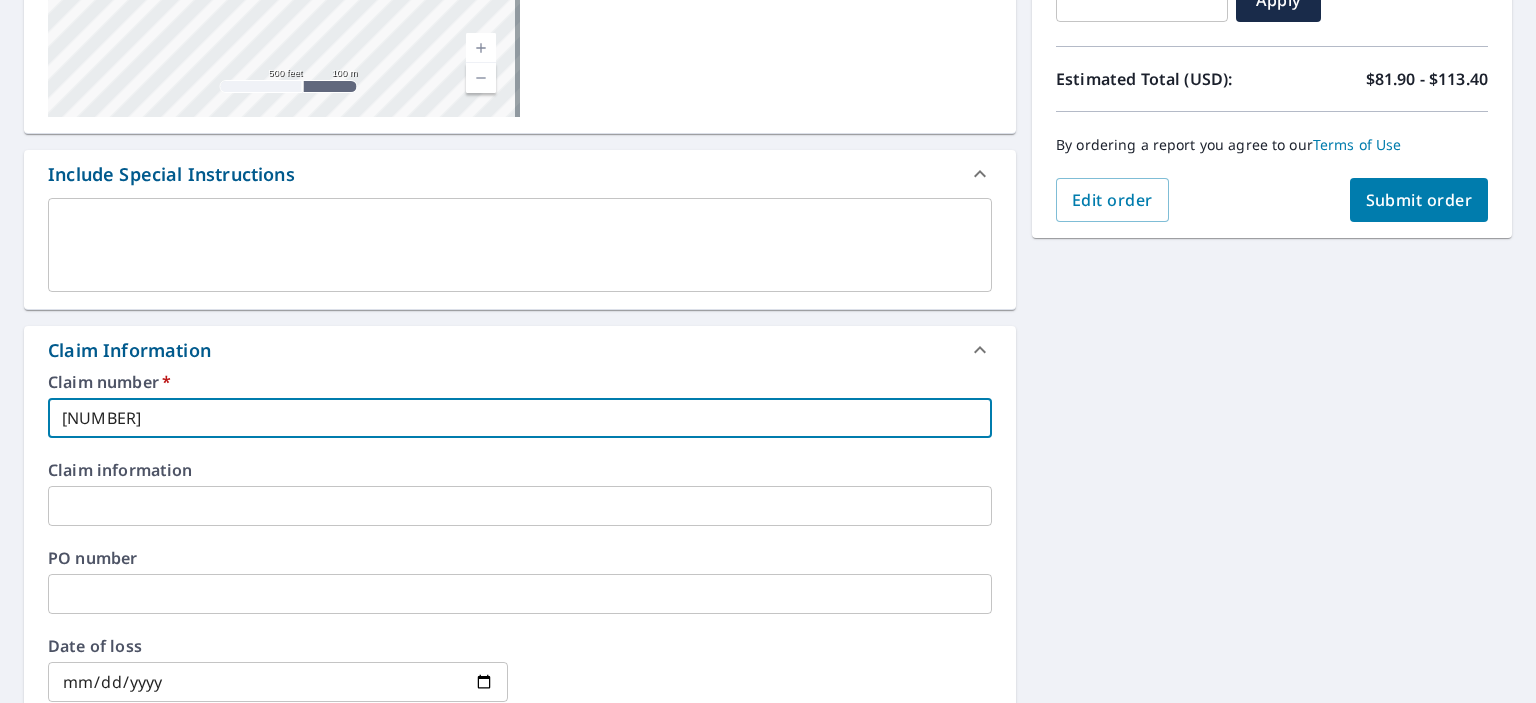 type on "[NUMBER]" 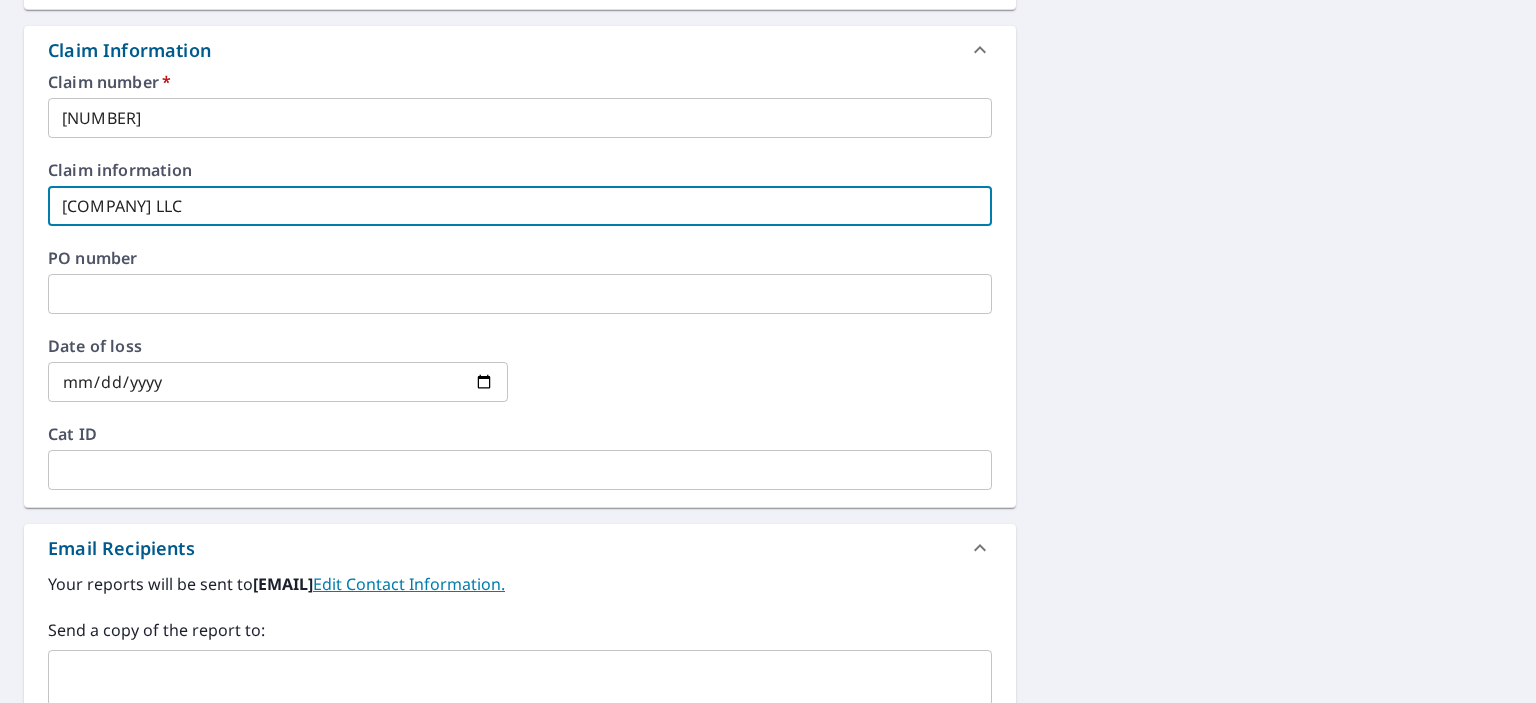 scroll, scrollTop: 900, scrollLeft: 0, axis: vertical 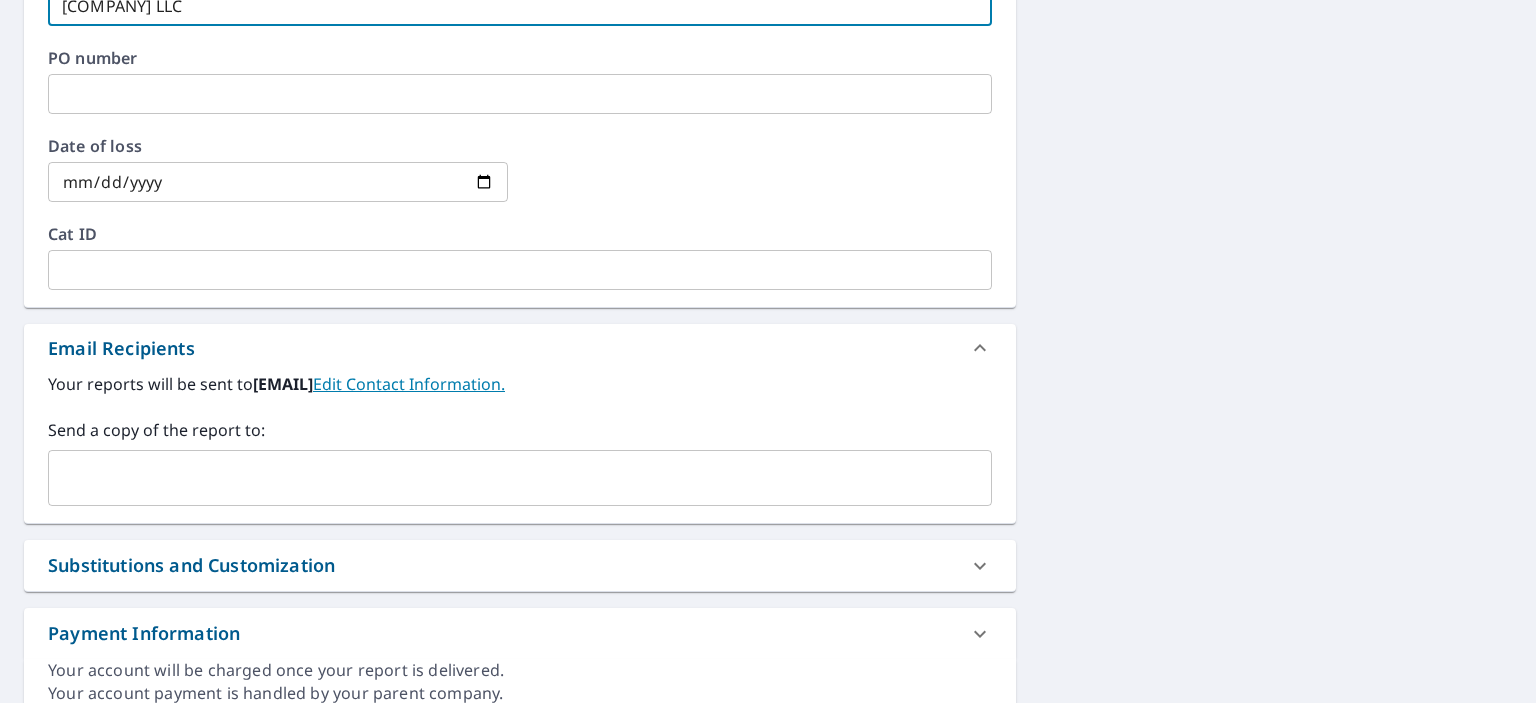 type on "[COMPANY] LLC" 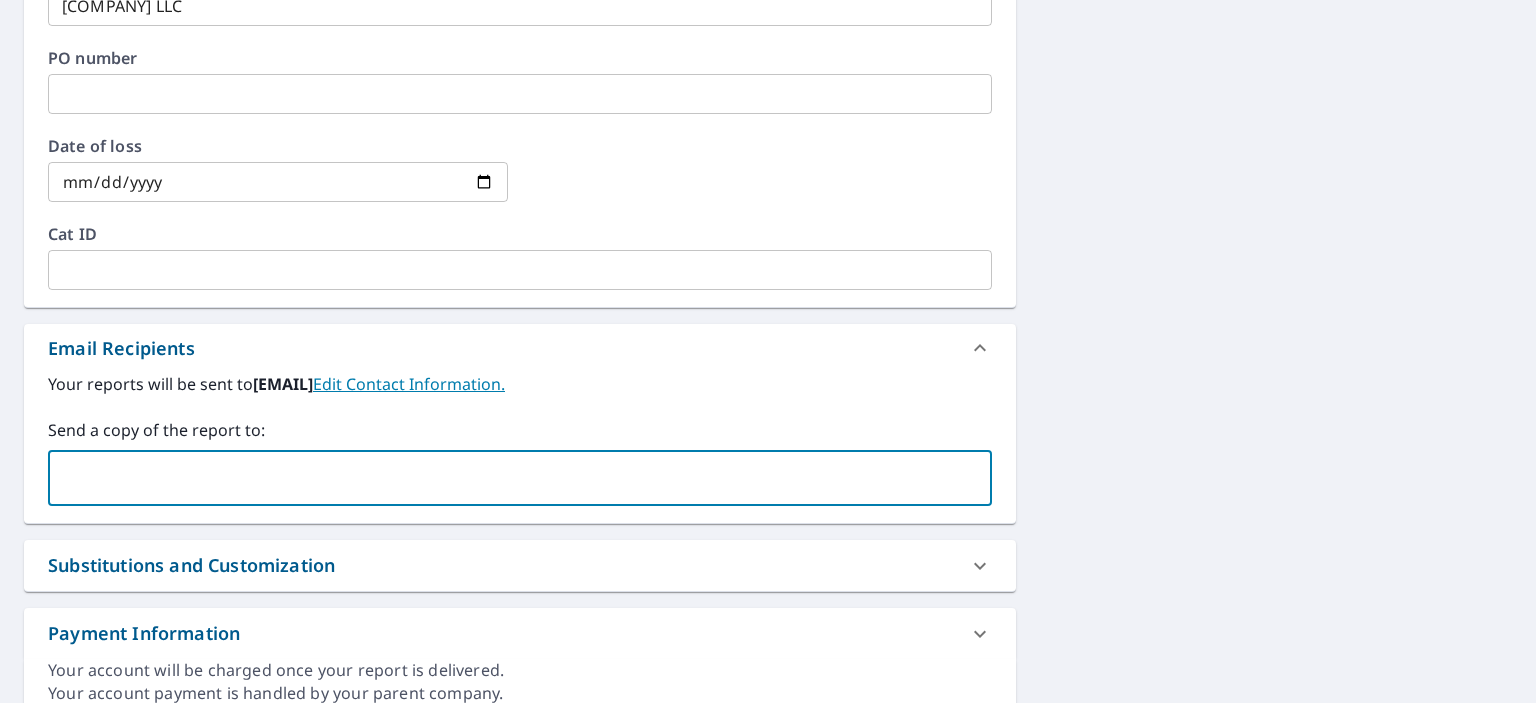 paste on "Determine cause and extent of damage to 4 buildings. Identify any damage caused by hail." 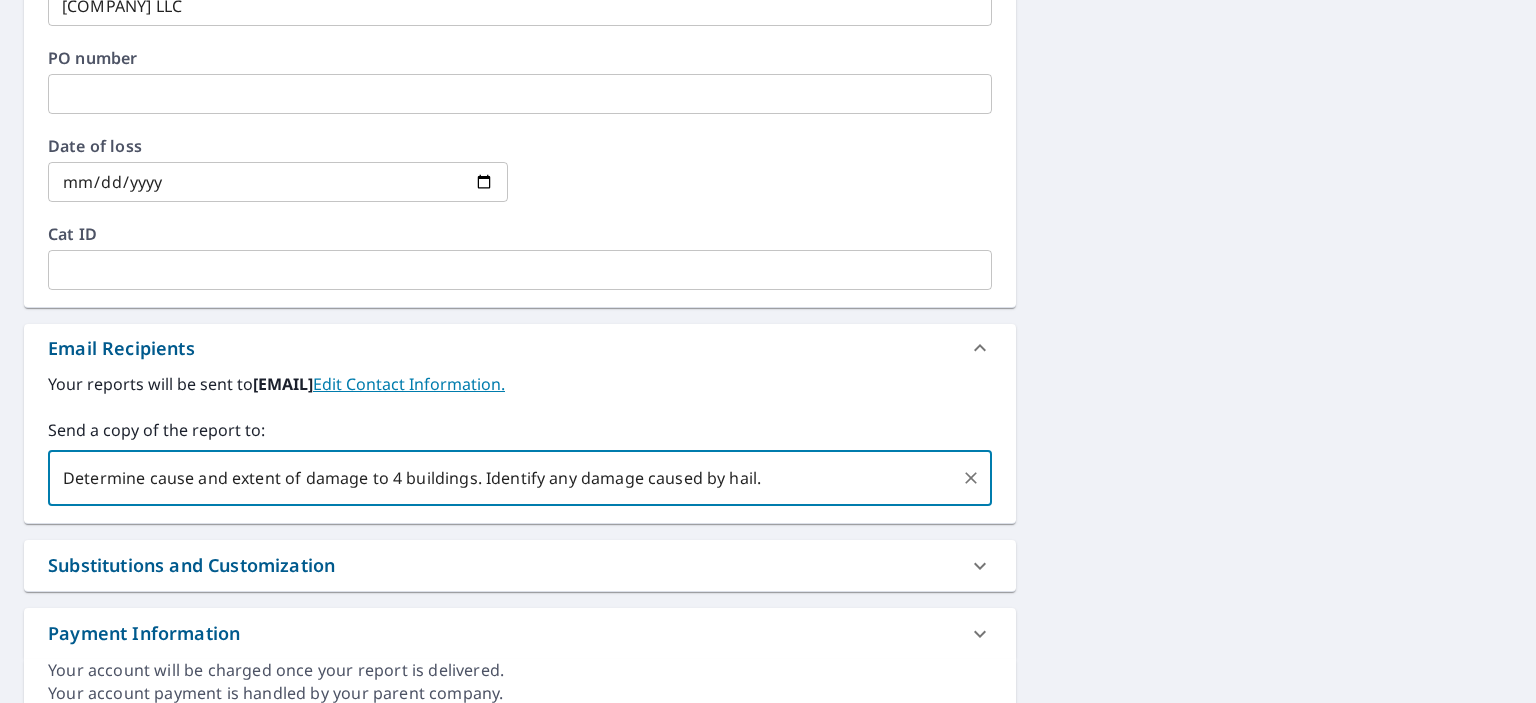 drag, startPoint x: 765, startPoint y: 471, endPoint x: 54, endPoint y: 483, distance: 711.10126 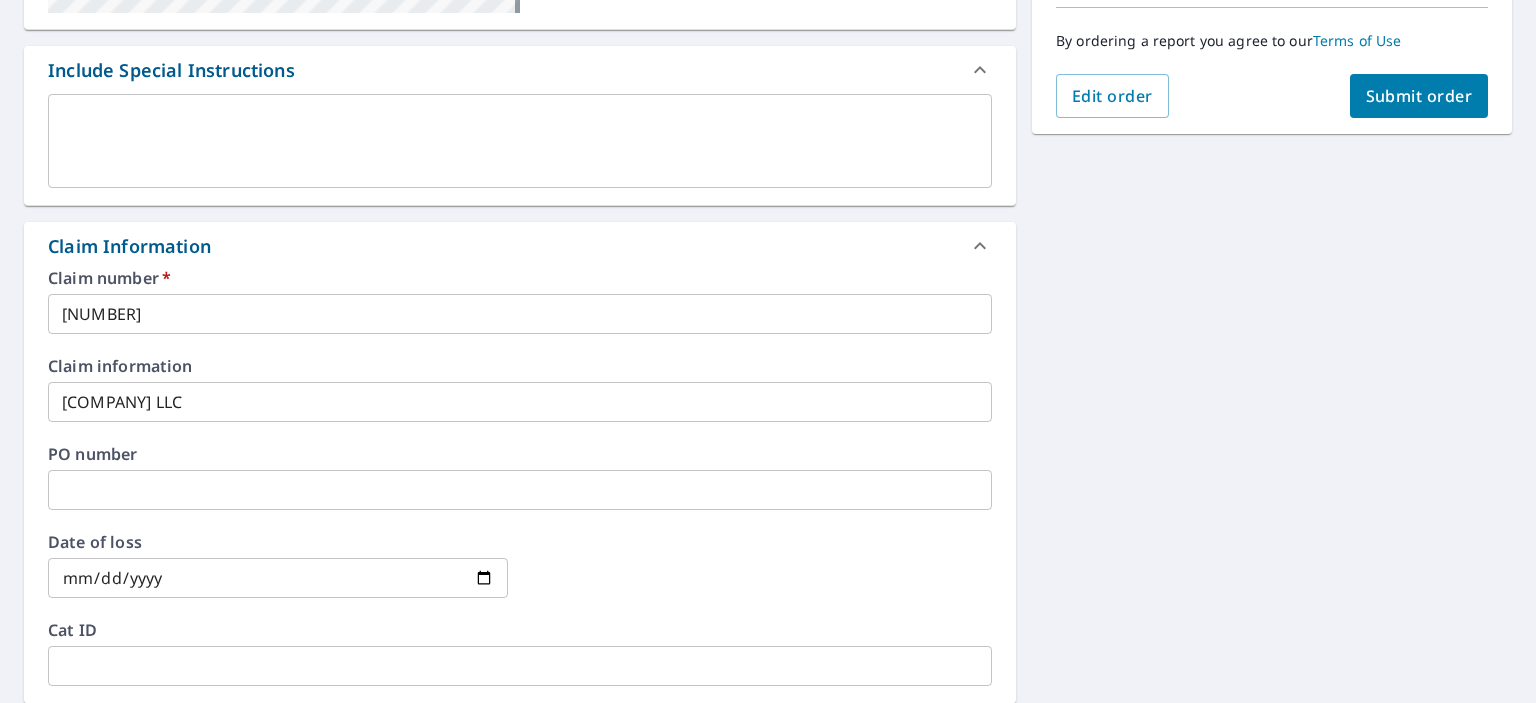scroll, scrollTop: 500, scrollLeft: 0, axis: vertical 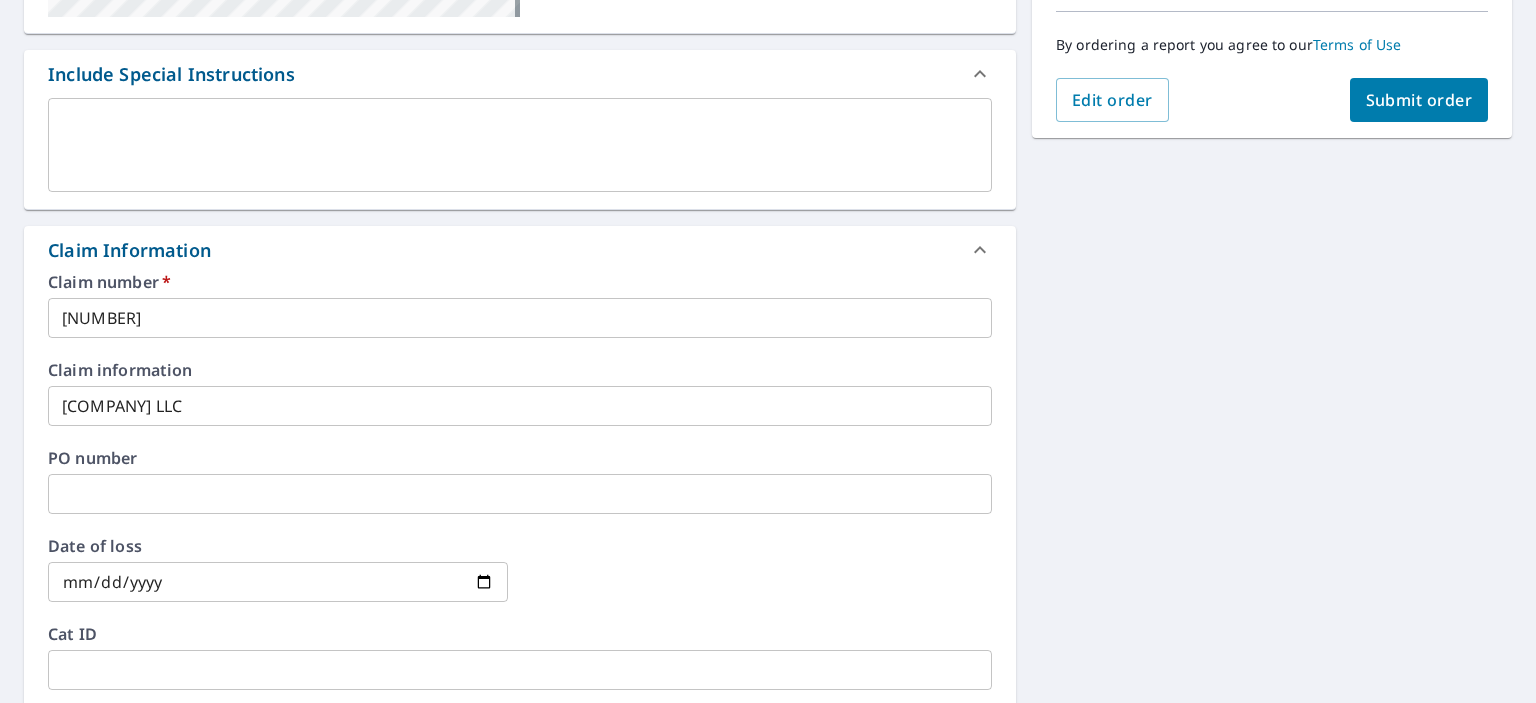 type on "[EMAIL]" 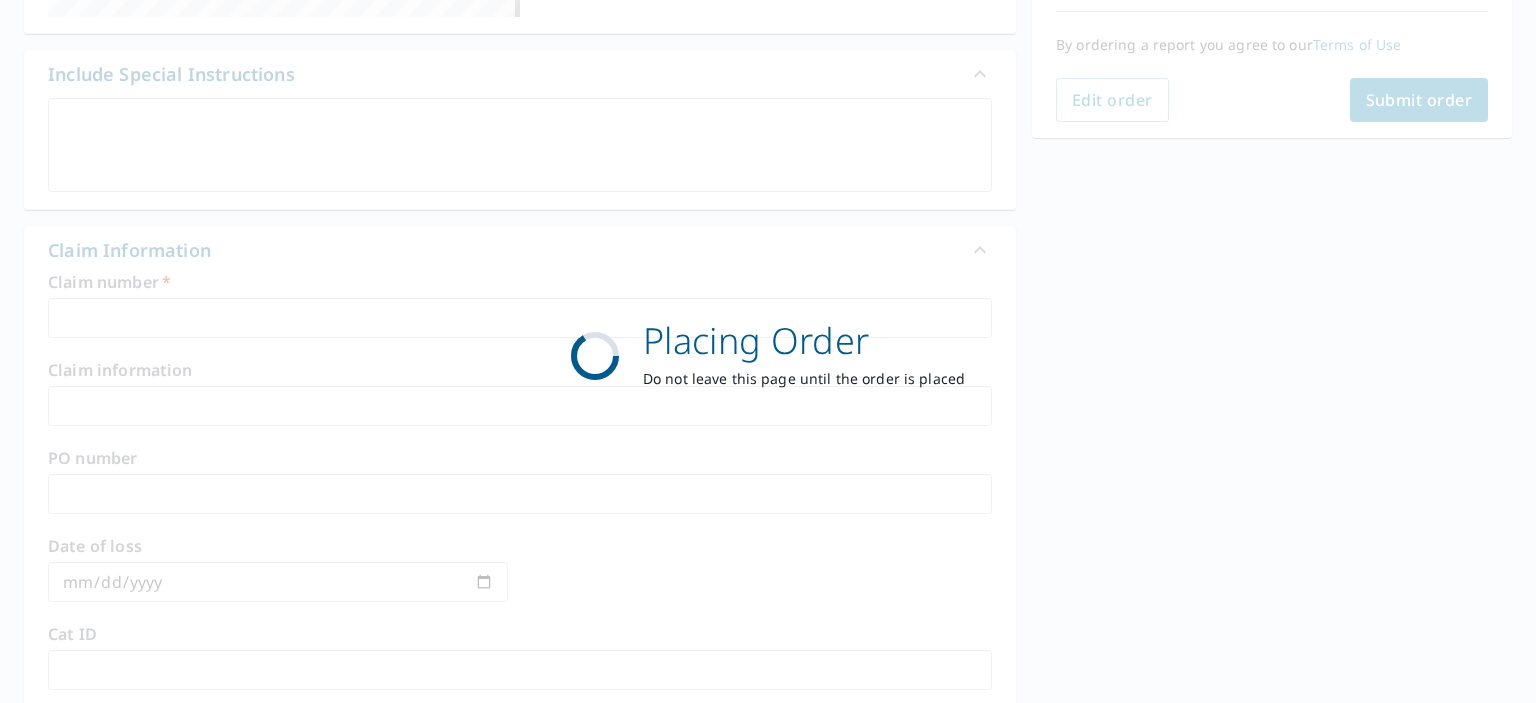 scroll, scrollTop: 472, scrollLeft: 0, axis: vertical 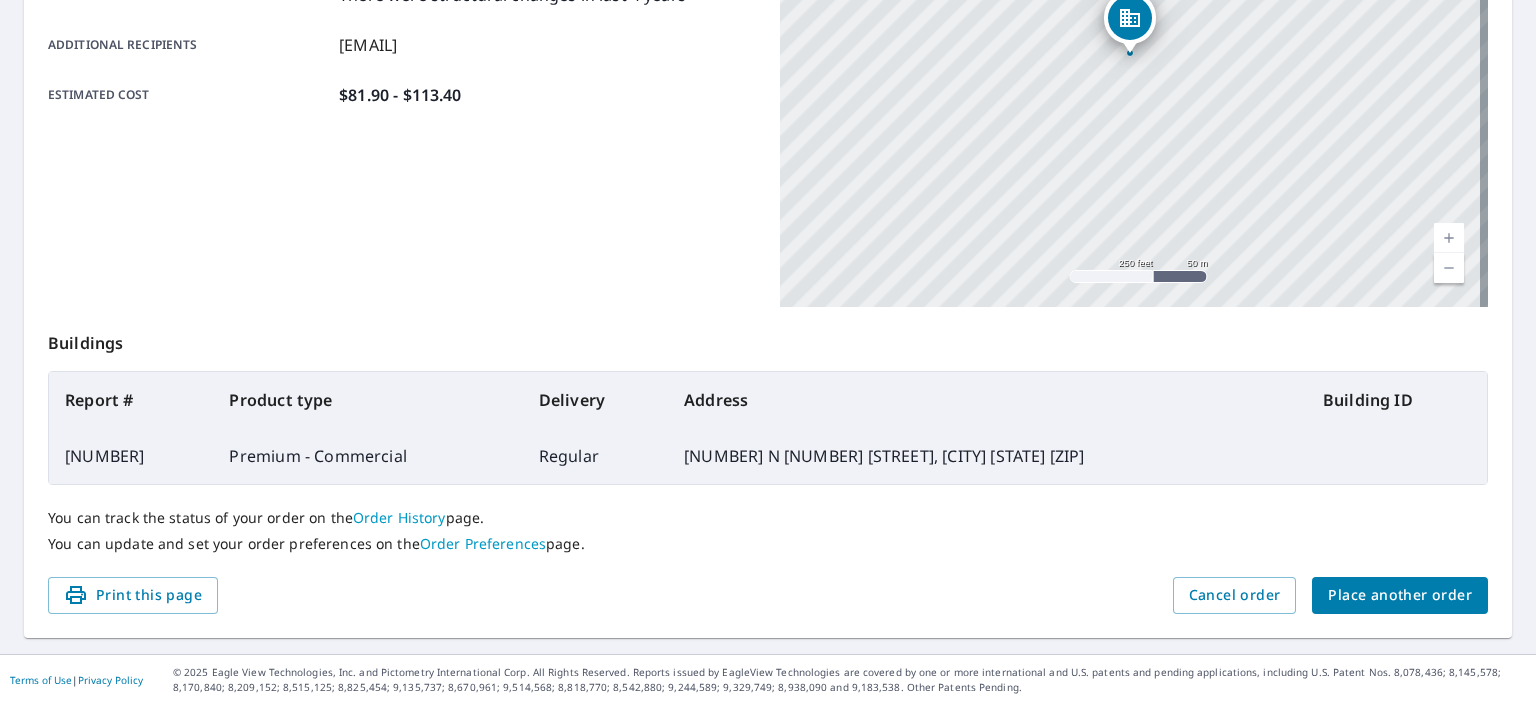click on "Place another order" at bounding box center [1400, 595] 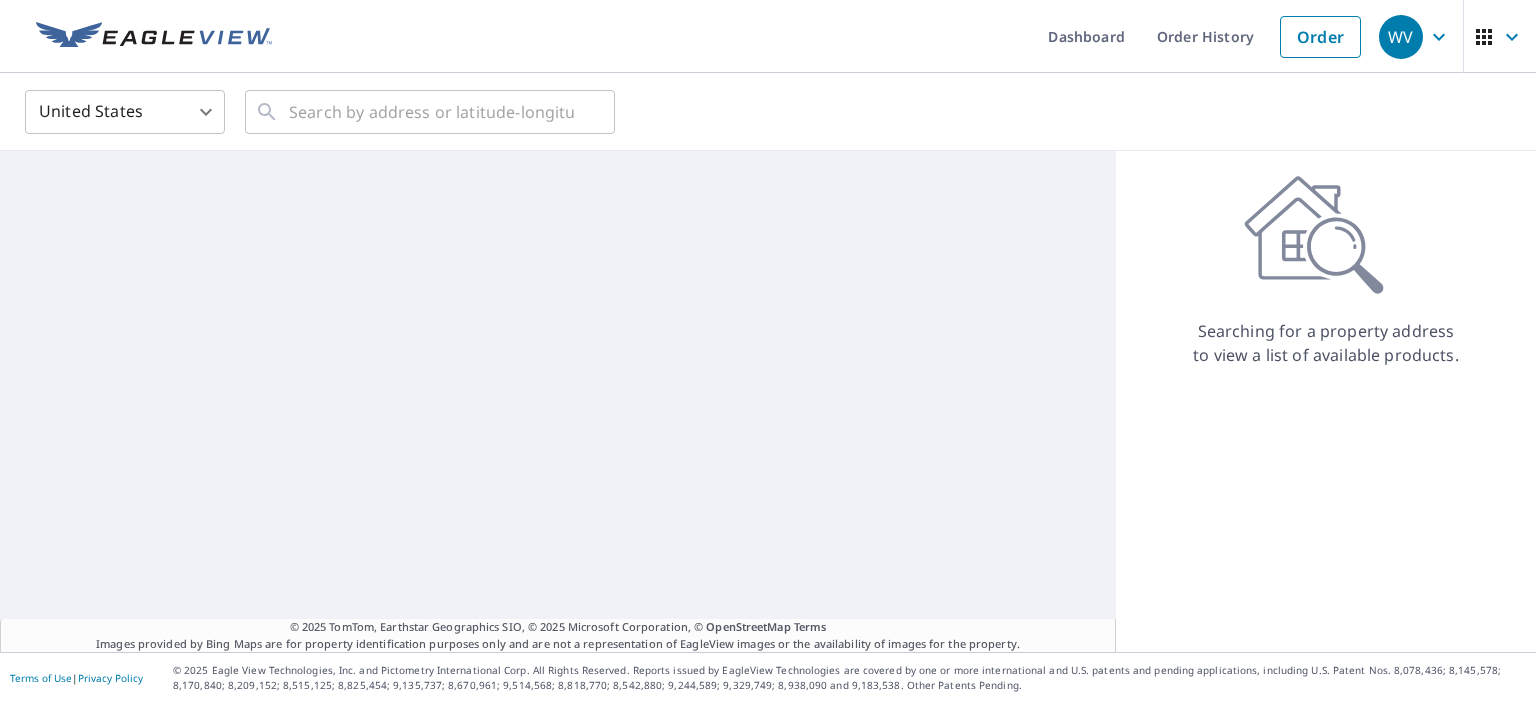 scroll, scrollTop: 0, scrollLeft: 0, axis: both 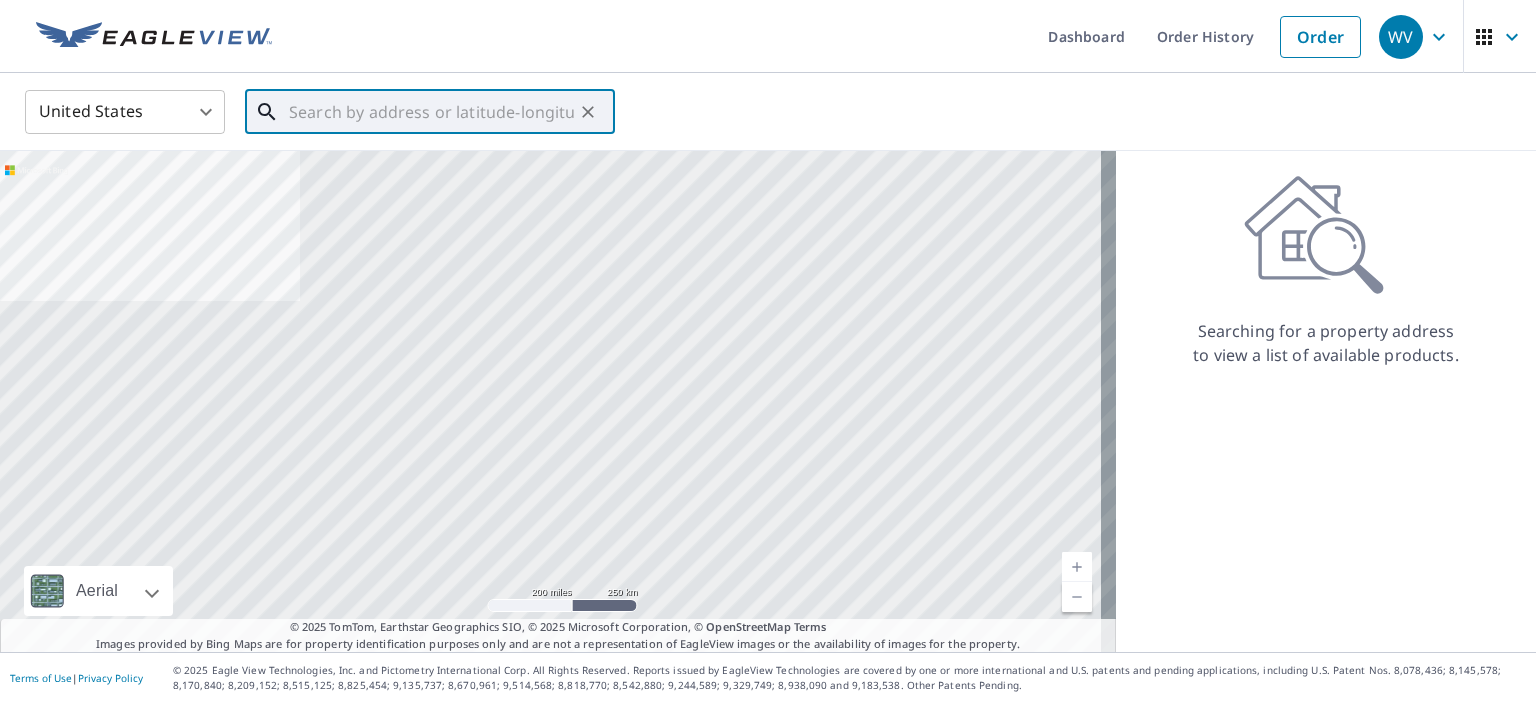 click at bounding box center (431, 112) 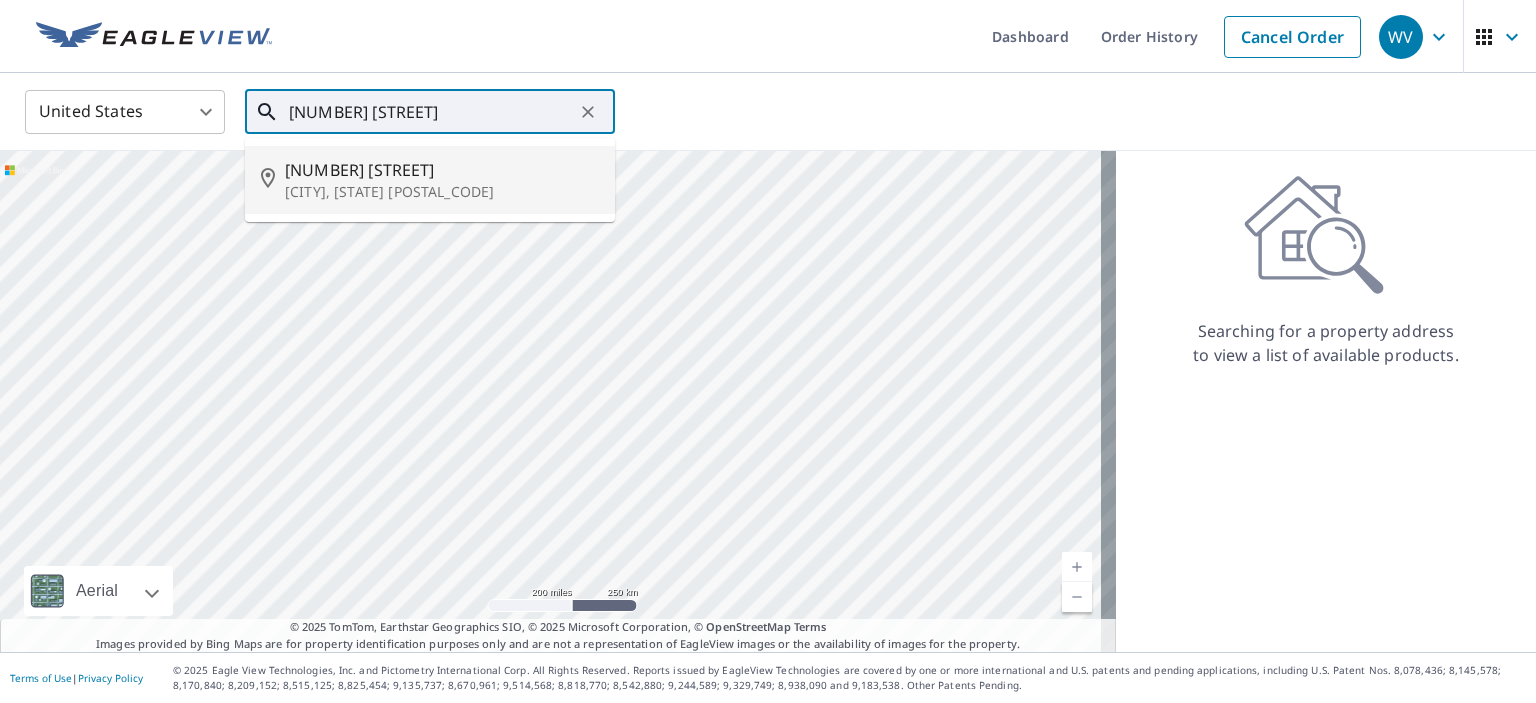 click on "[CITY], [STATE] [POSTAL_CODE]" at bounding box center [442, 192] 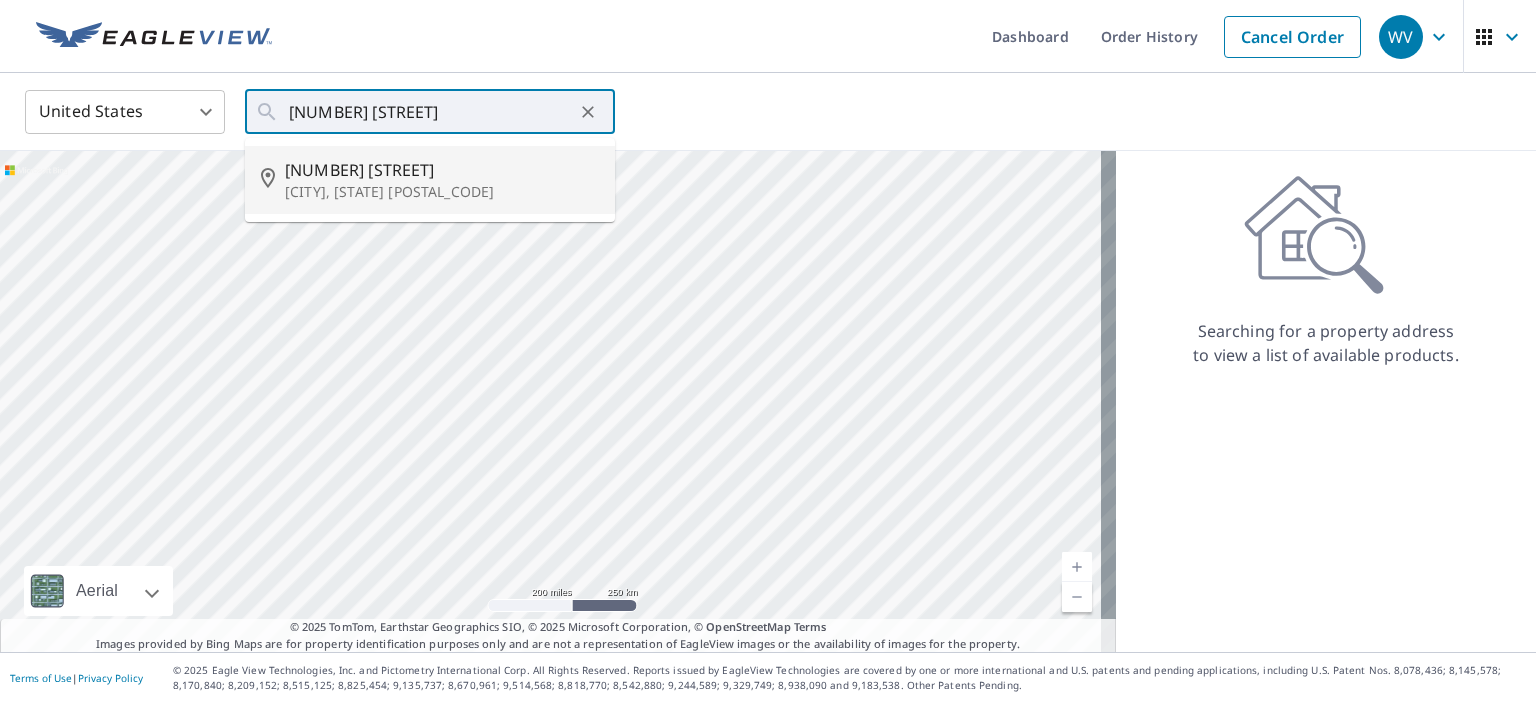 type on "[NUMBER] [STREET] [CITY], [STATE] [POSTAL_CODE]" 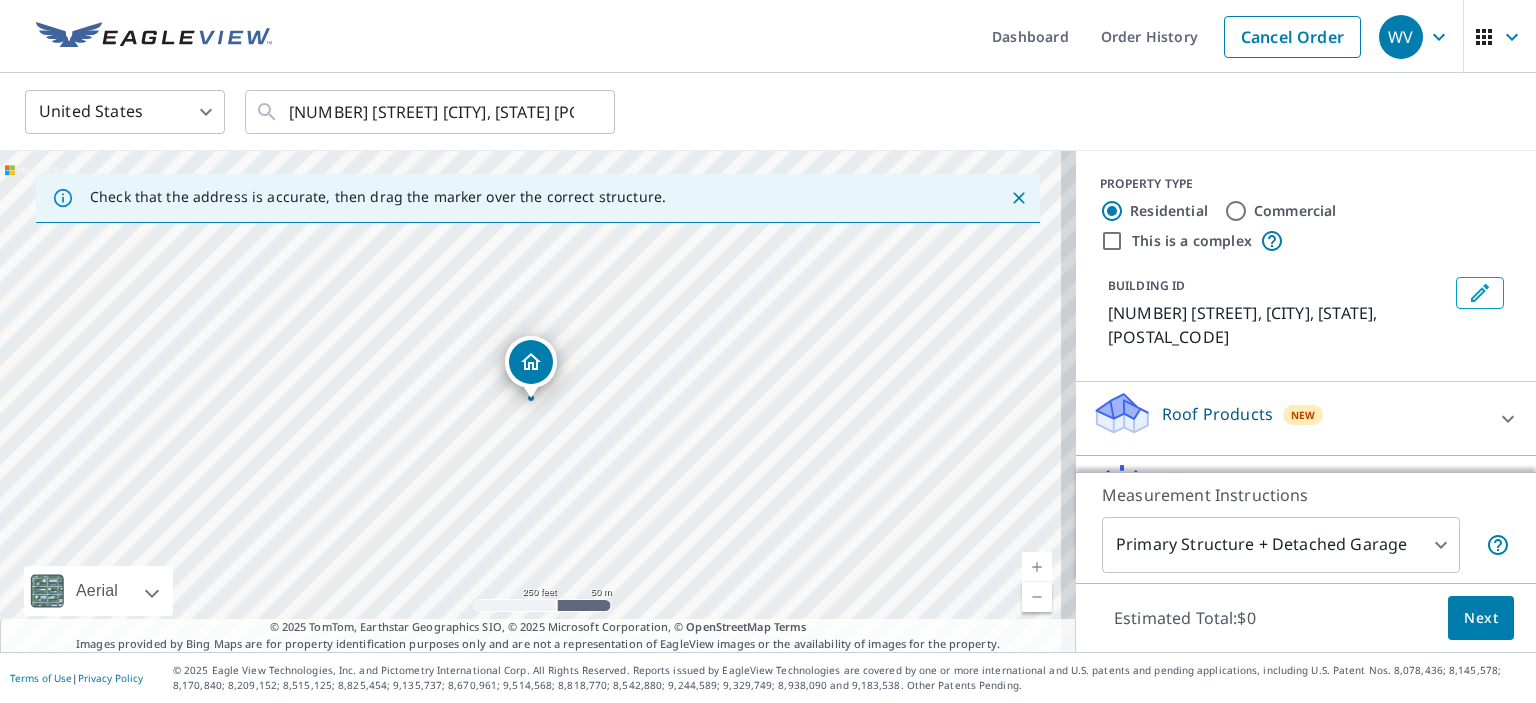 click on "Roof Products" at bounding box center [1217, 414] 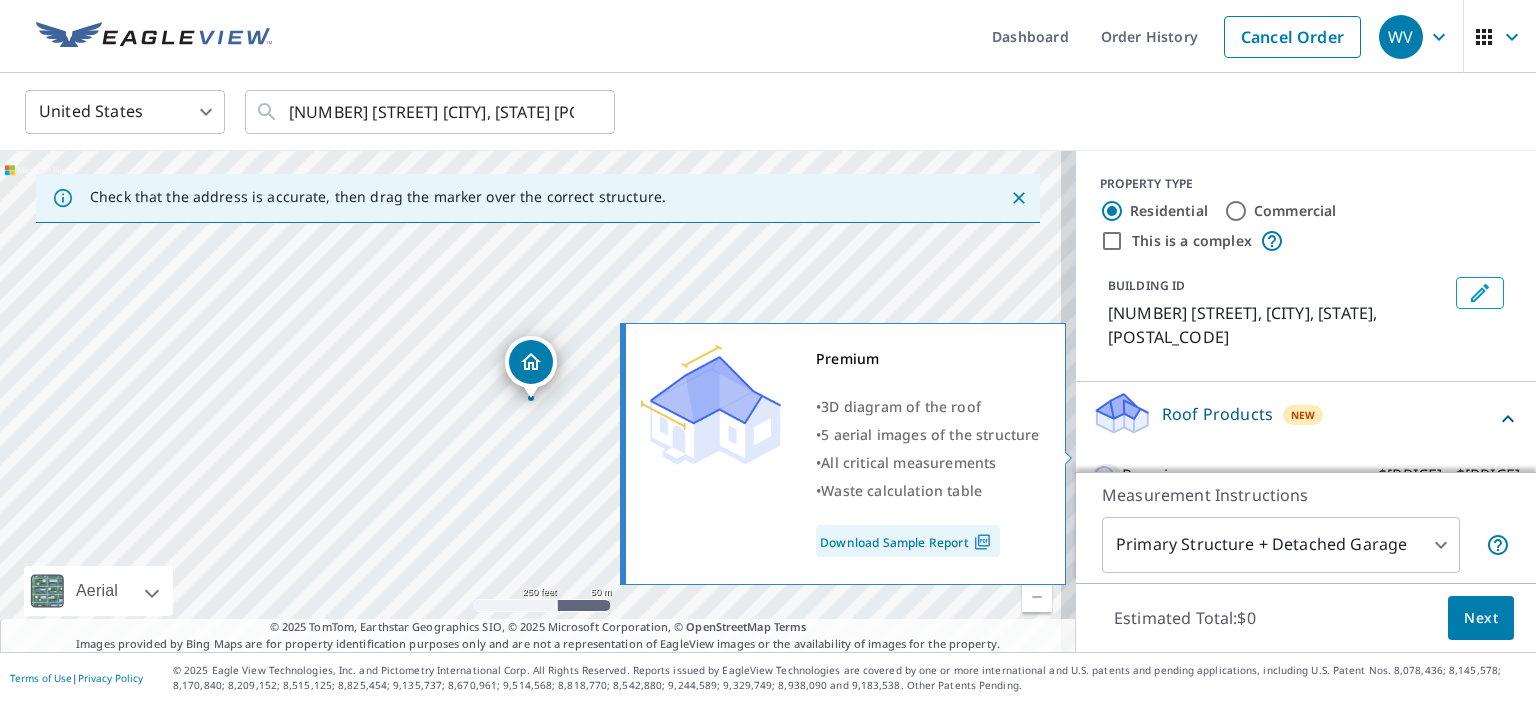click on "Premium $[PRICE] - $[PRICE]" at bounding box center [1107, 476] 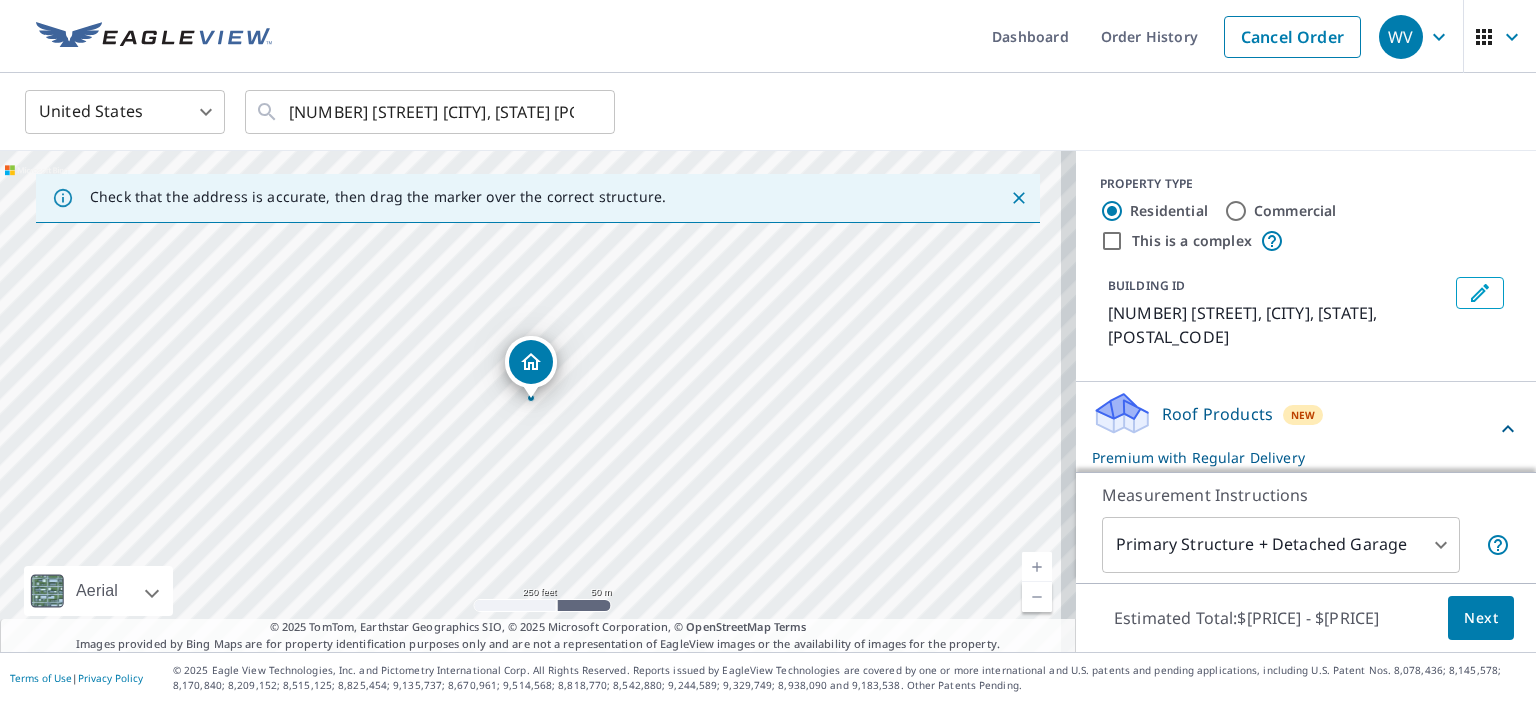 click on "[NUMBER] WV WV
Dashboard Order History Cancel Order WV United States US ​ [NUMBER] [STREET] [CITY], [STATE] [ZIP] ​ Check that the address is accurate, then drag the marker over the correct structure. [NUMBER] [STREET] [CITY], [STATE] [ZIP] Aerial Road A standard road map Aerial A detailed look from above Labels Labels 250 feet 50 m © 2025 TomTom, © Vexcel Imaging, © 2025 Microsoft Corporation,  © OpenStreetMap Terms © 2025 TomTom, Earthstar Geographics SIO, © 2025 Microsoft Corporation, ©   OpenStreetMap   Terms Images provided by Bing Maps are for property identification purposes only and are not a representation of EagleView images or the availability of images for the property. PROPERTY TYPE Residential Commercial This is a complex BUILDING ID [NUMBER] [STREET], [CITY], [STATE], [ZIP] Roof Products New Premium with Regular Delivery Premium $[PRICE] - $[PRICE] Delivery Regular $[PRICE] ​ Gutter $[PRICE] Bid Perfect™ $[PRICE] Solar Products New Inform Essentials+ $[PRICE] - $[PRICE] TrueDesign for Sales $[PRICE] TrueDesign for Planning $[PRICE]" at bounding box center (768, 351) 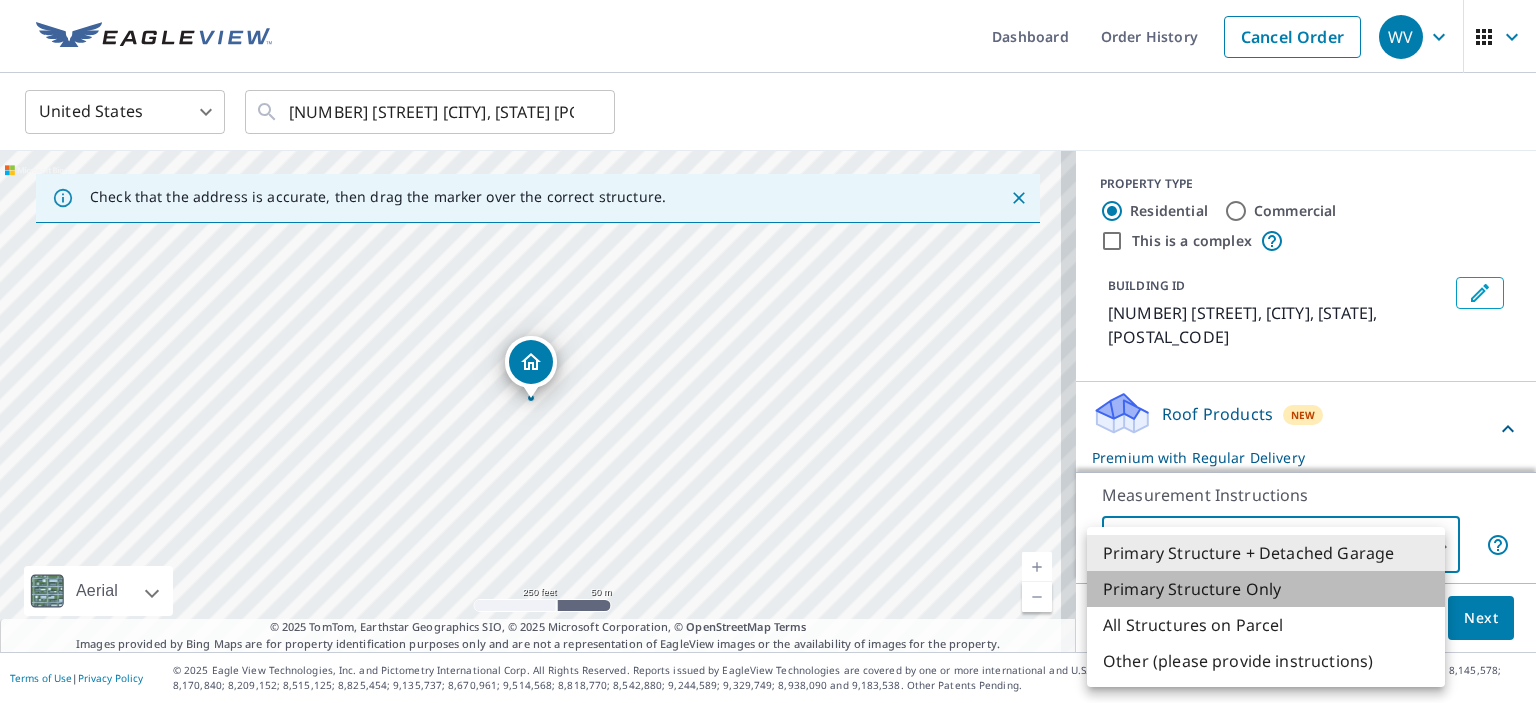 click on "Primary Structure Only" at bounding box center [1266, 589] 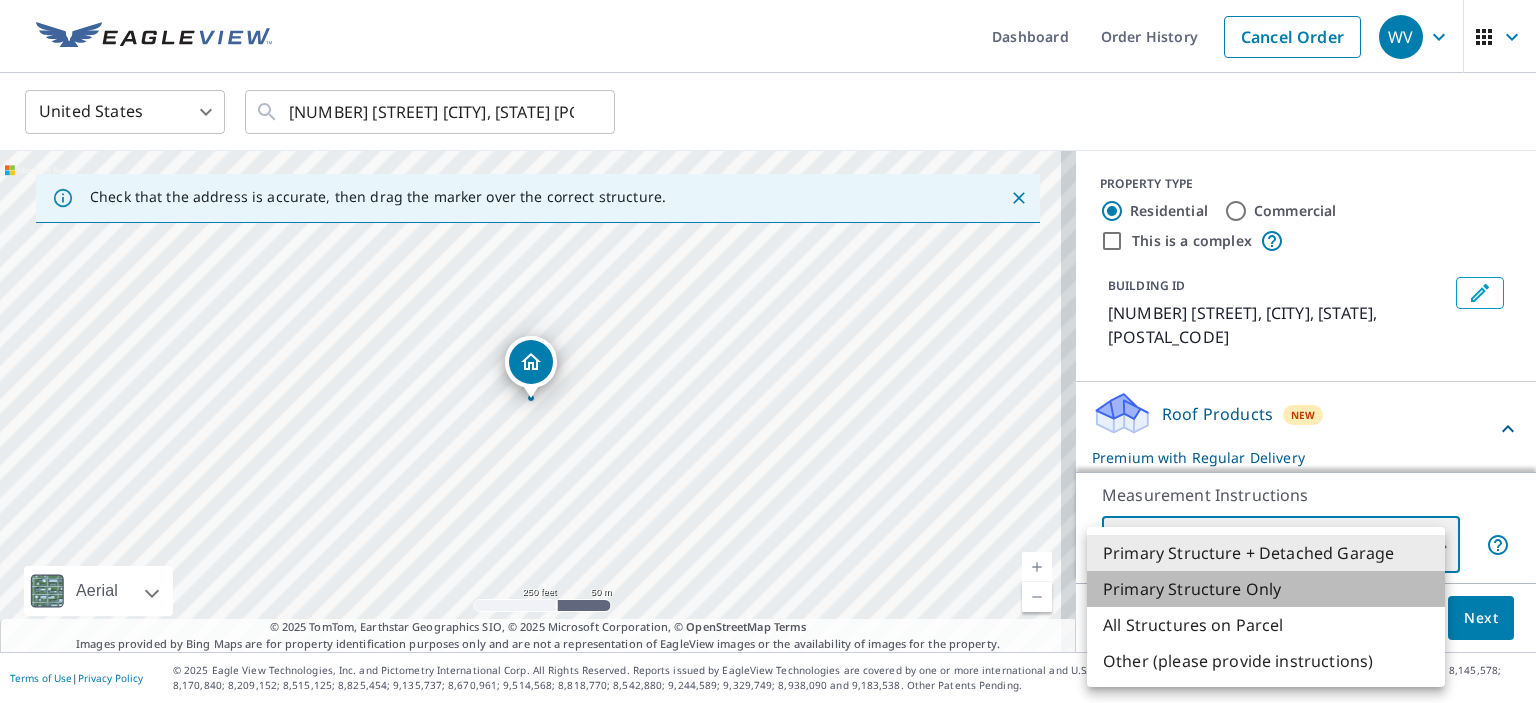 type on "2" 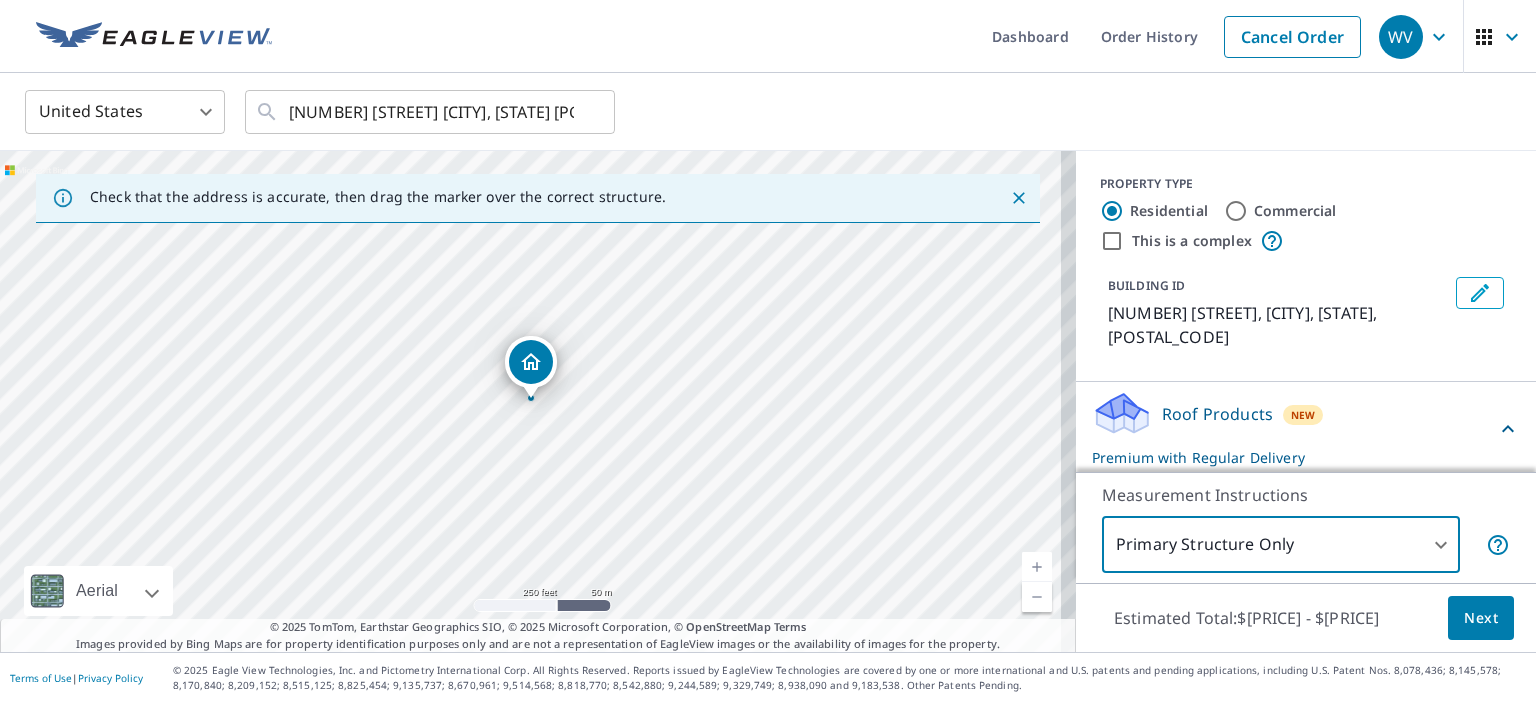 click on "Next" at bounding box center (1481, 618) 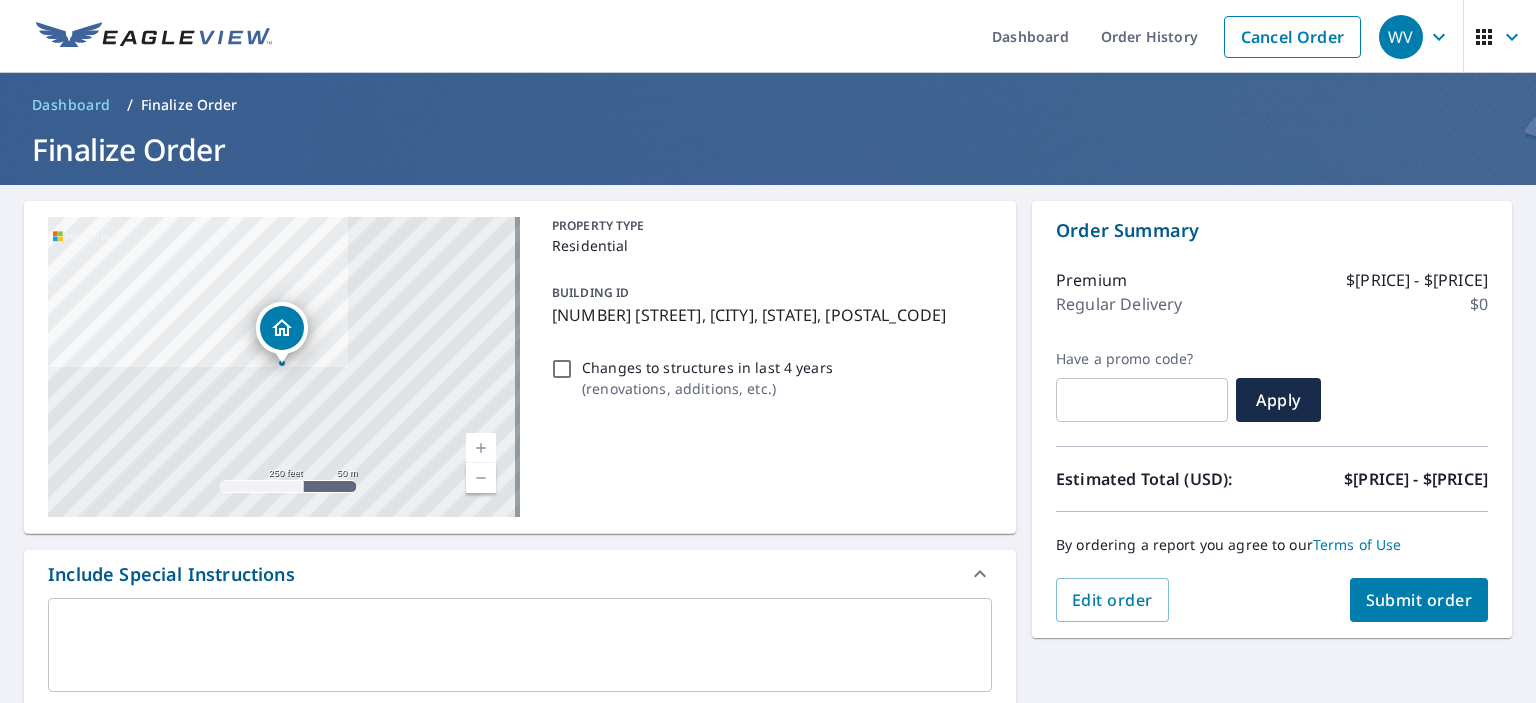 click on "Changes to structures in last 4 years ( renovations, additions, etc. )" at bounding box center [562, 369] 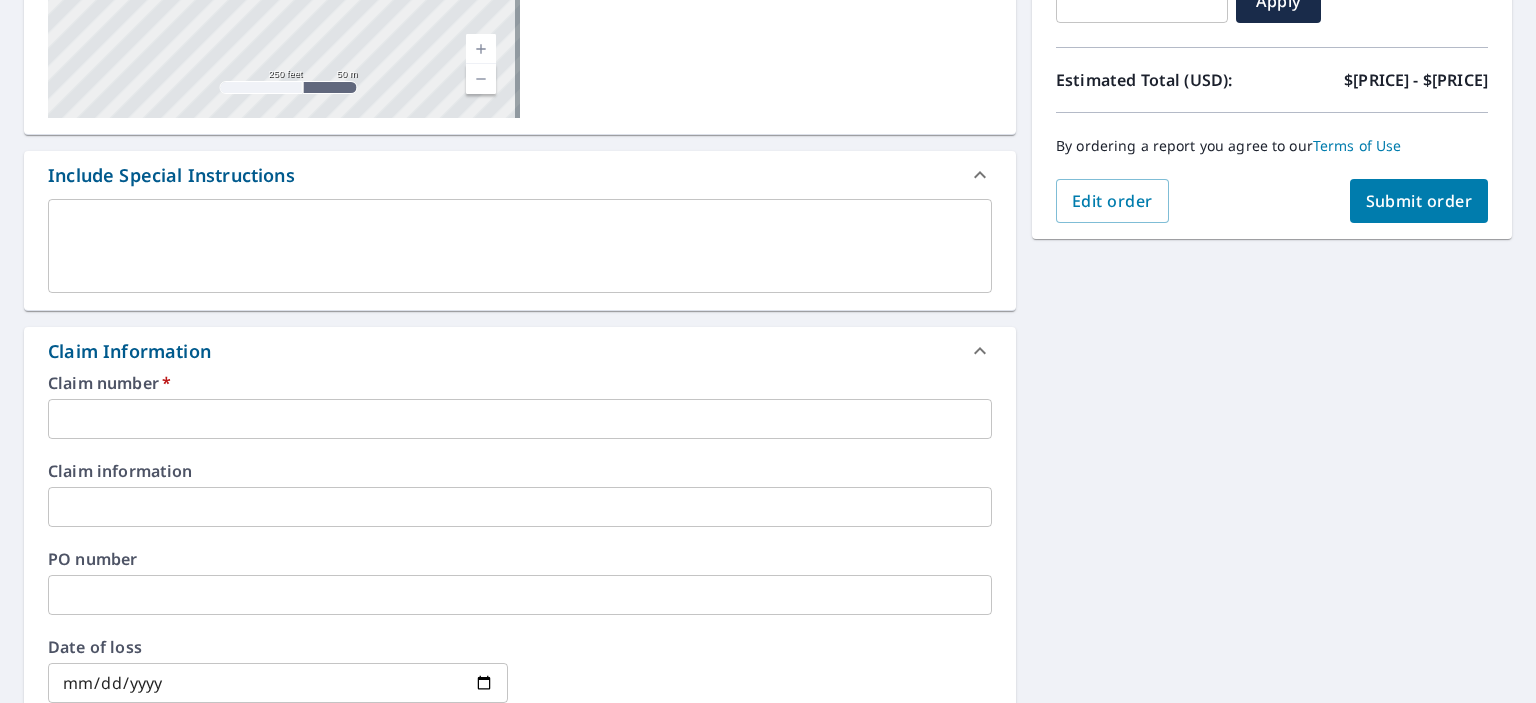 scroll, scrollTop: 400, scrollLeft: 0, axis: vertical 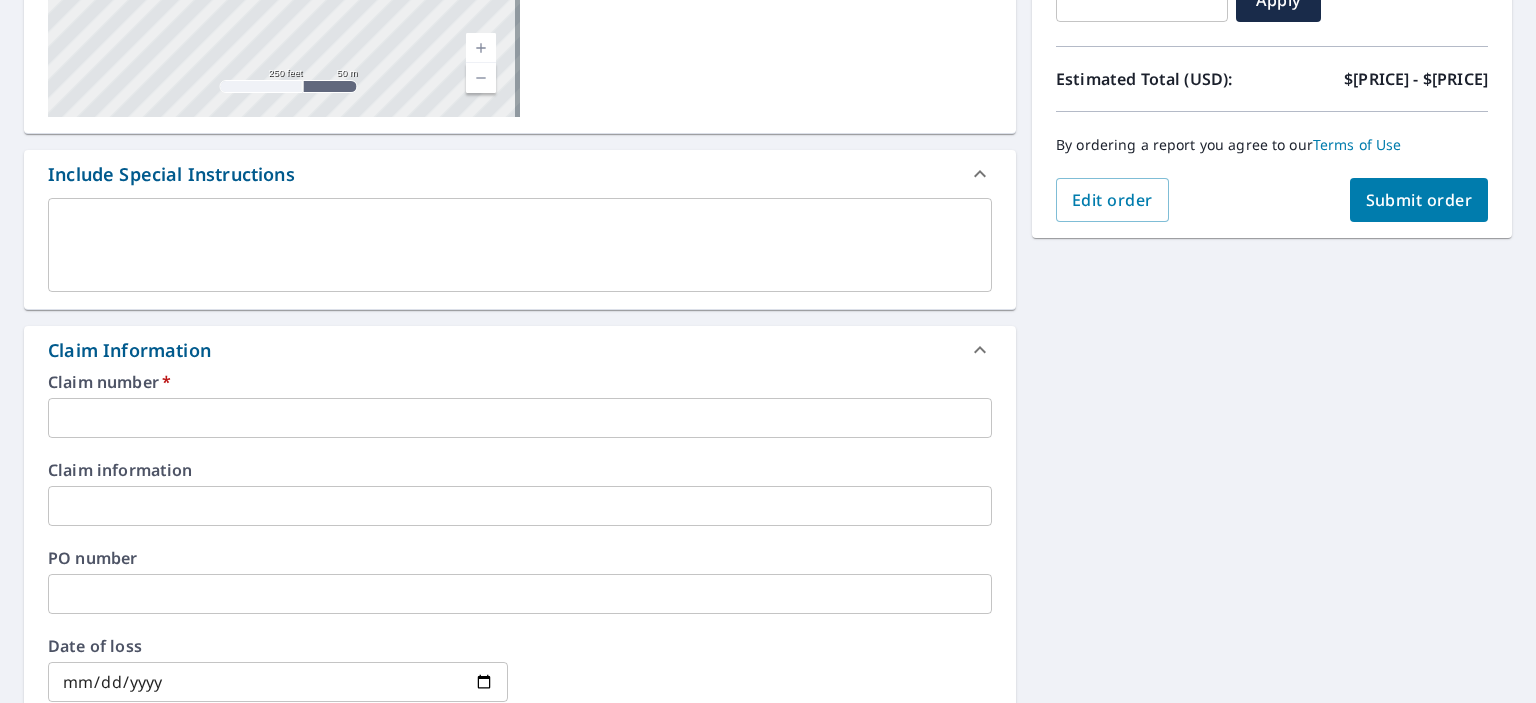 click at bounding box center (520, 418) 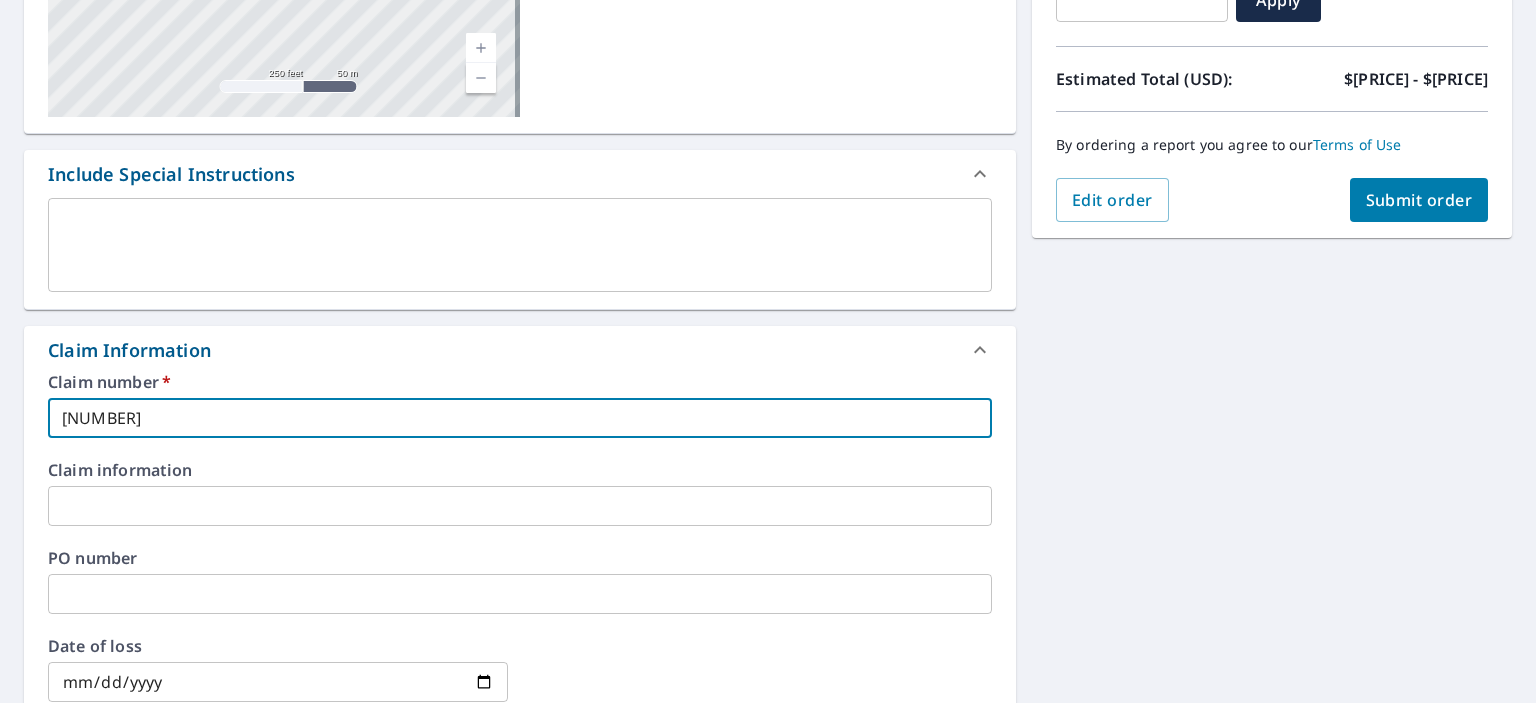 type on "[NUMBER]" 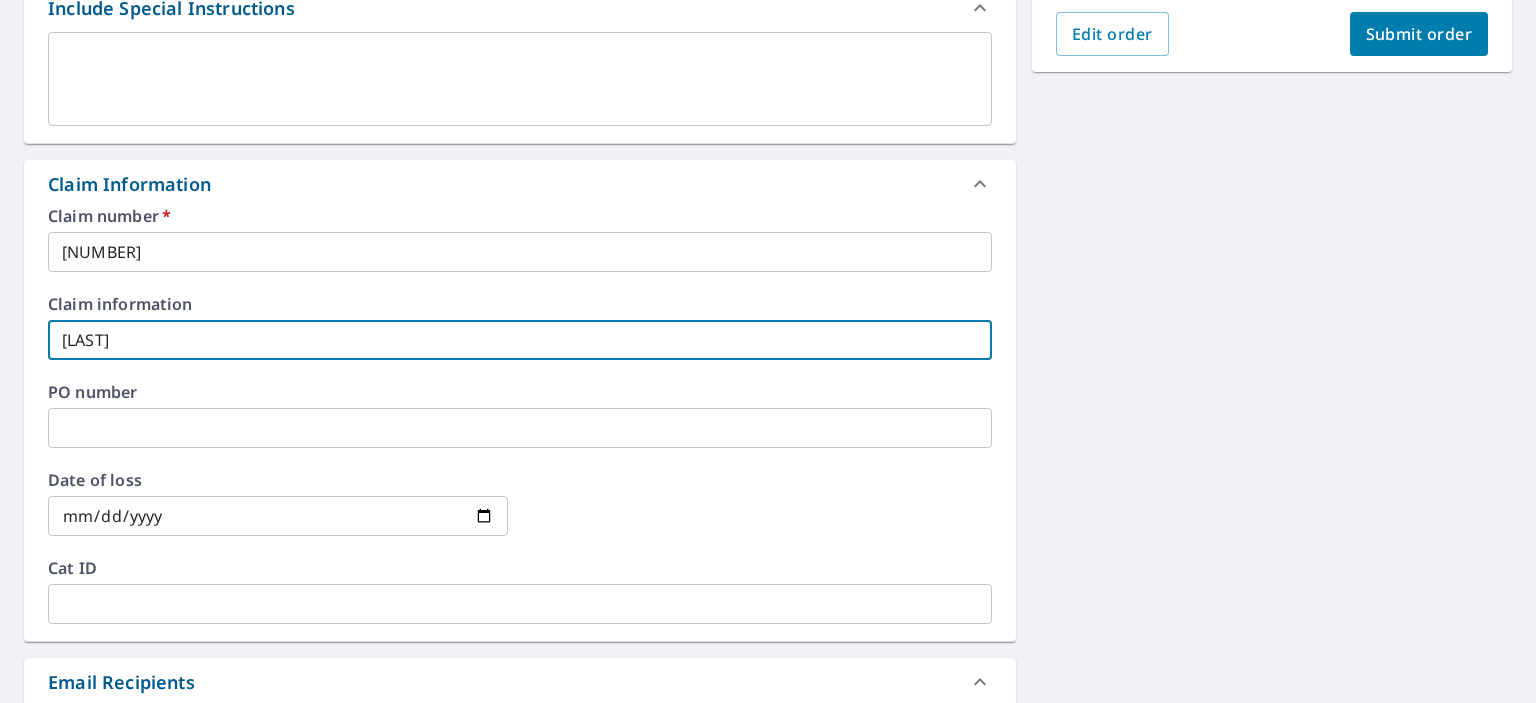 scroll, scrollTop: 700, scrollLeft: 0, axis: vertical 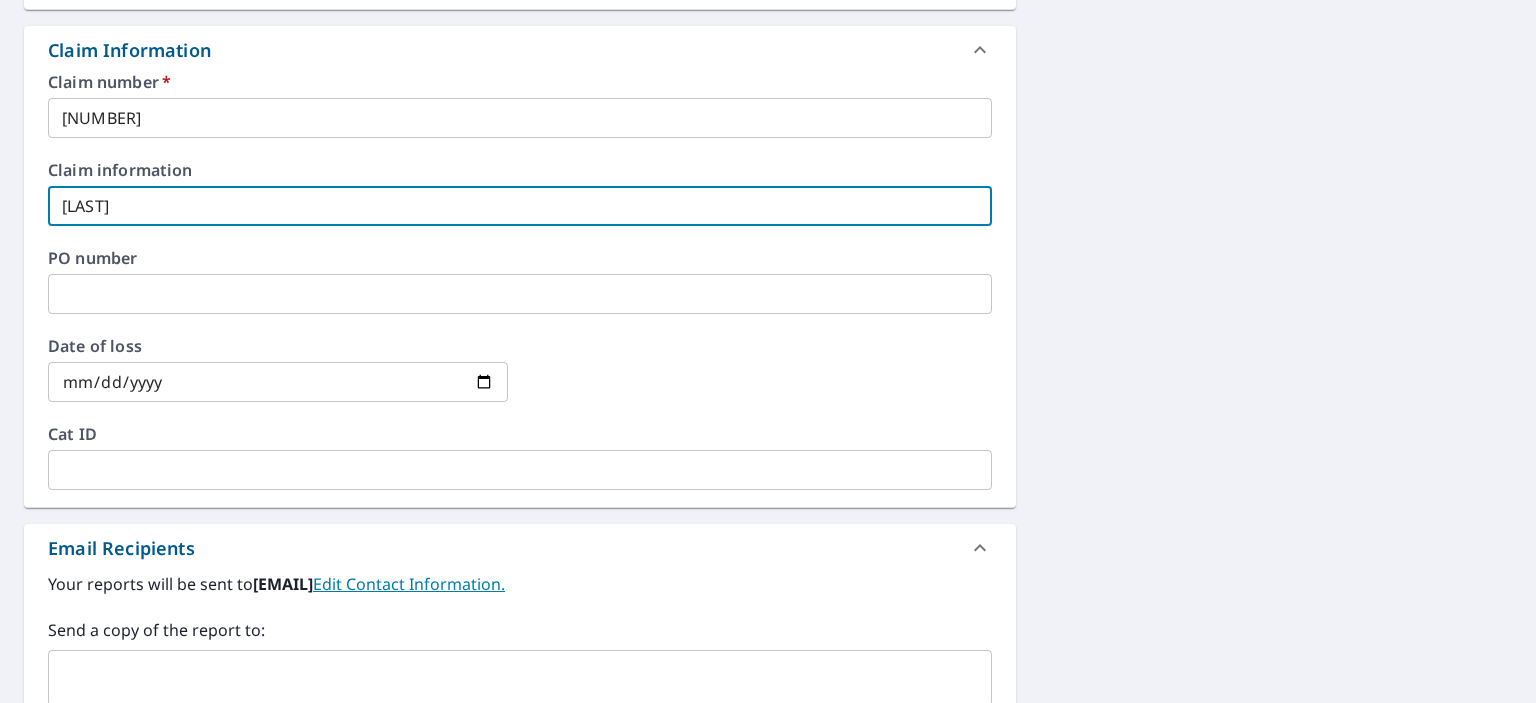 type on "[LAST]" 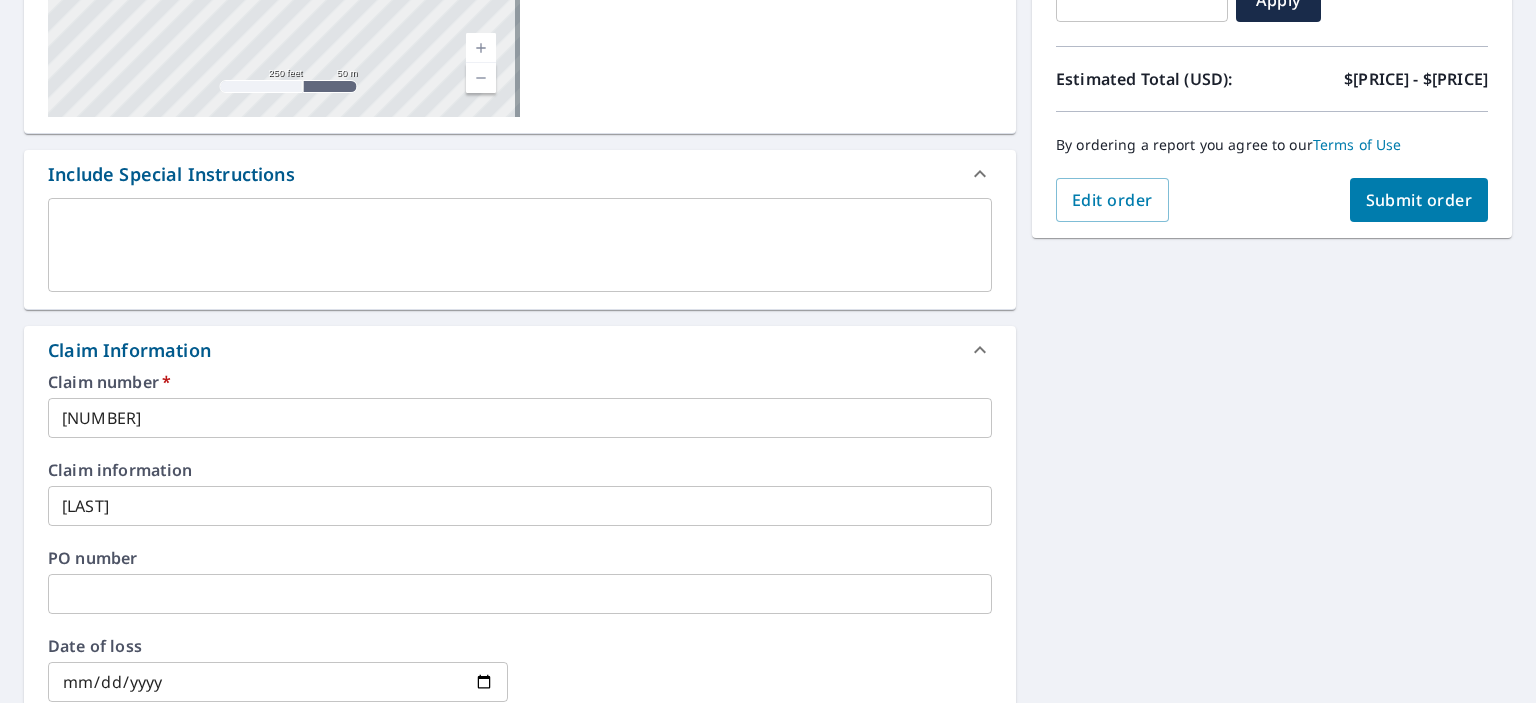 scroll, scrollTop: 300, scrollLeft: 0, axis: vertical 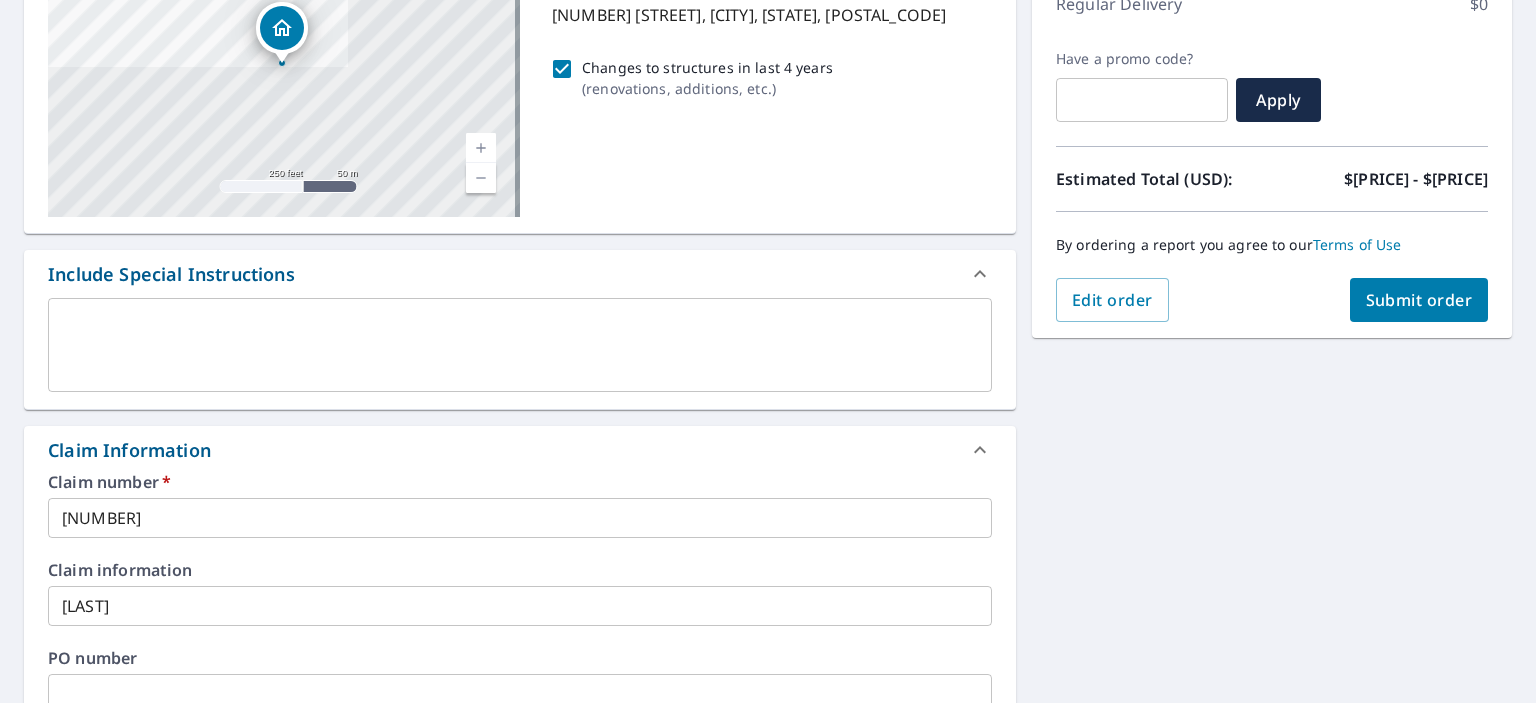 type on "[EMAIL]" 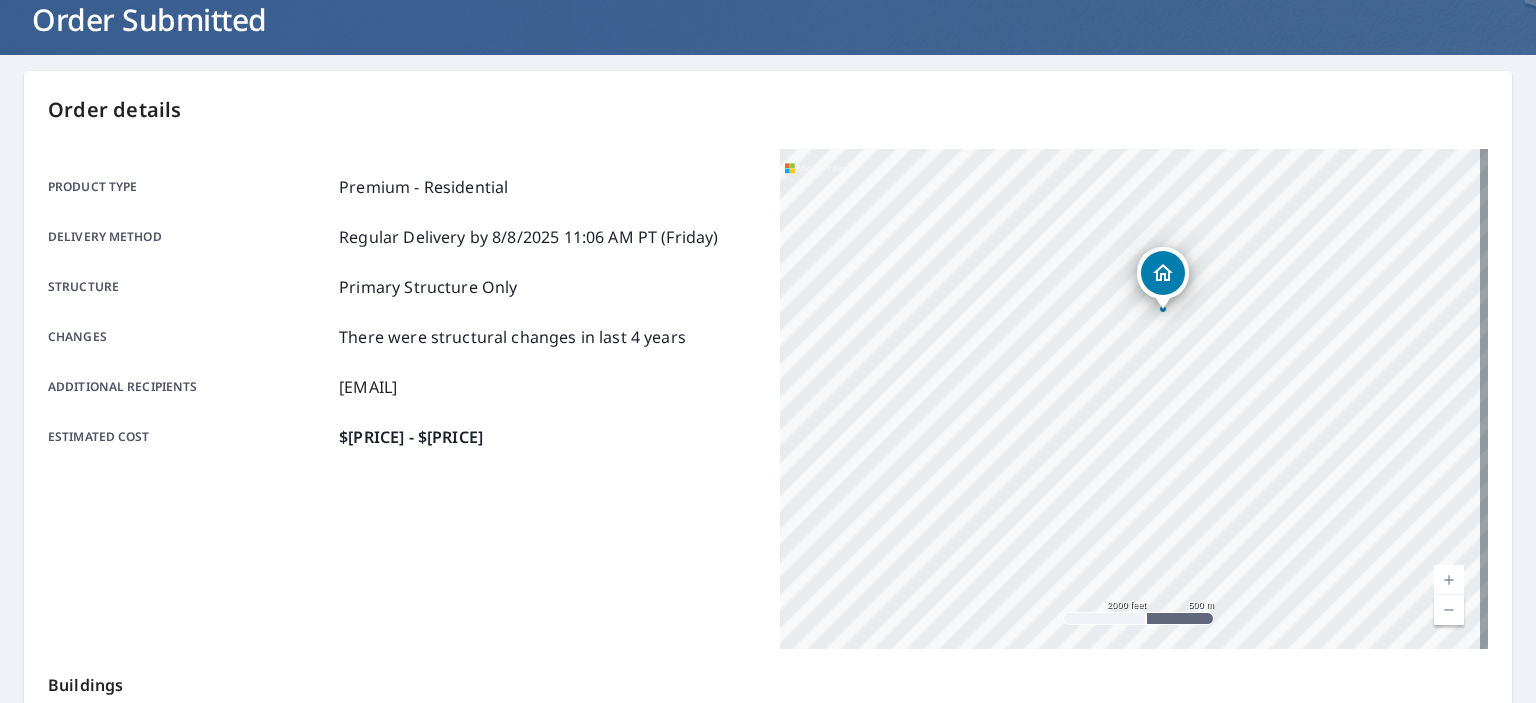 scroll, scrollTop: 472, scrollLeft: 0, axis: vertical 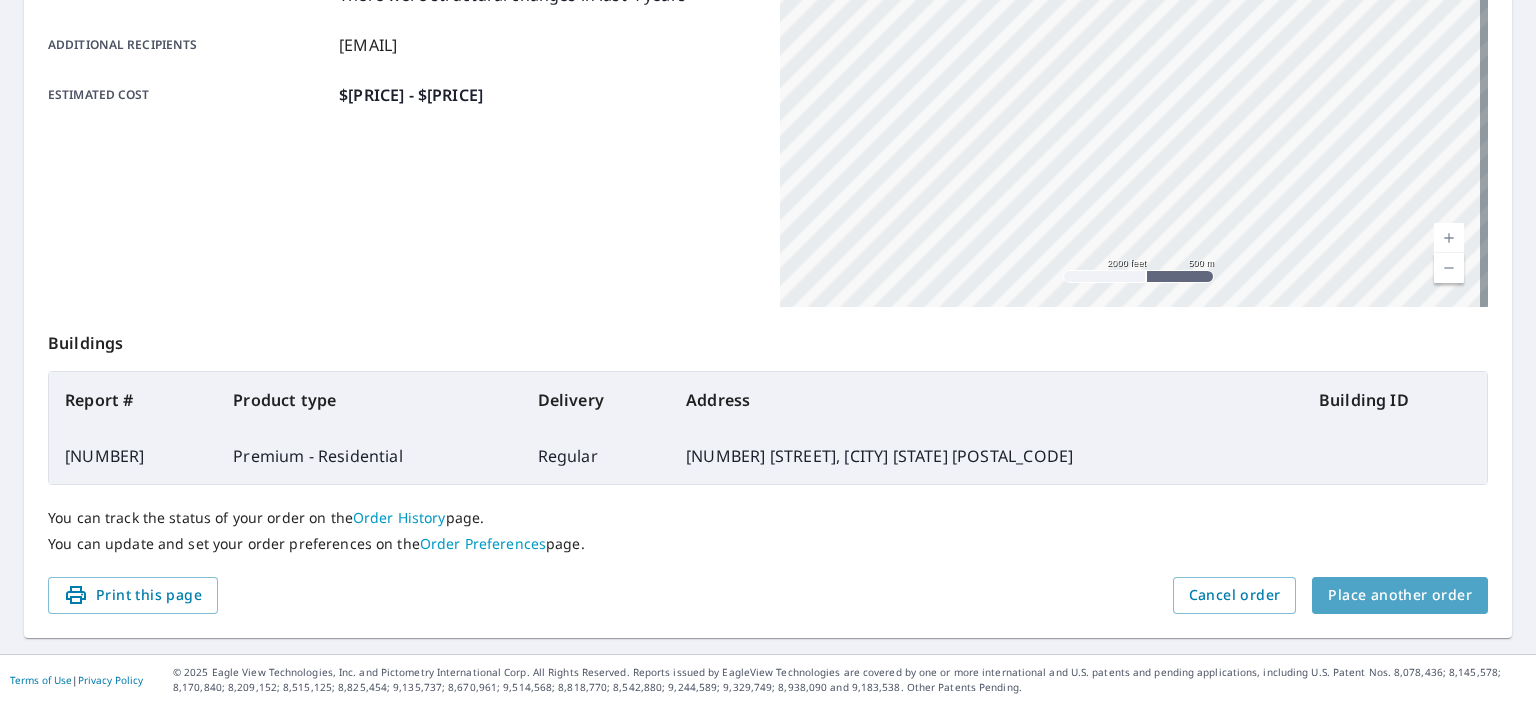 click on "Place another order" at bounding box center [1400, 595] 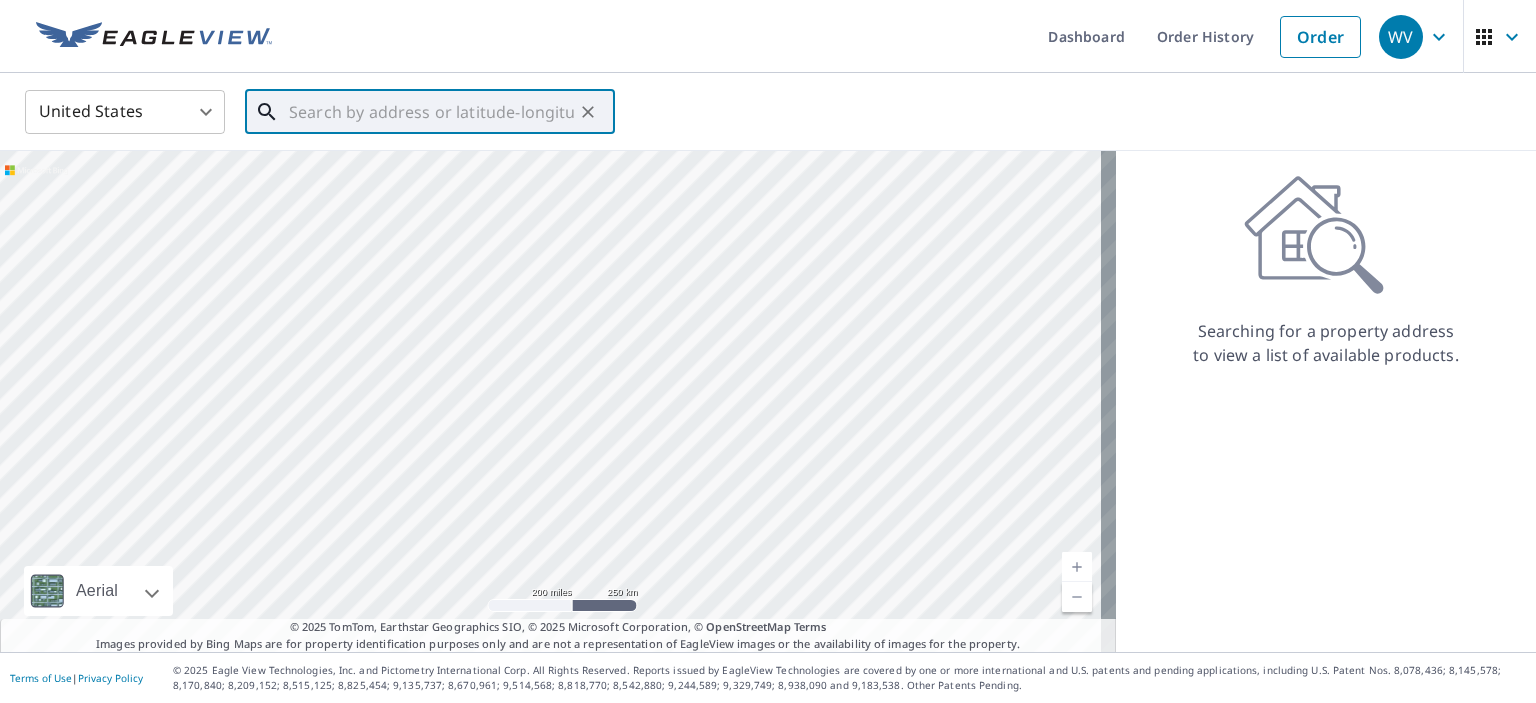 click at bounding box center (431, 112) 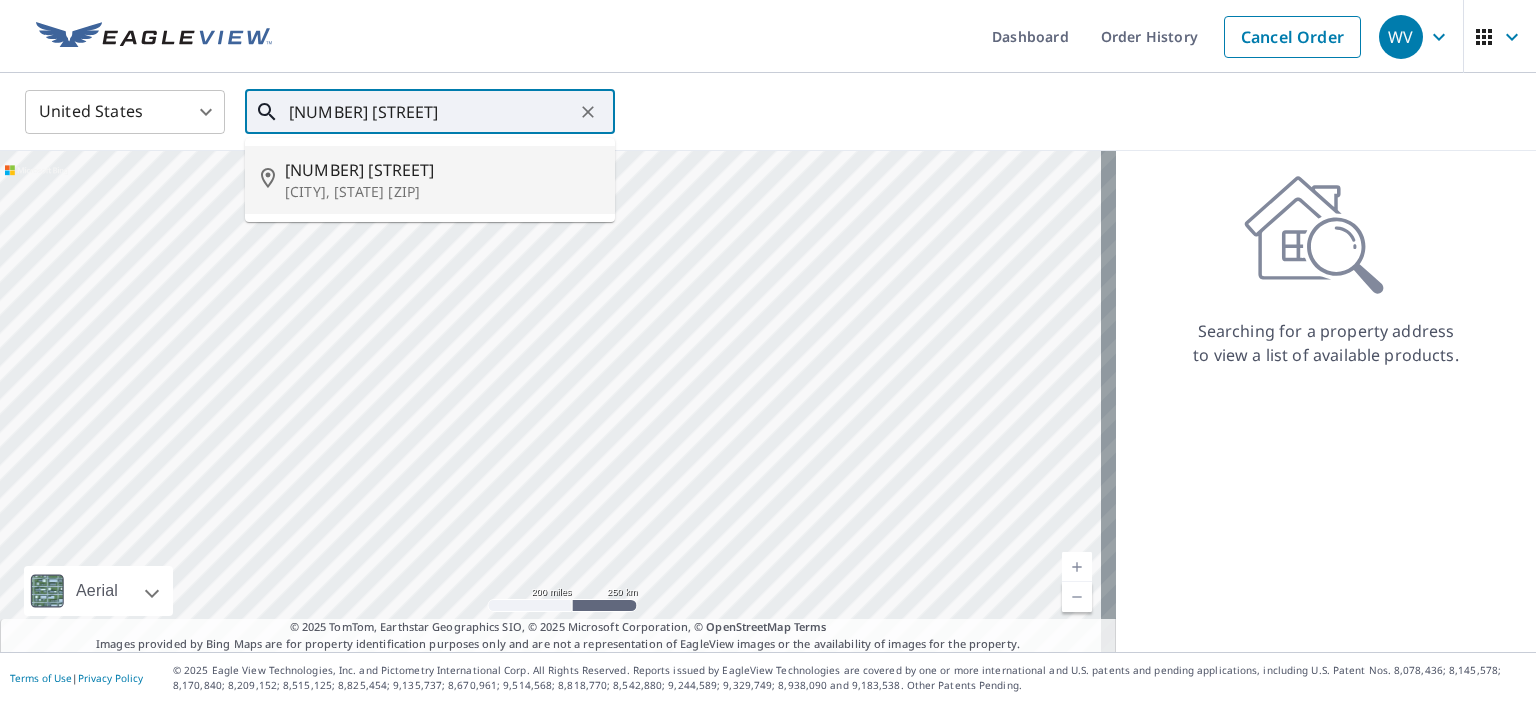 click on "[NUMBER] [STREET]" at bounding box center [442, 170] 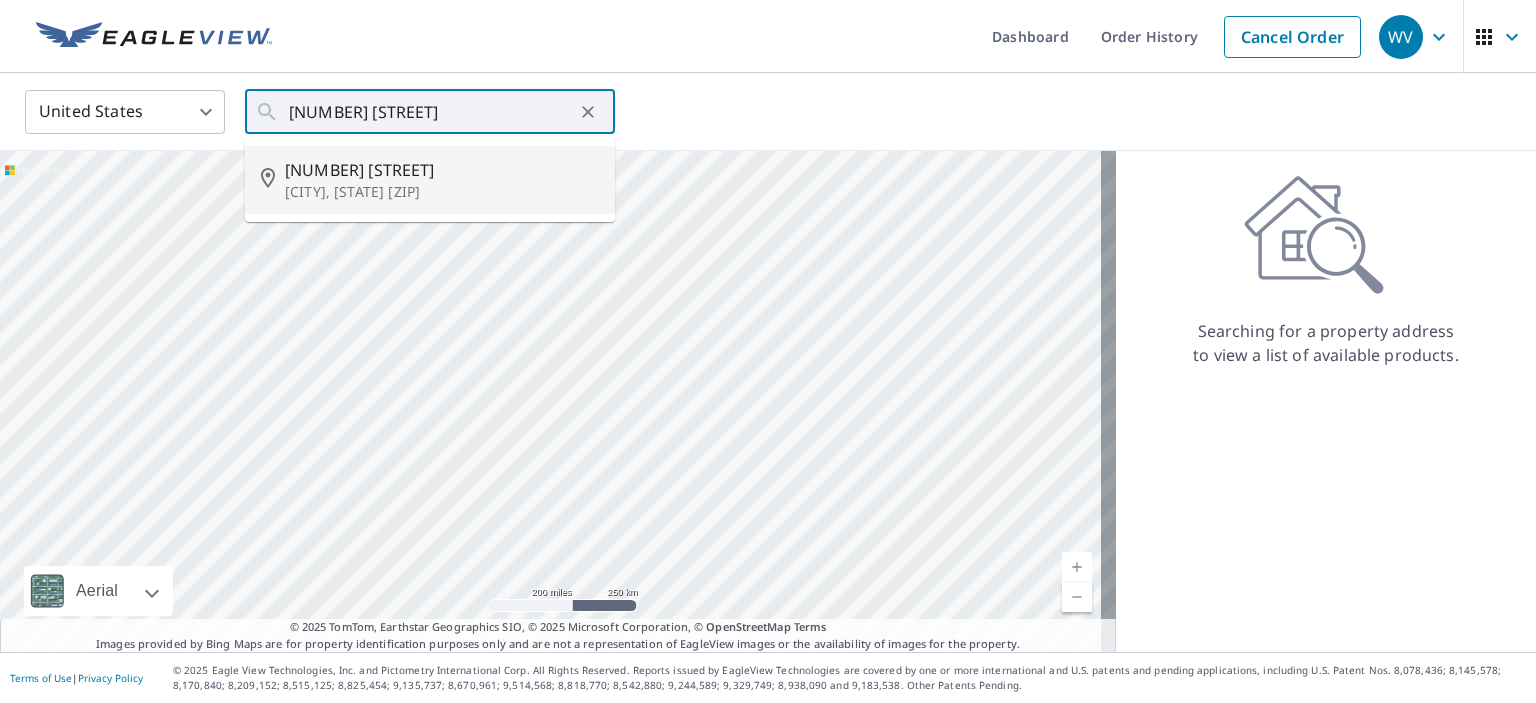 type on "[NUMBER] [STREET] [CITY], [STATE] [ZIP]" 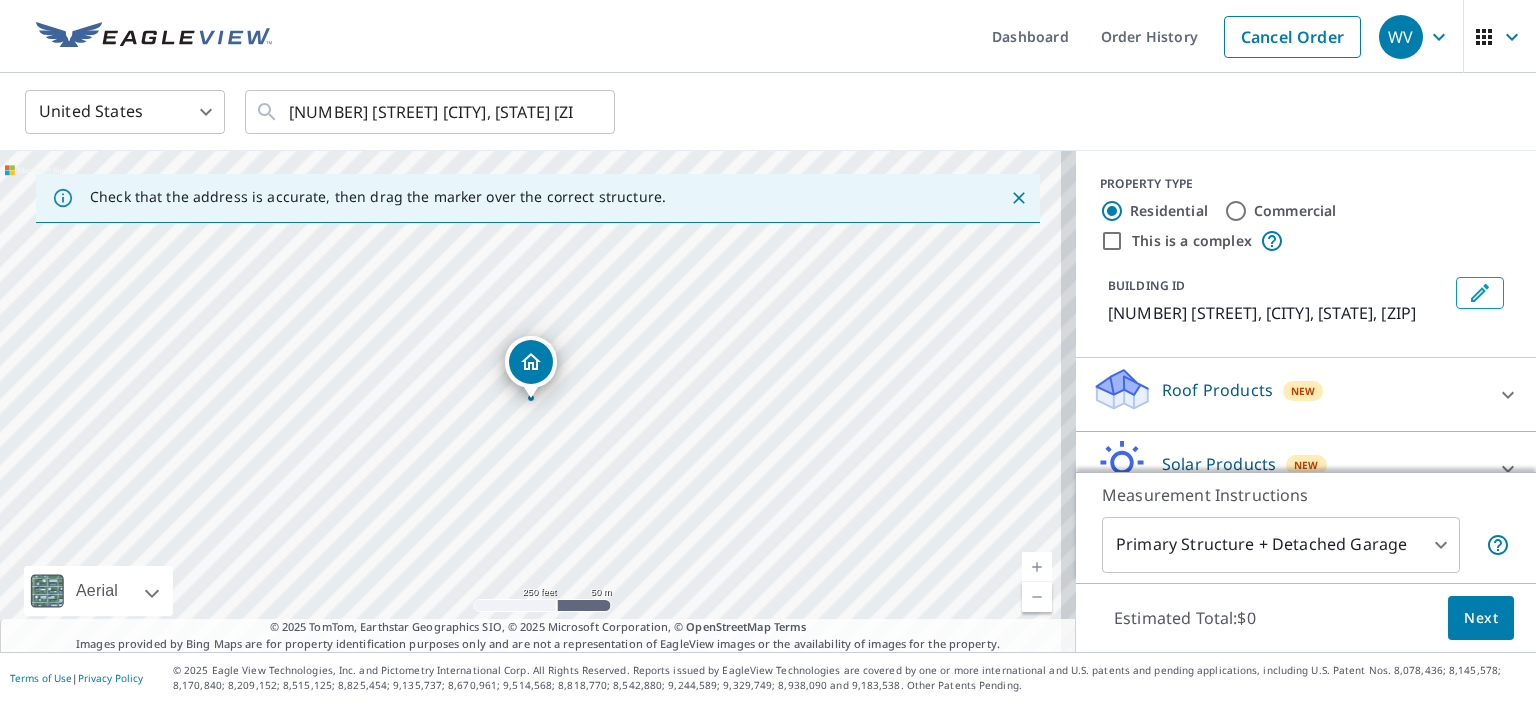 click on "Roof Products" at bounding box center (1217, 390) 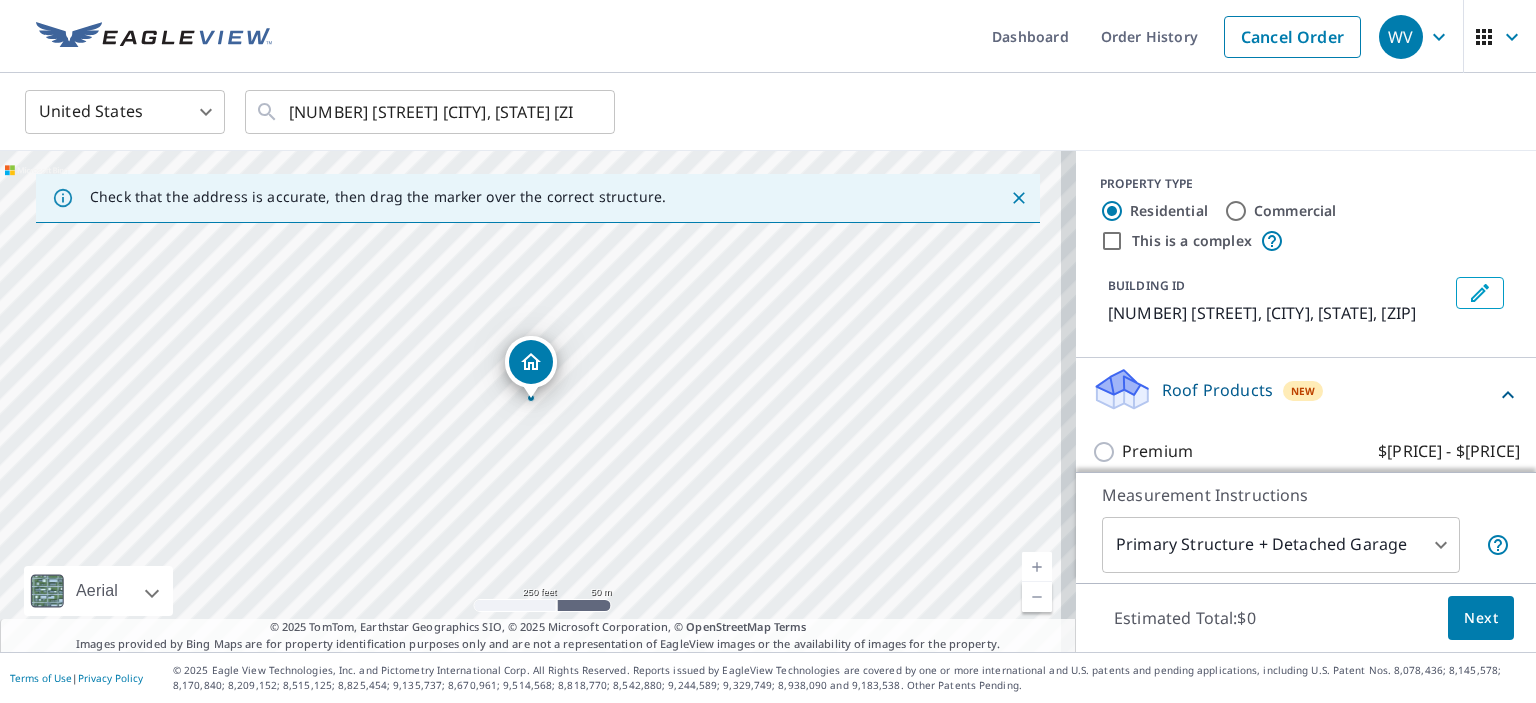 scroll, scrollTop: 100, scrollLeft: 0, axis: vertical 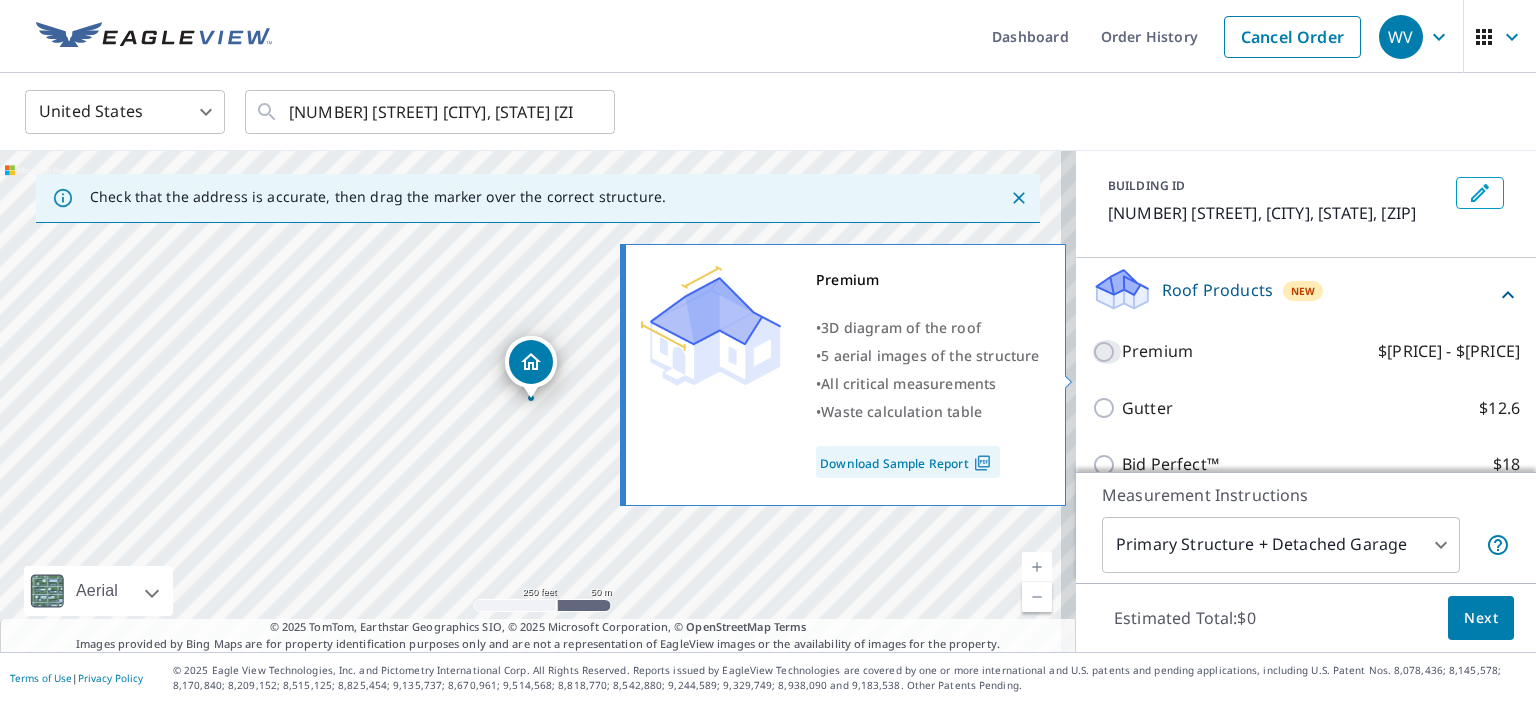 click on "Premium $[PRICE] - $[PRICE]" at bounding box center [1107, 352] 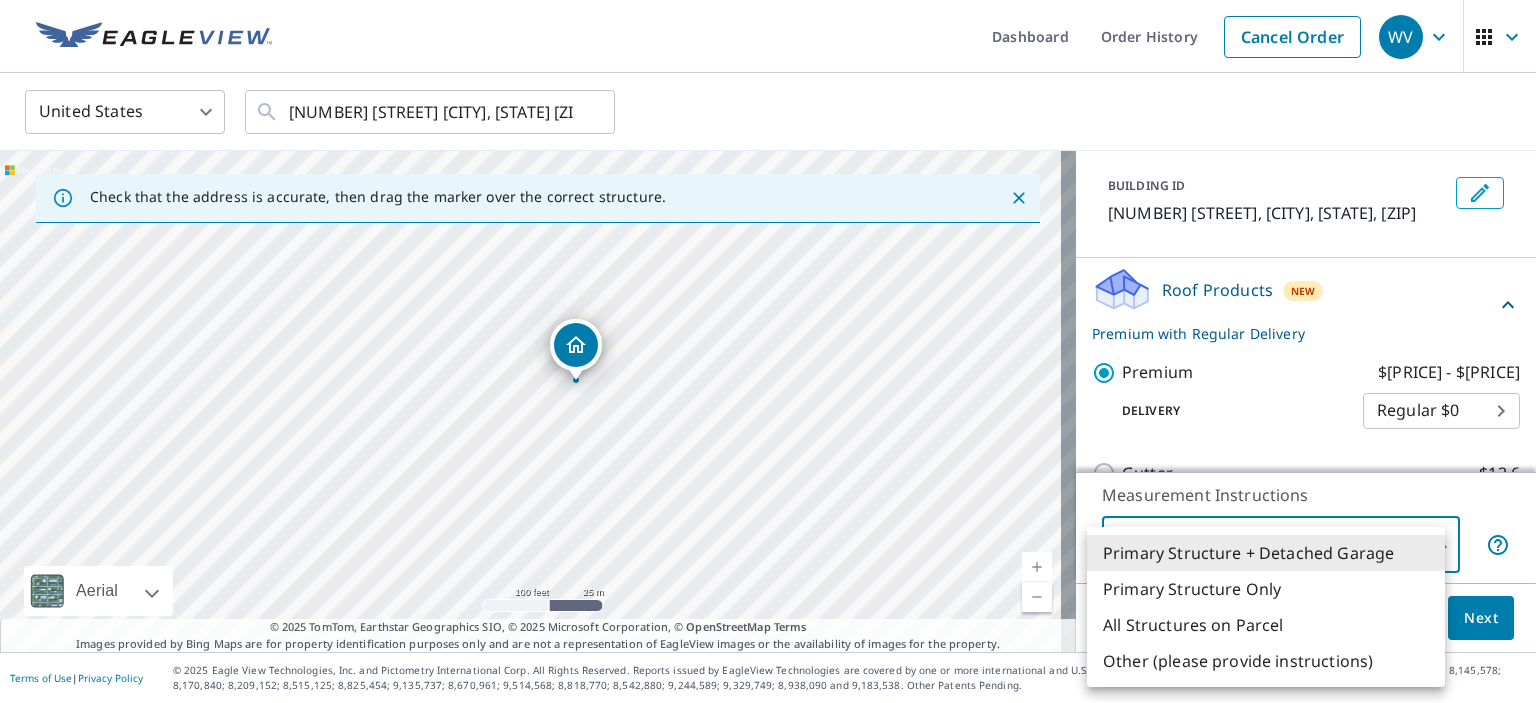 click on "[NUMBER] WV WV
Dashboard Order History Cancel Order WV United States US ​ [NUMBER] [STREET] [CITY], [STATE] [ZIP] ​ Check that the address is accurate, then drag the marker over the correct structure. [NUMBER] [STREET] [CITY], [STATE] [ZIP] Aerial Road A standard road map Aerial A detailed look from above Labels Labels 100 feet 25 m © 2025 TomTom, © Vexcel Imaging, © 2025 Microsoft Corporation,  © OpenStreetMap Terms © 2025 TomTom, Earthstar Geographics SIO, © 2025 Microsoft Corporation, ©   OpenStreetMap   Terms Images provided by Bing Maps are for property identification purposes only and are not a representation of EagleView images or the availability of images for the property. PROPERTY TYPE Residential Commercial This is a complex BUILDING ID [NUMBER] [STREET], [CITY], [STATE], [ZIP] Roof Products New Premium with Regular Delivery Premium $[PRICE] - $[PRICE] Delivery Regular $[PRICE] ​ Gutter $[PRICE] Bid Perfect™ $[PRICE] Solar Products New Inform Essentials+ $[PRICE] - $[PRICE] TrueDesign for Sales" at bounding box center [768, 351] 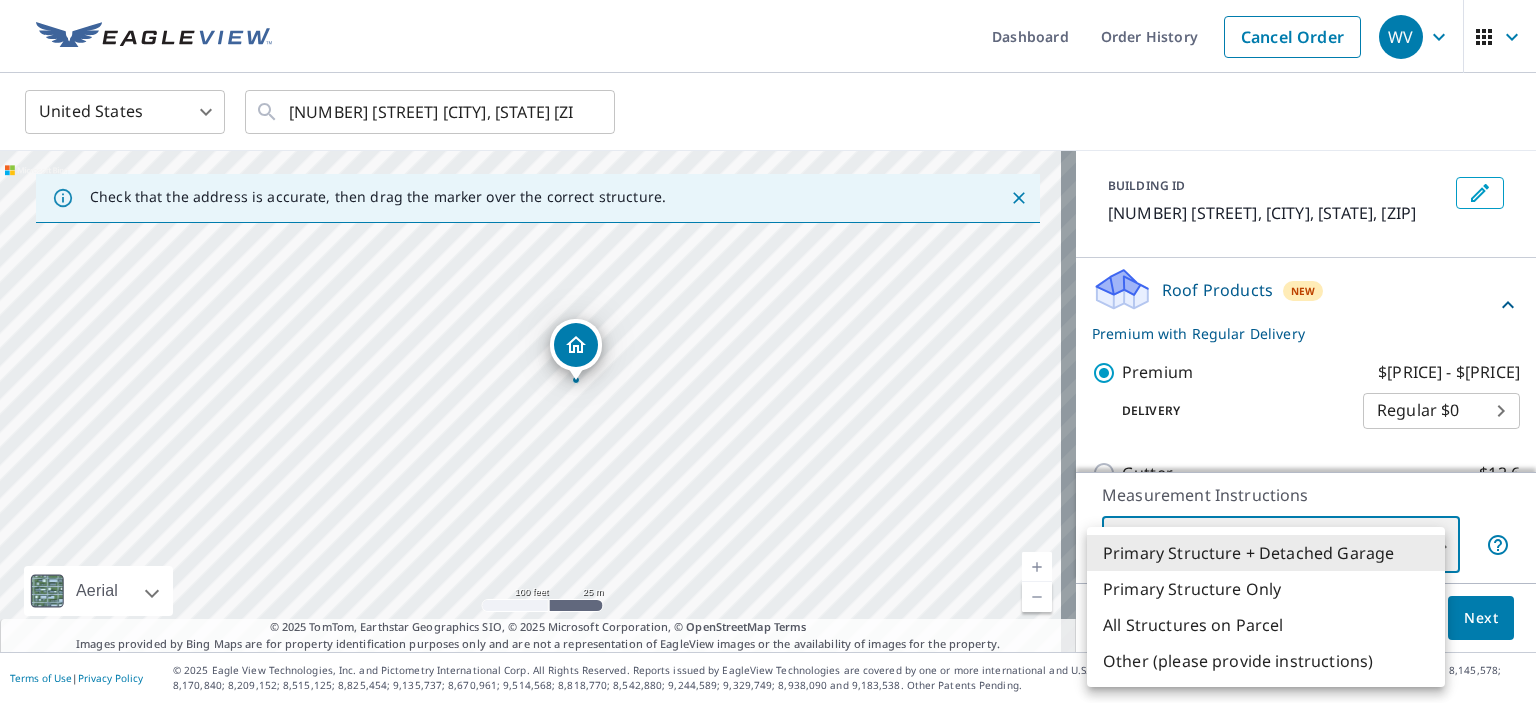type on "2" 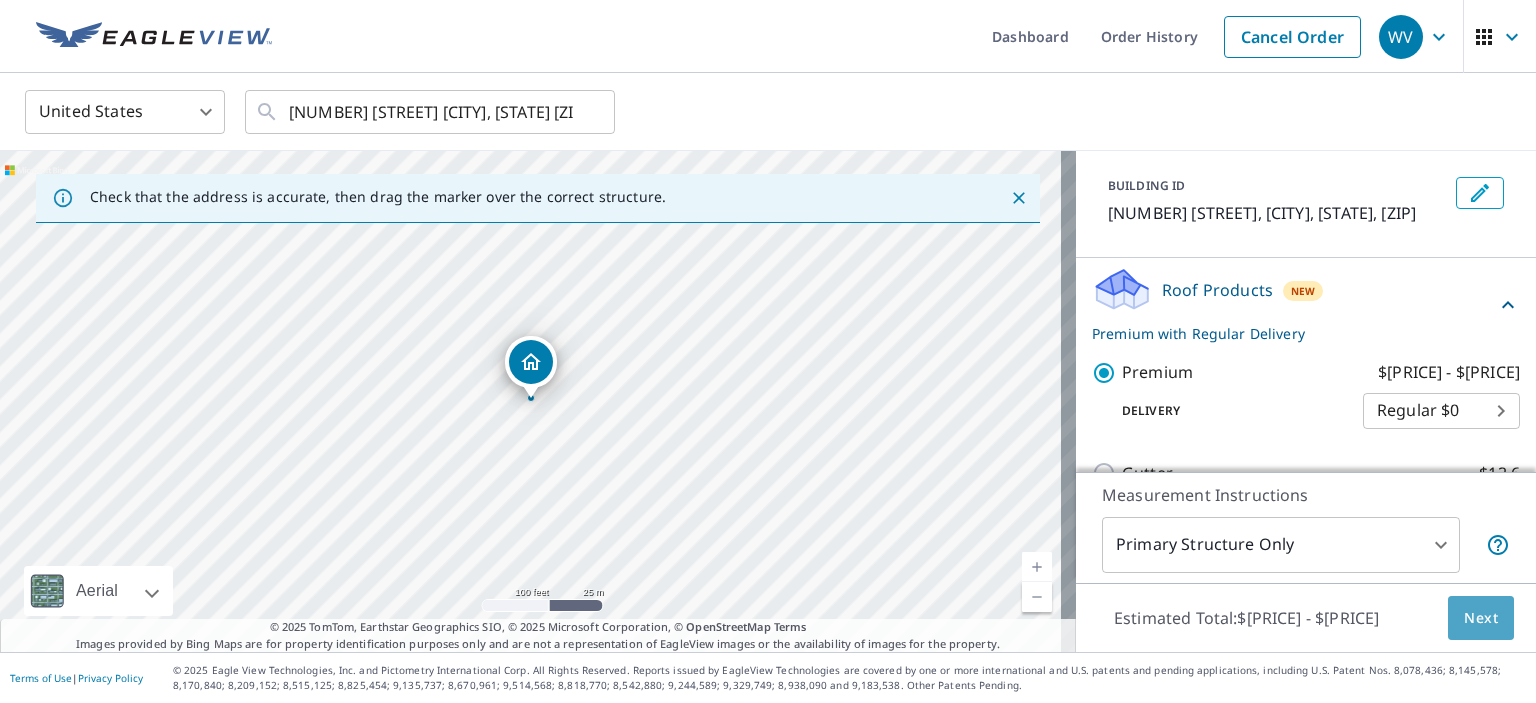 click on "Next" at bounding box center (1481, 618) 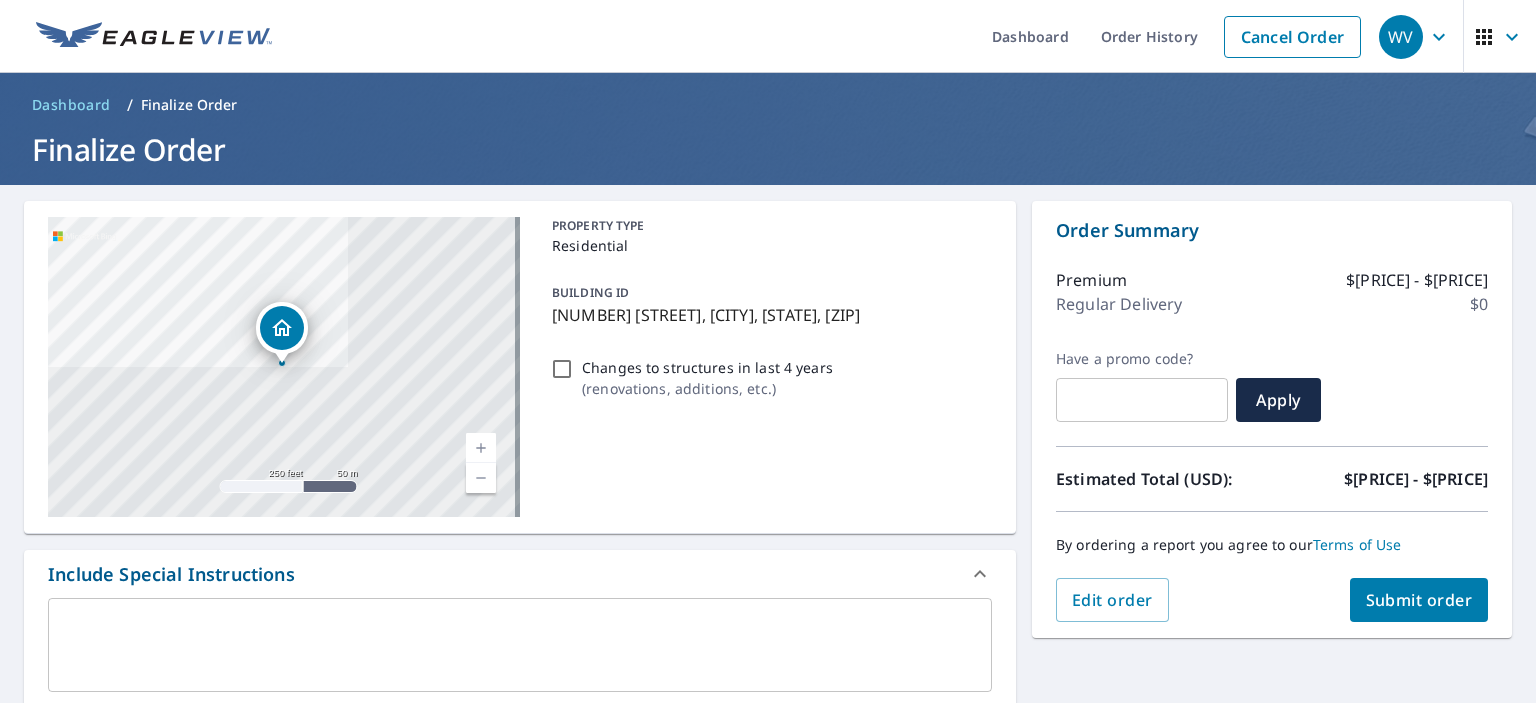 click on "Changes to structures in last 4 years ( renovations, additions, etc. )" at bounding box center [562, 369] 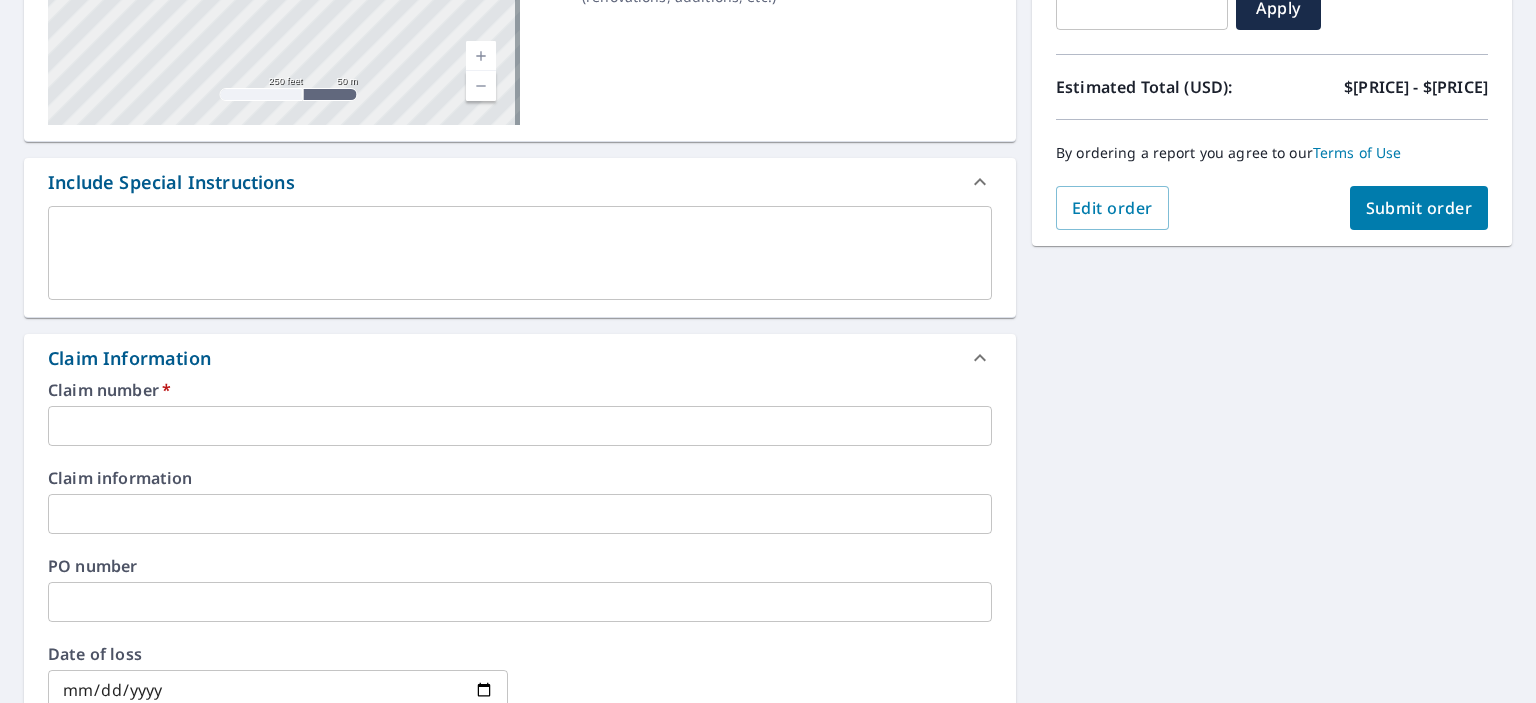 scroll, scrollTop: 400, scrollLeft: 0, axis: vertical 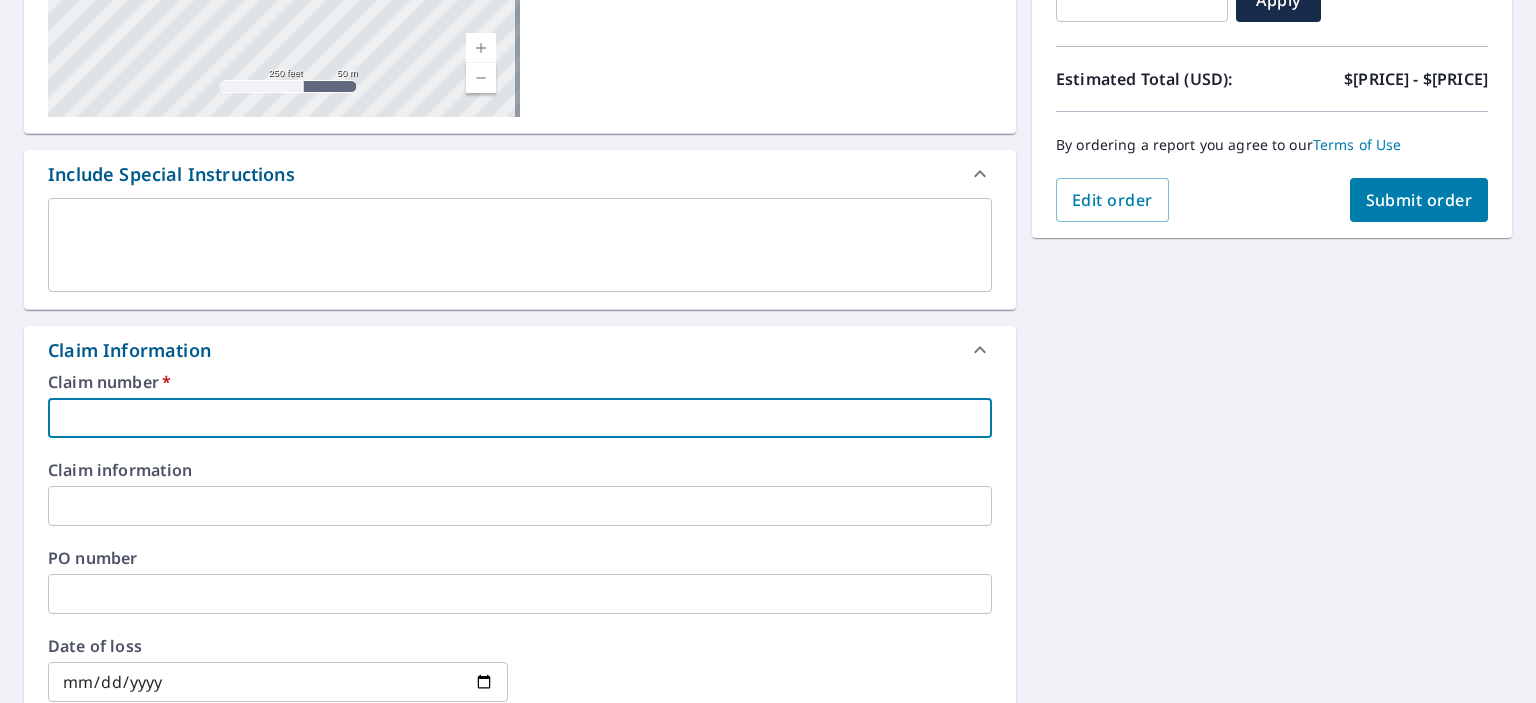 click at bounding box center [520, 418] 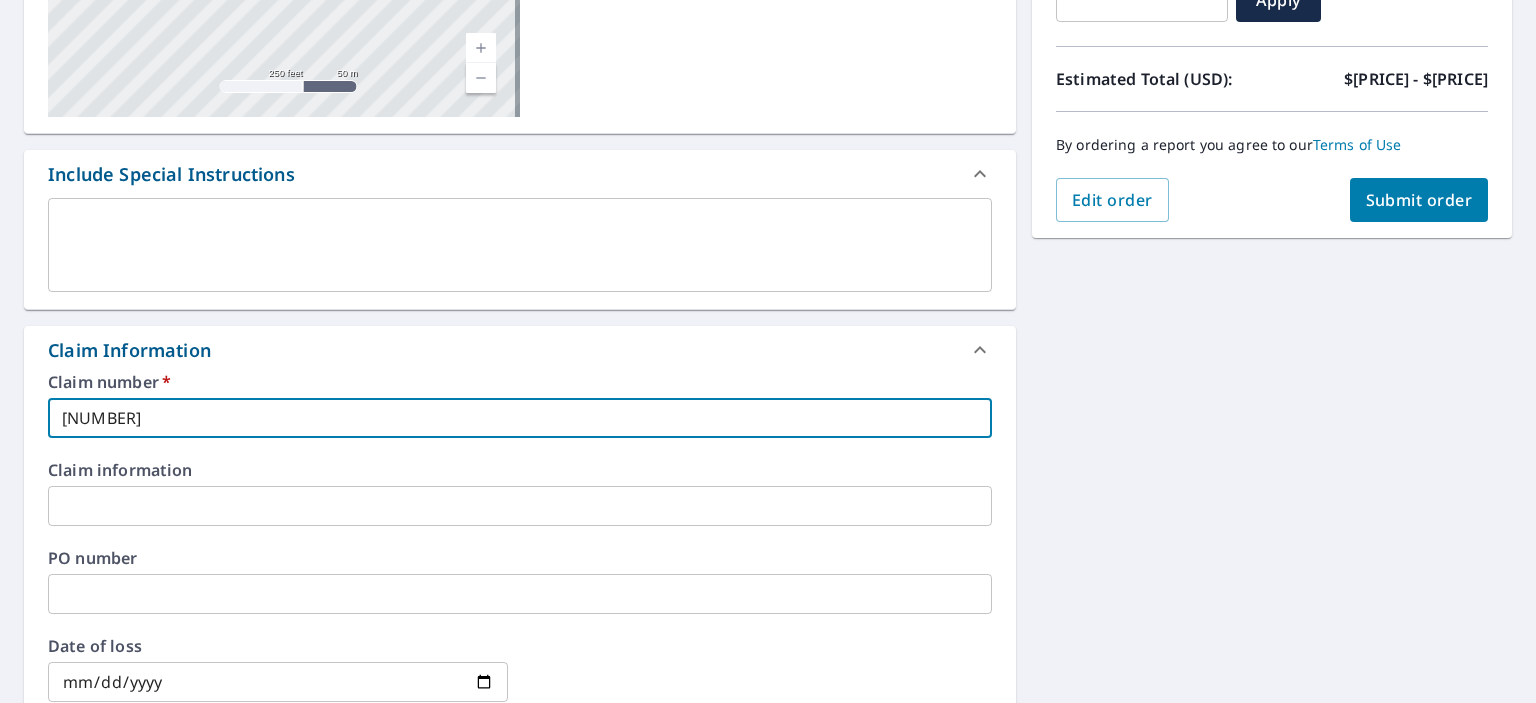 type on "[NUMBER]" 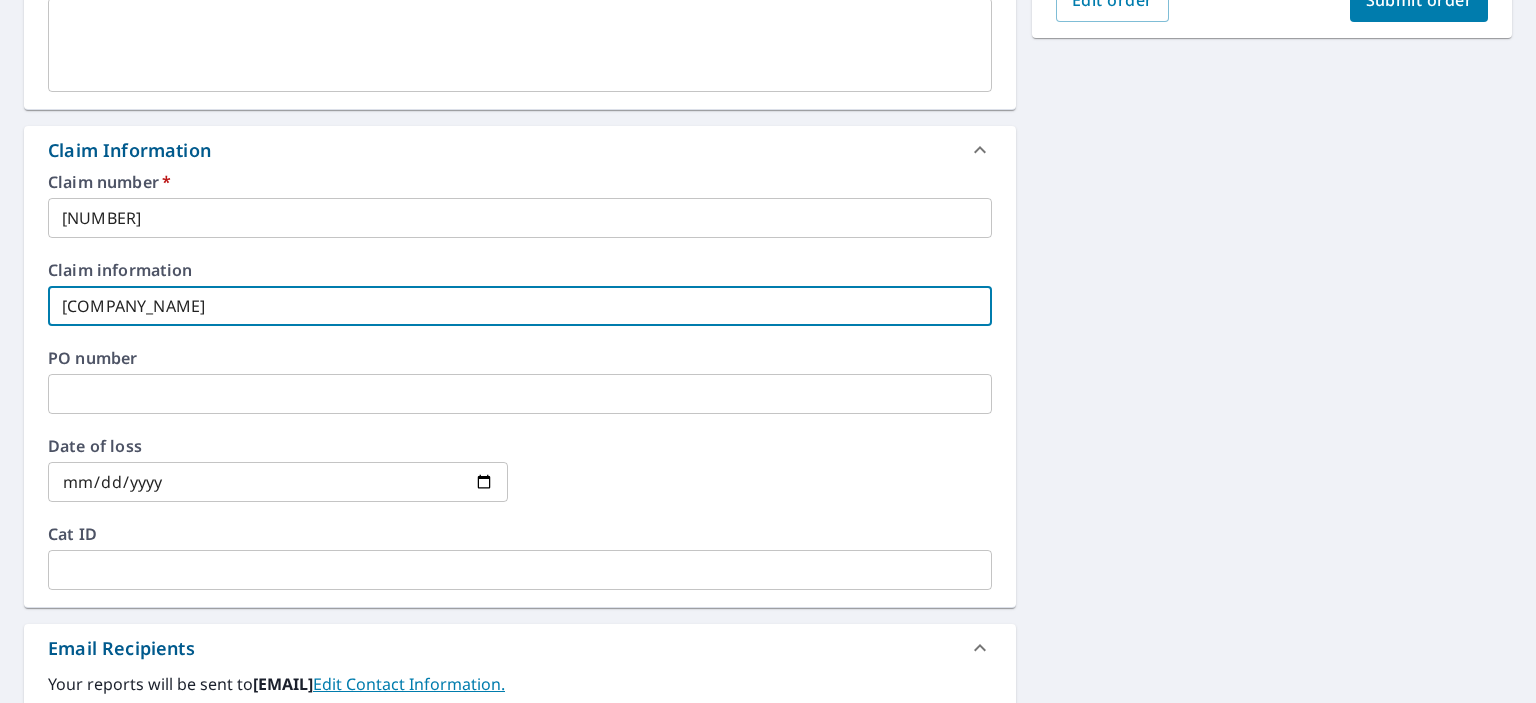 scroll, scrollTop: 800, scrollLeft: 0, axis: vertical 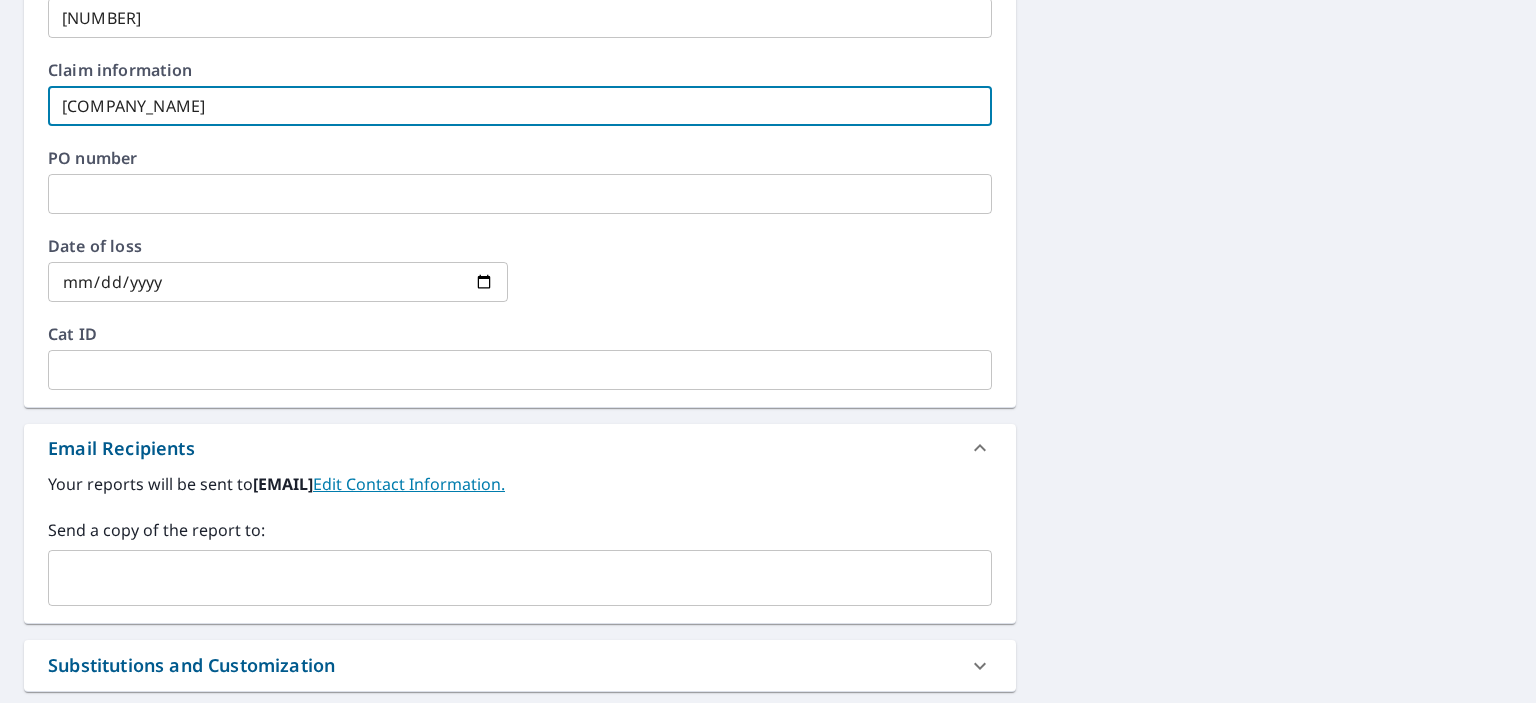 type on "[COMPANY_NAME]" 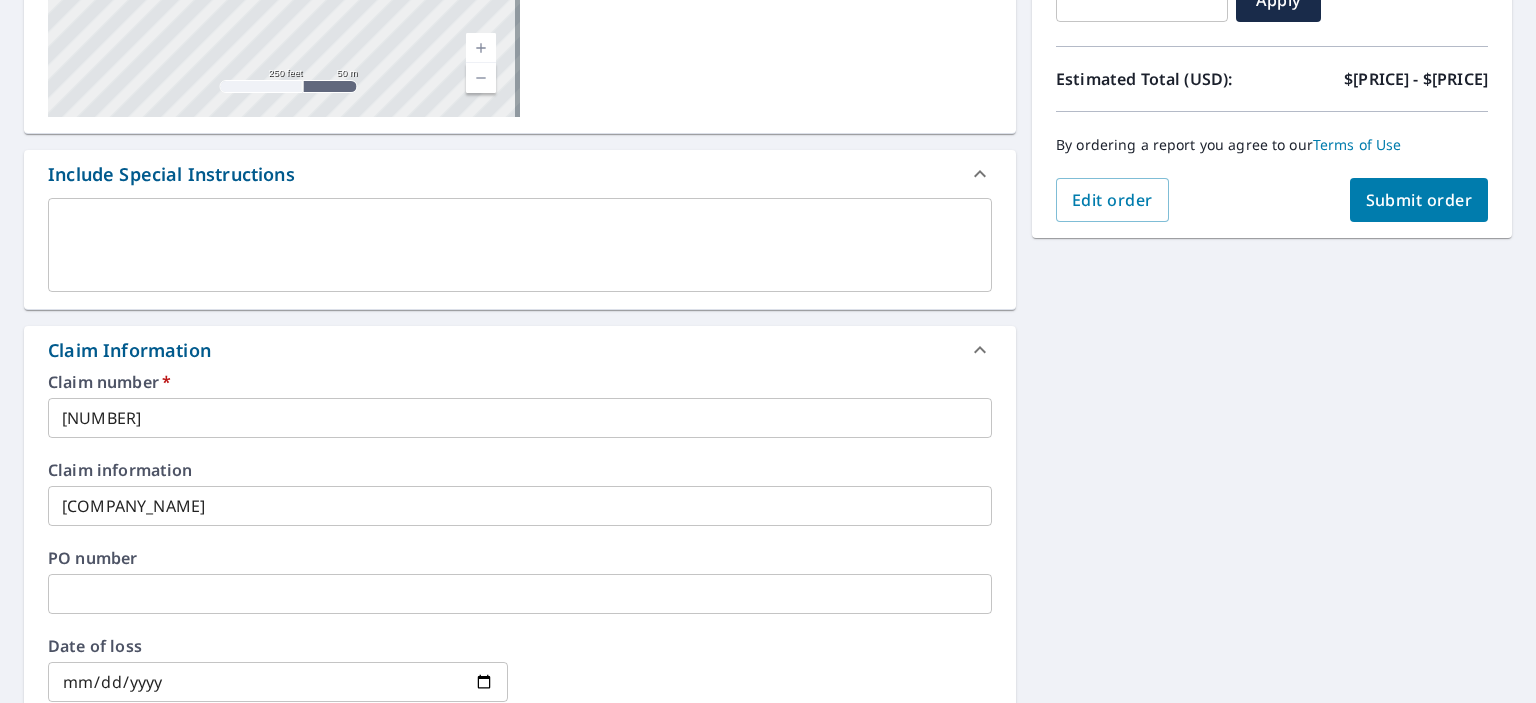 scroll, scrollTop: 100, scrollLeft: 0, axis: vertical 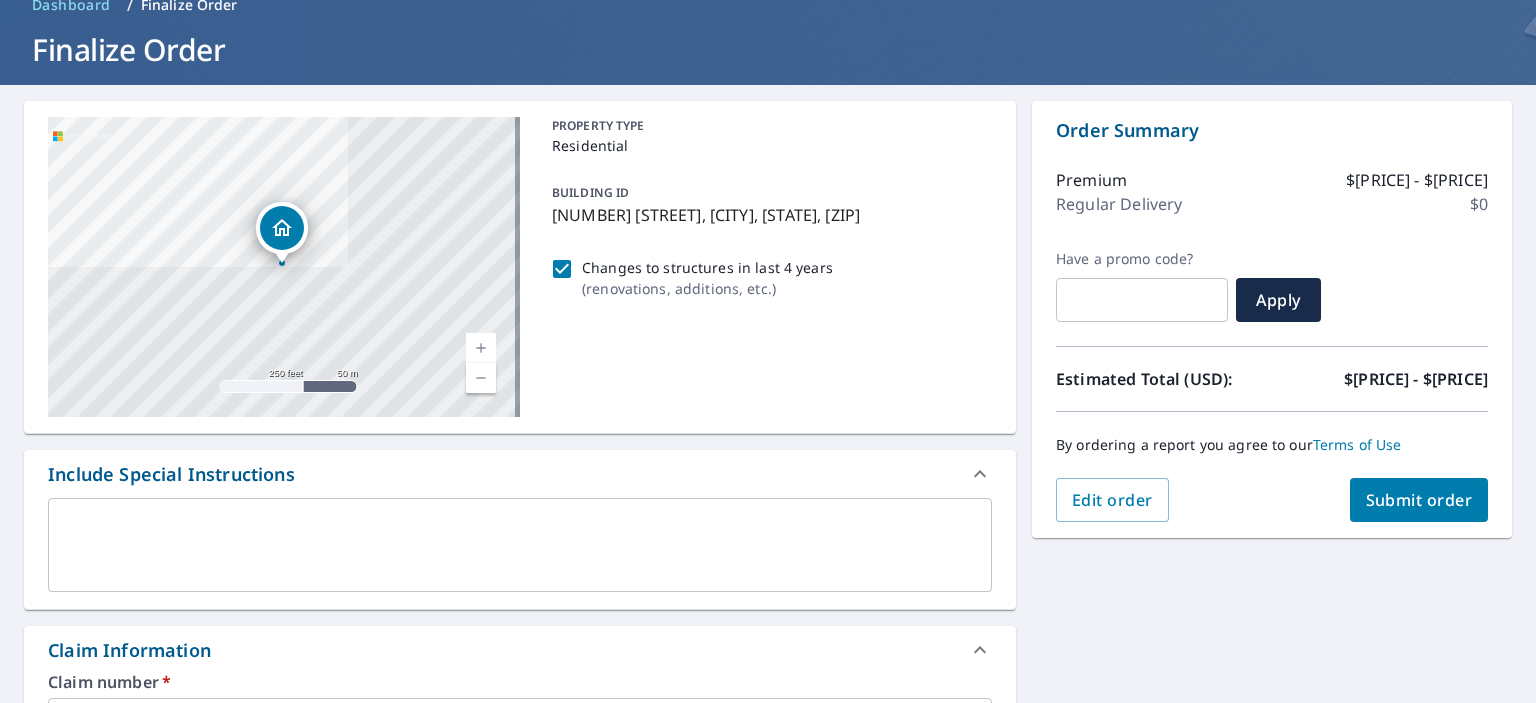 type on "[EMAIL]" 